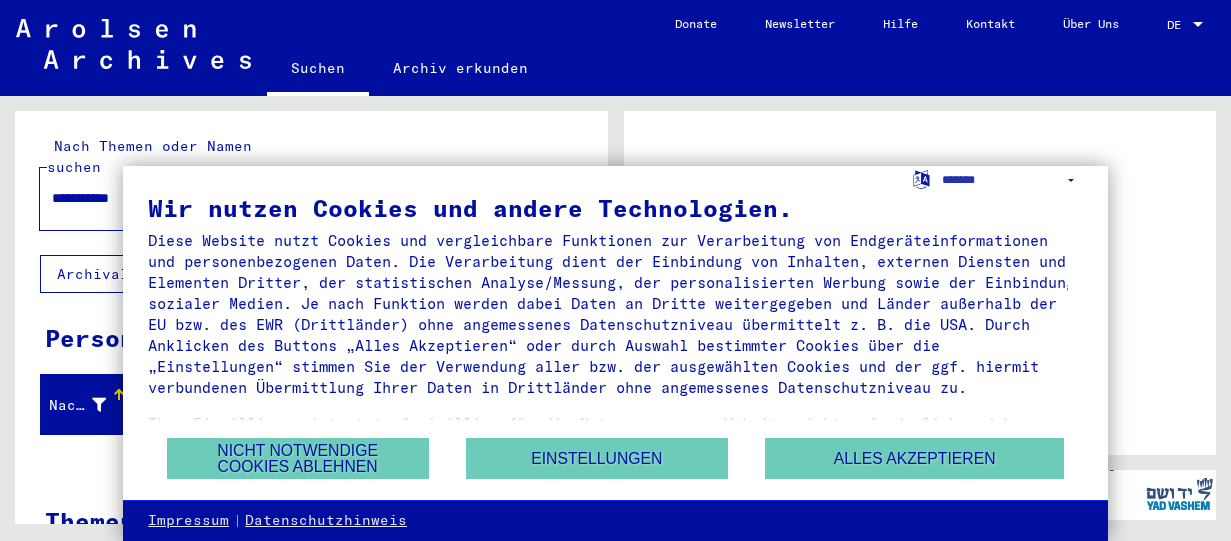 scroll, scrollTop: 0, scrollLeft: 0, axis: both 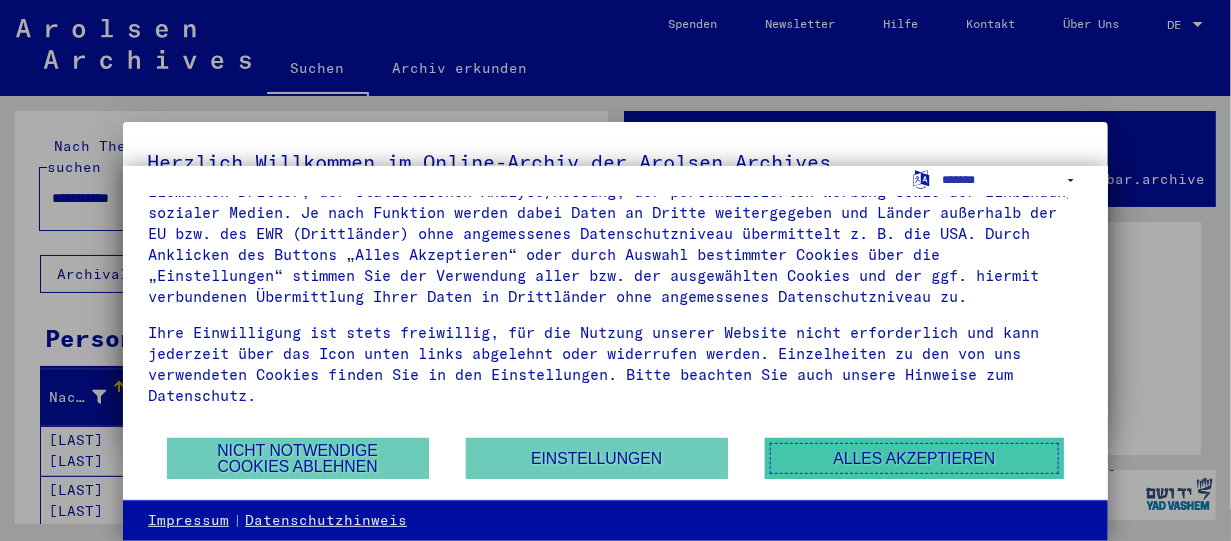 click on "Alles akzeptieren" at bounding box center [914, 458] 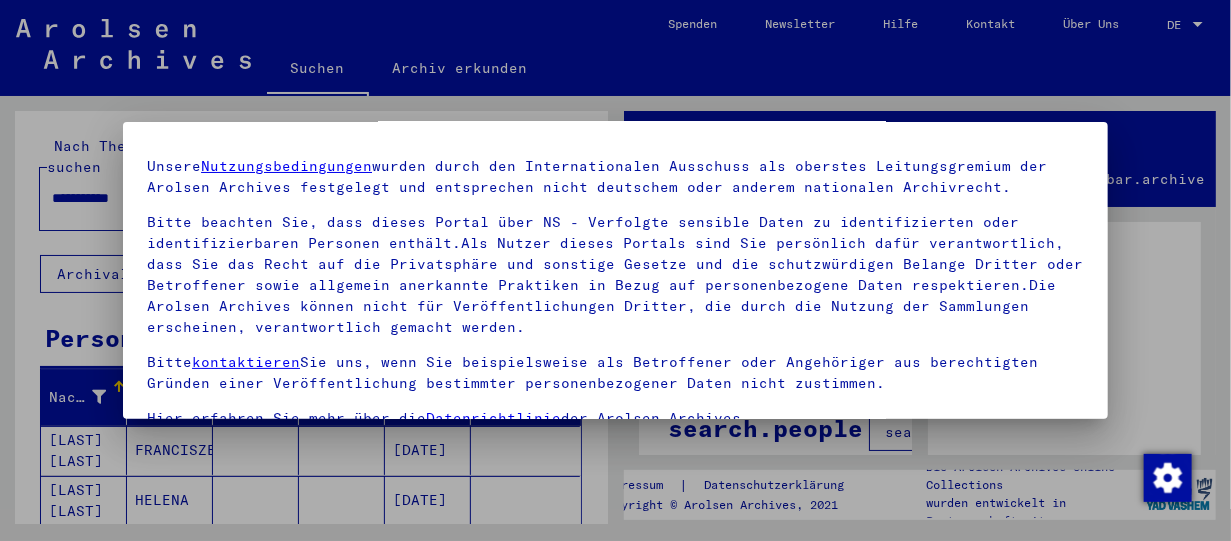 scroll, scrollTop: 153, scrollLeft: 0, axis: vertical 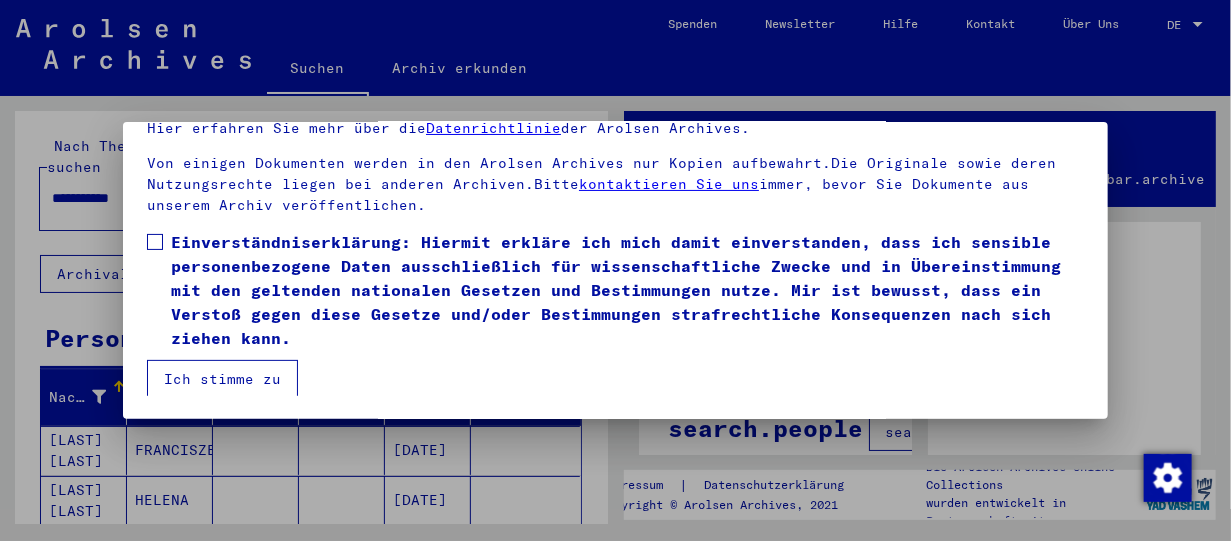 click at bounding box center [155, 242] 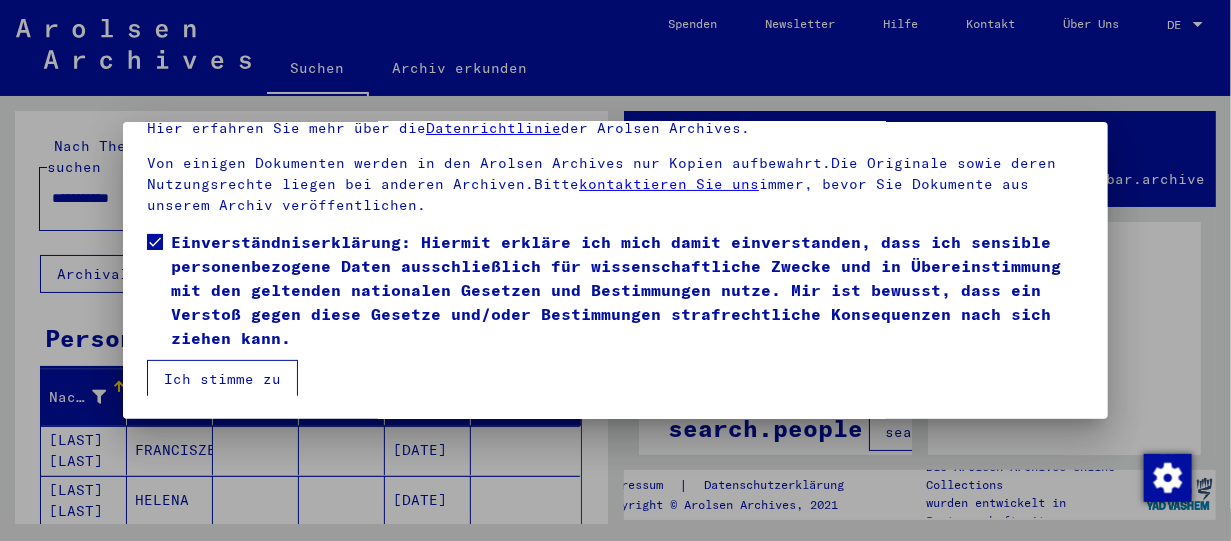 drag, startPoint x: 241, startPoint y: 380, endPoint x: 191, endPoint y: 379, distance: 50.01 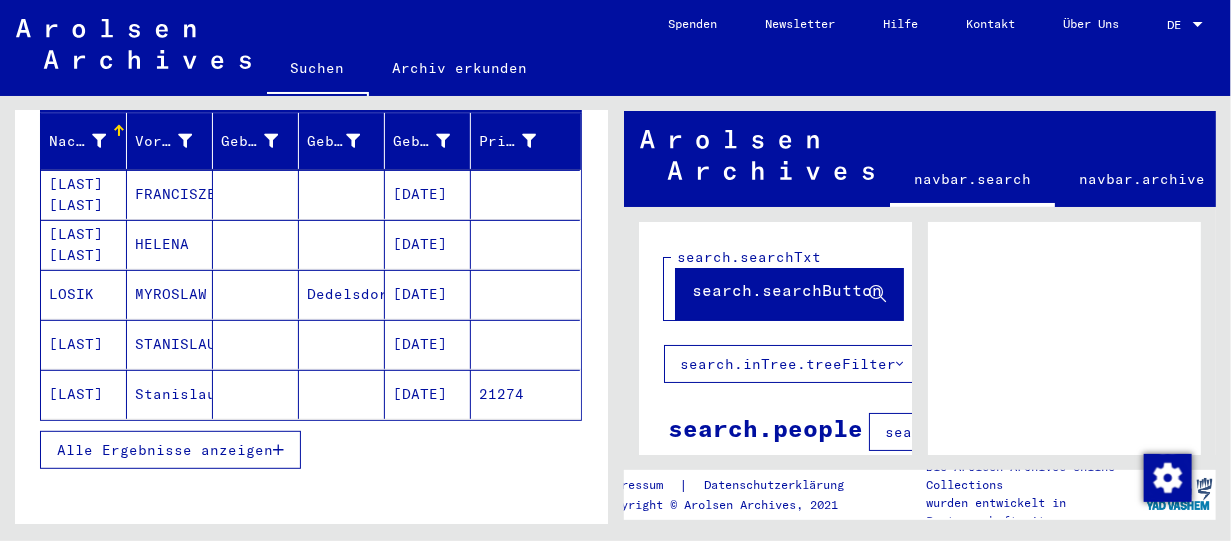 scroll, scrollTop: 276, scrollLeft: 0, axis: vertical 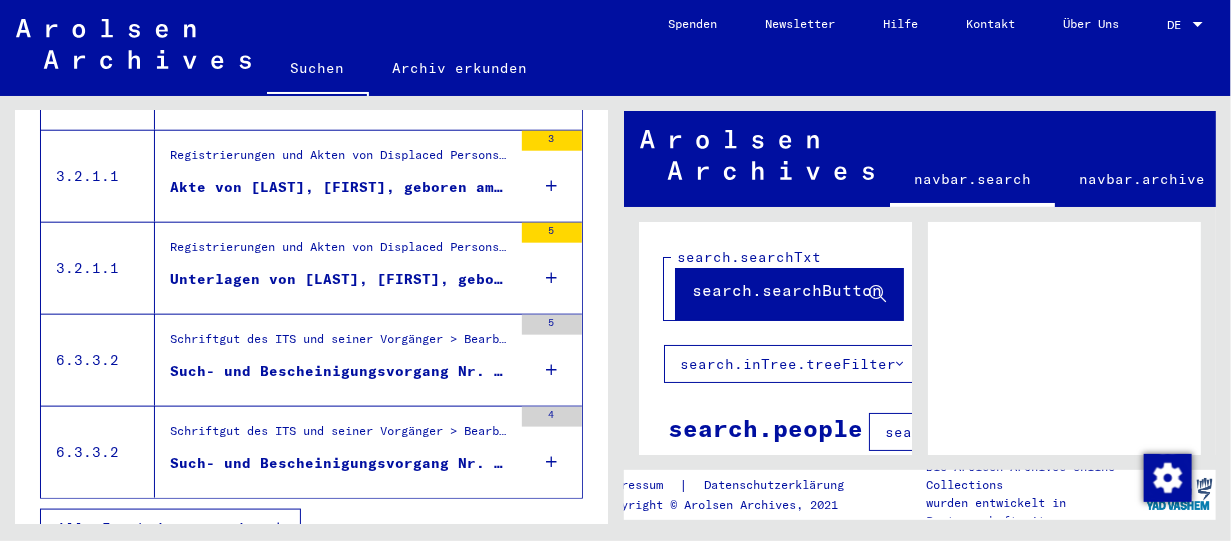 drag, startPoint x: 607, startPoint y: 465, endPoint x: 607, endPoint y: 393, distance: 72 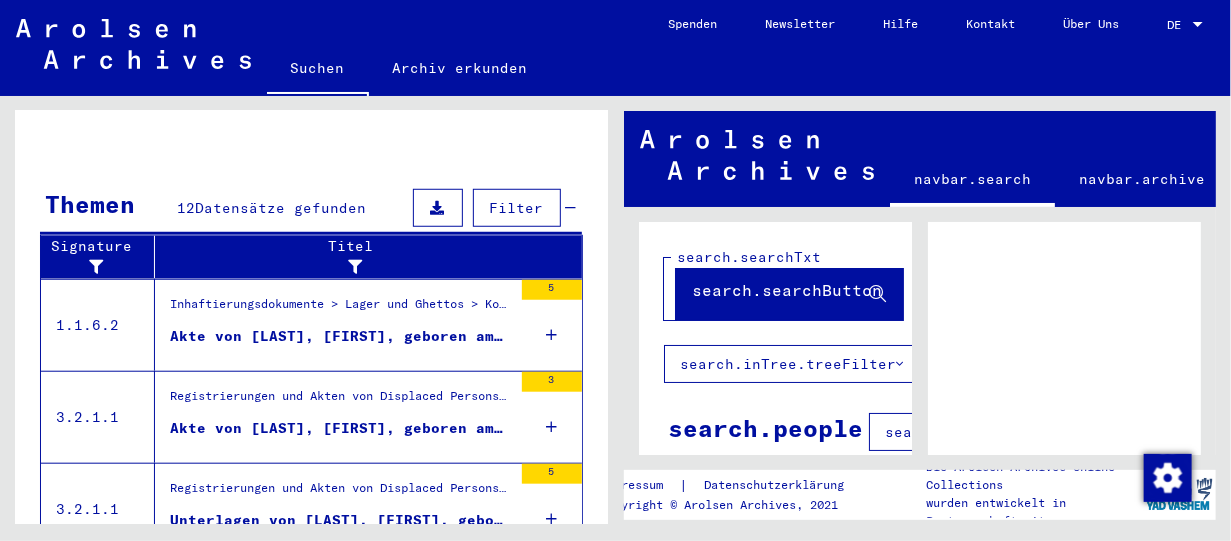 scroll, scrollTop: 607, scrollLeft: 0, axis: vertical 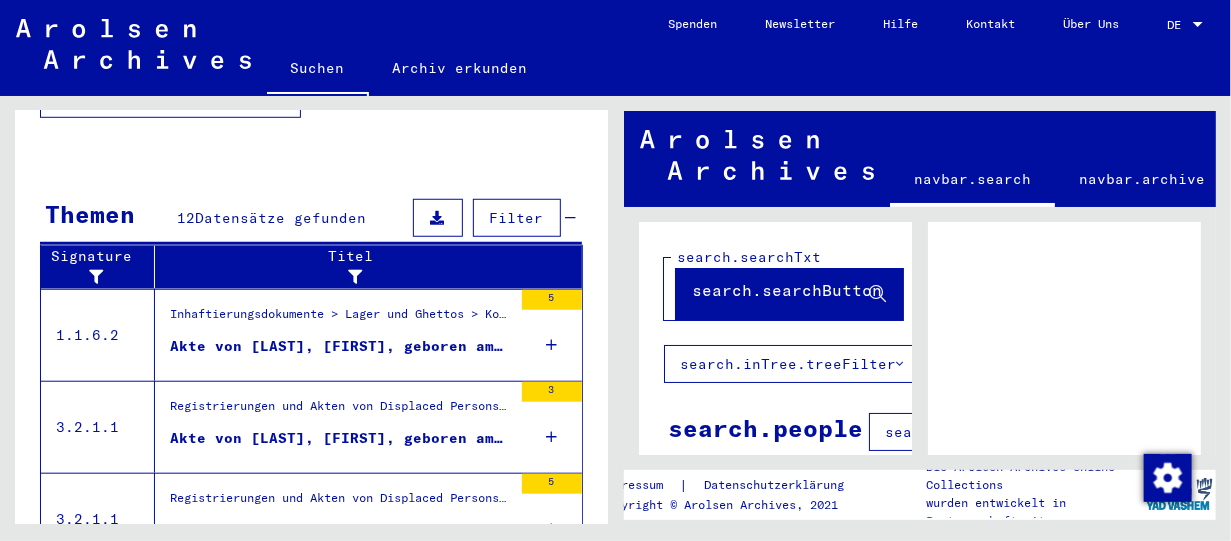 click on "Akte von [LAST], [FIRST], geboren am [DATE]" at bounding box center (341, 346) 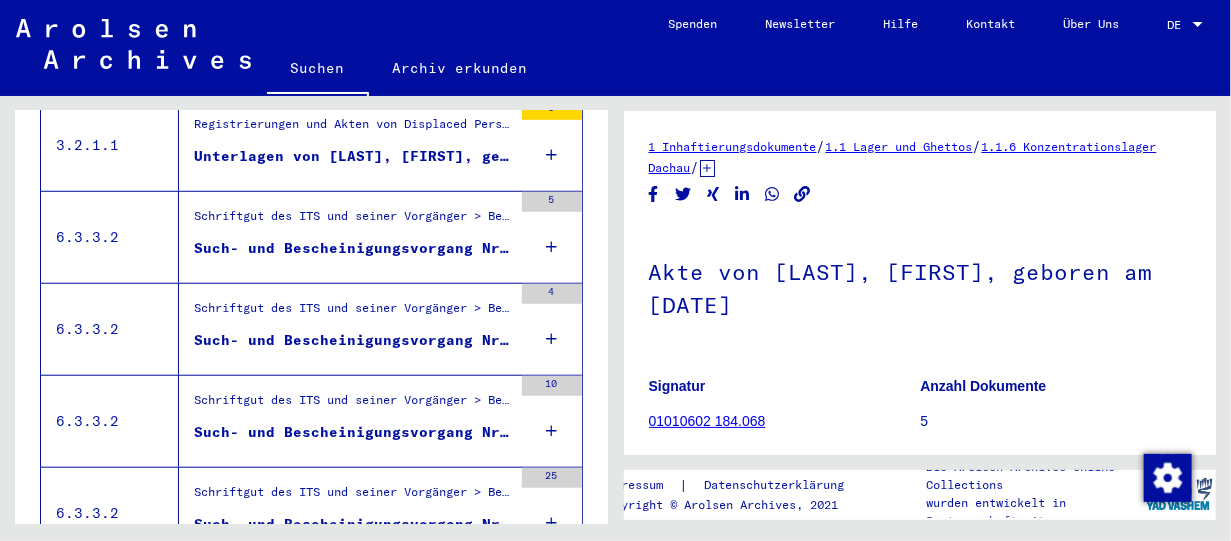scroll, scrollTop: 0, scrollLeft: 0, axis: both 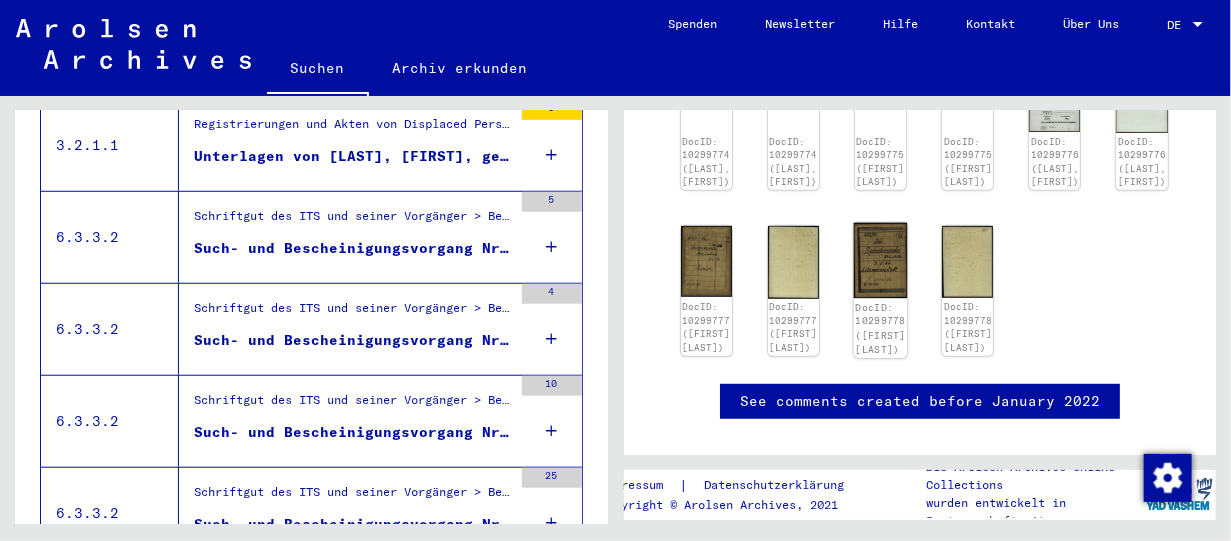 click 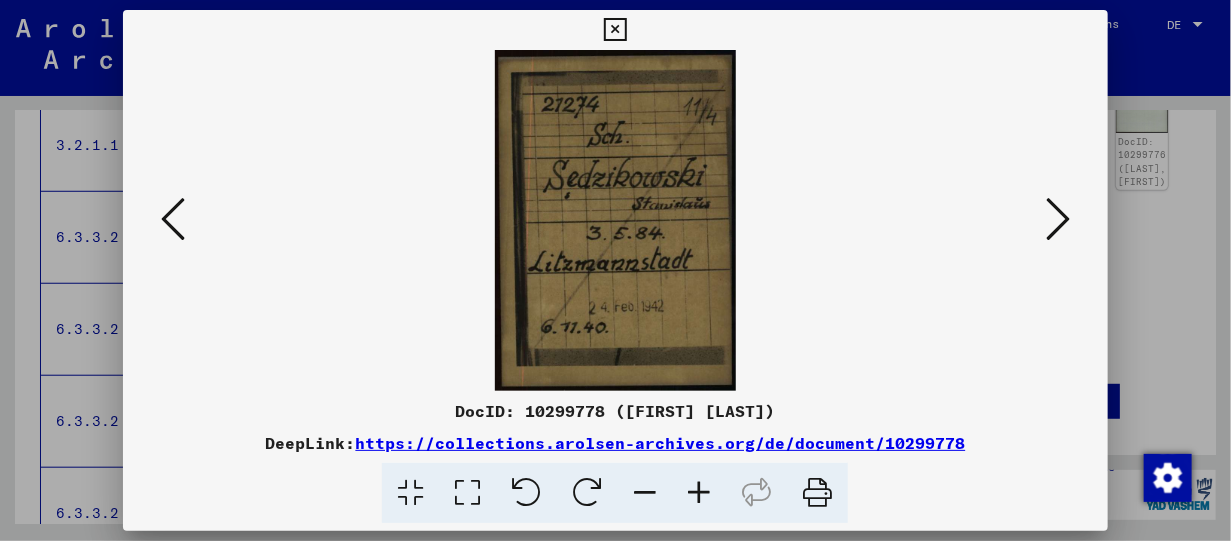 click at bounding box center [1058, 219] 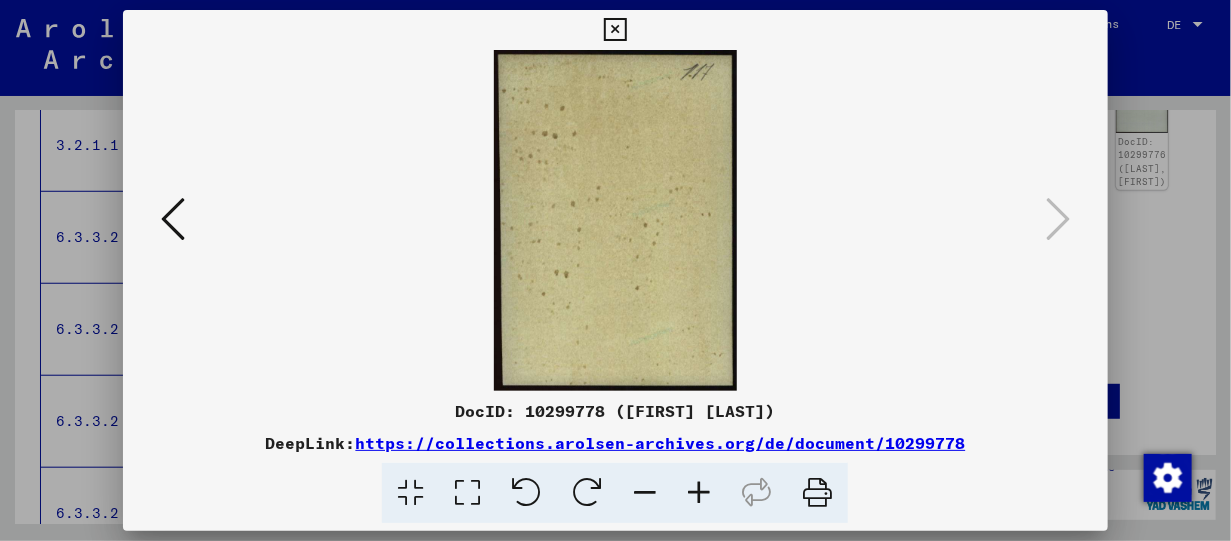 click at bounding box center [173, 219] 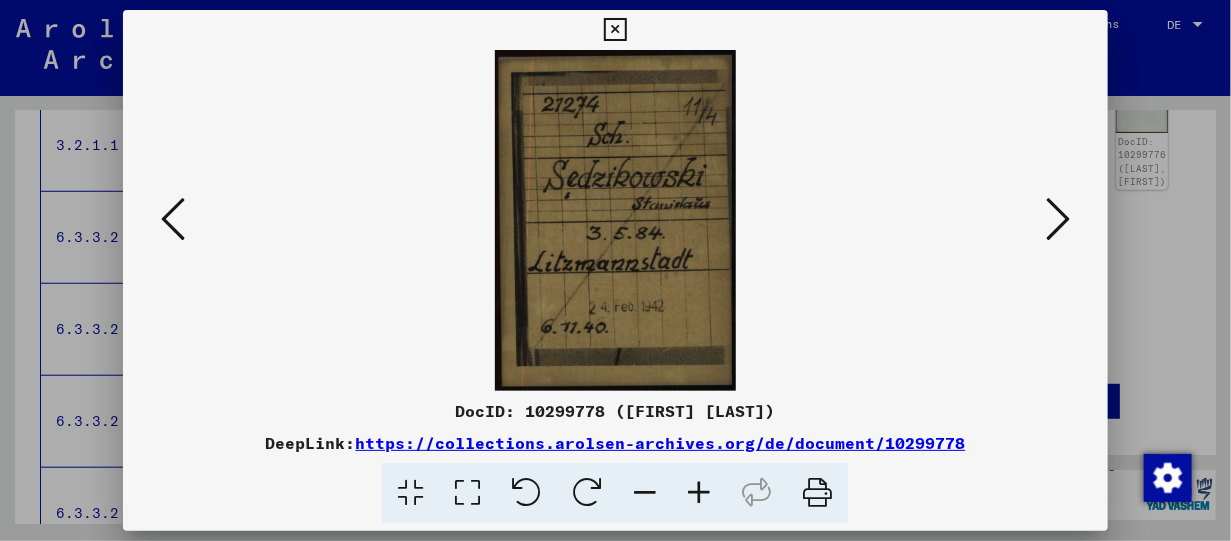 click at bounding box center [173, 219] 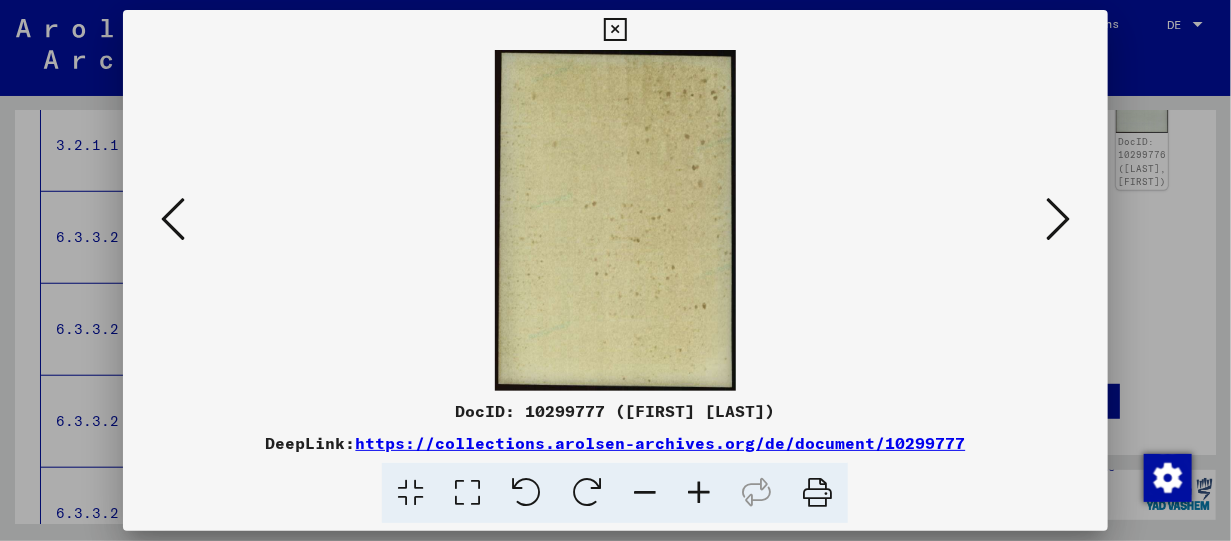 click at bounding box center (173, 219) 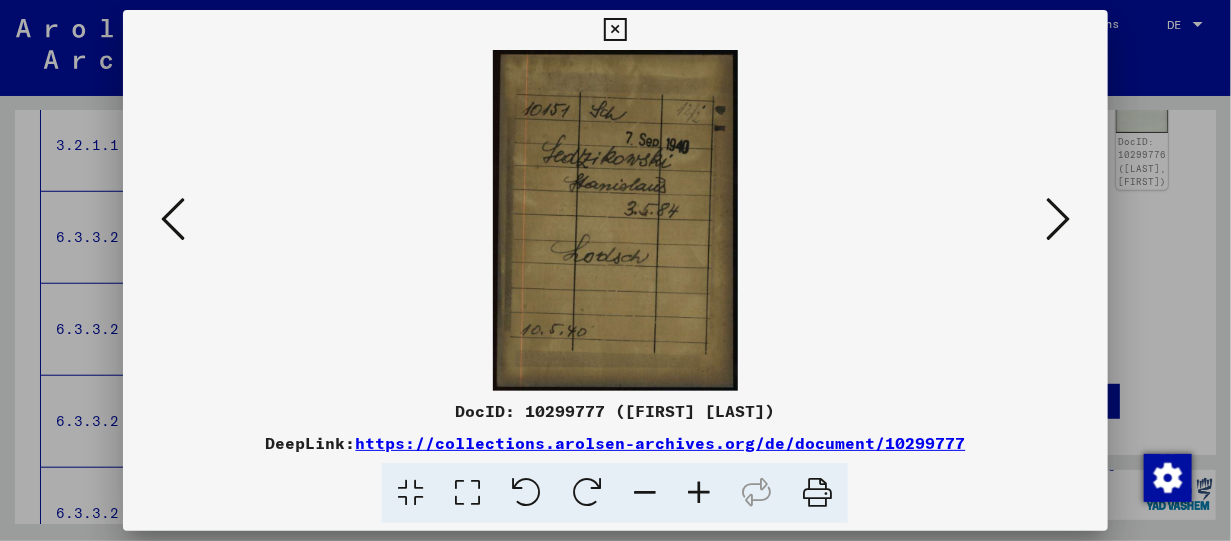 click at bounding box center (173, 219) 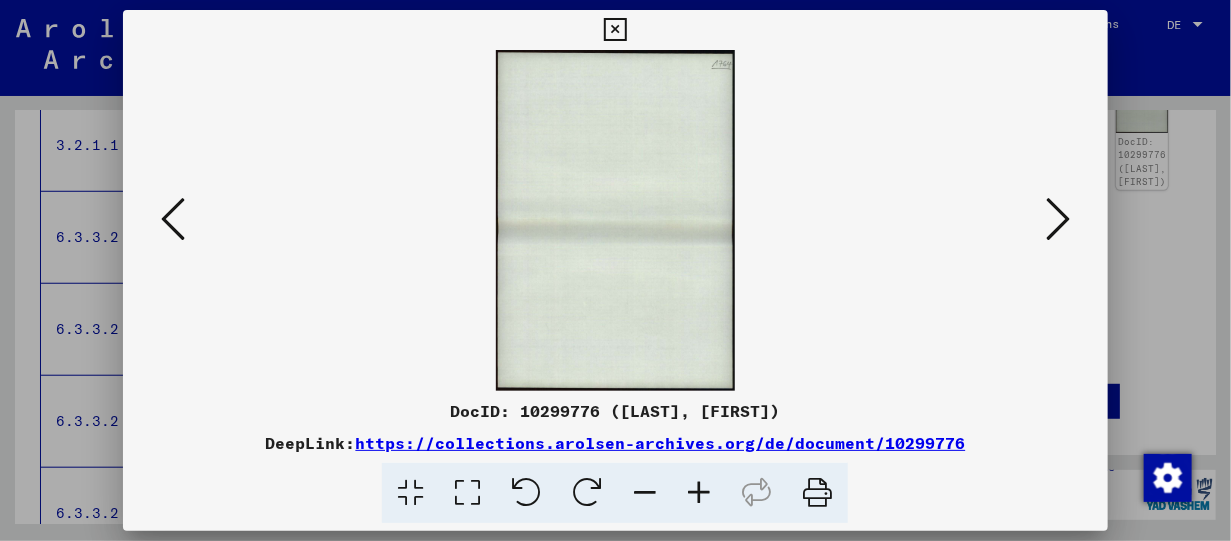 click at bounding box center (173, 219) 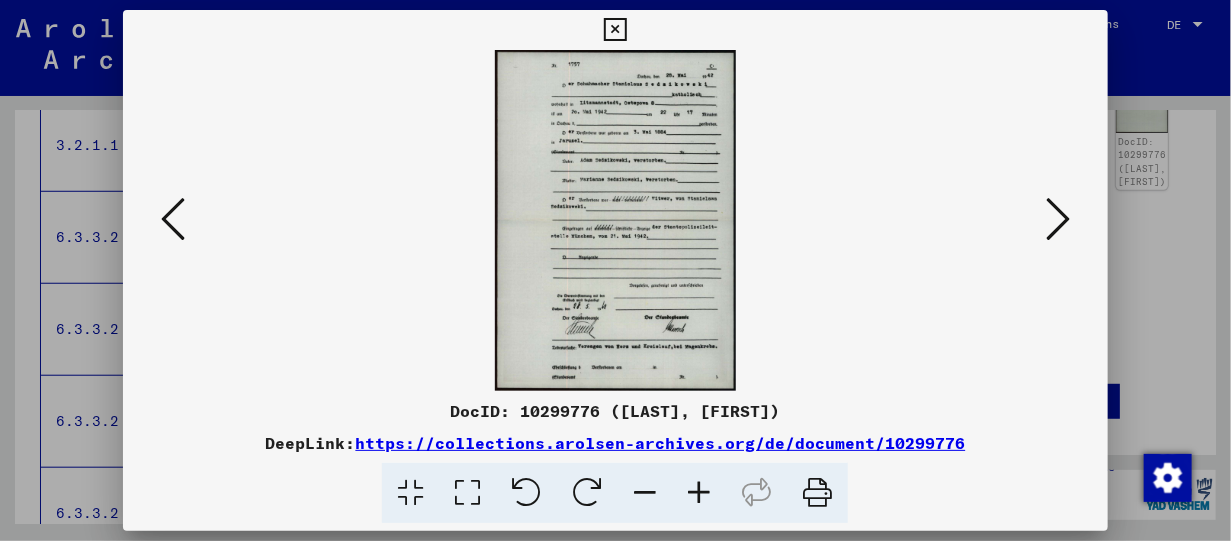 click at bounding box center (173, 219) 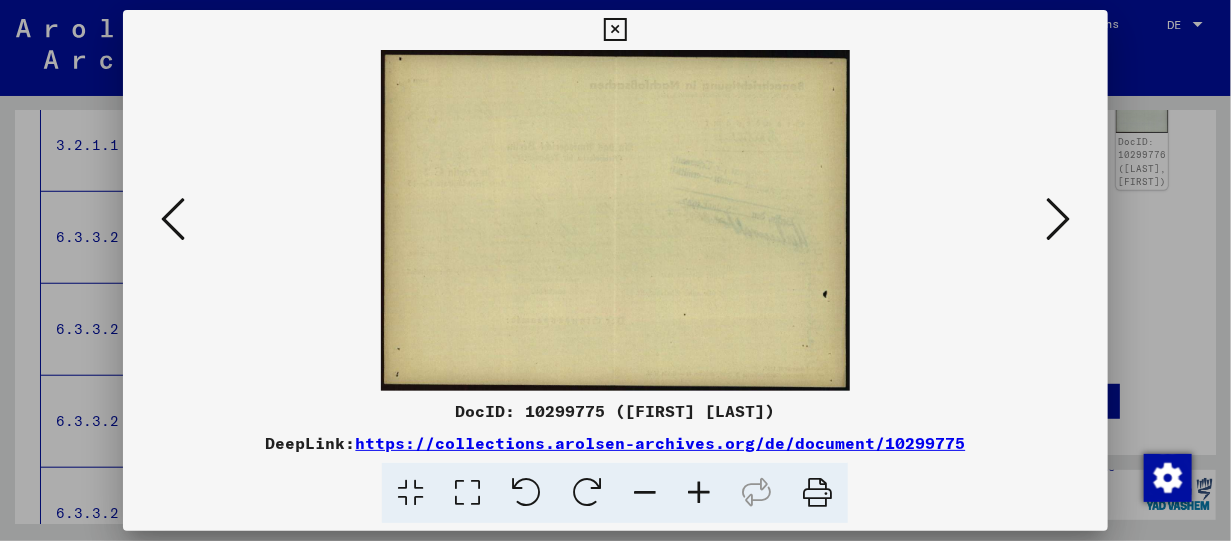 click at bounding box center [173, 219] 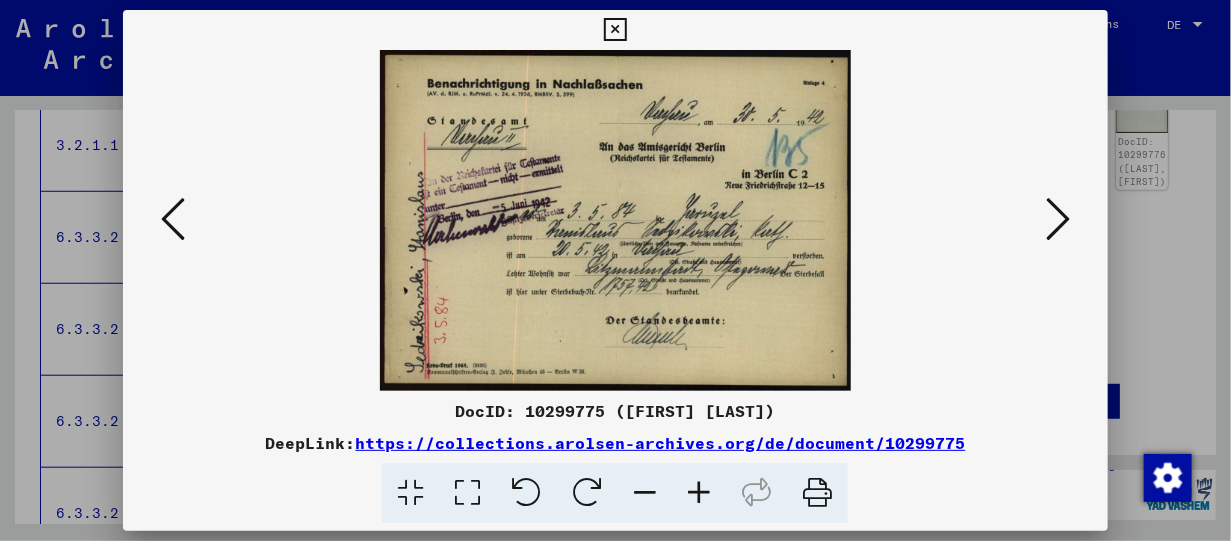 click at bounding box center (173, 219) 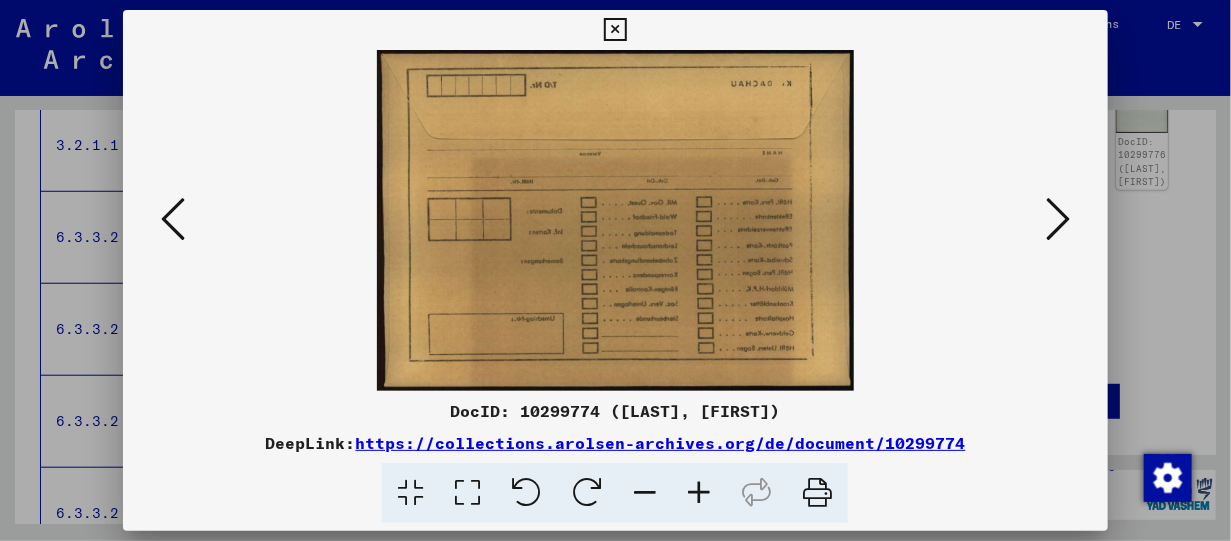 click at bounding box center (173, 219) 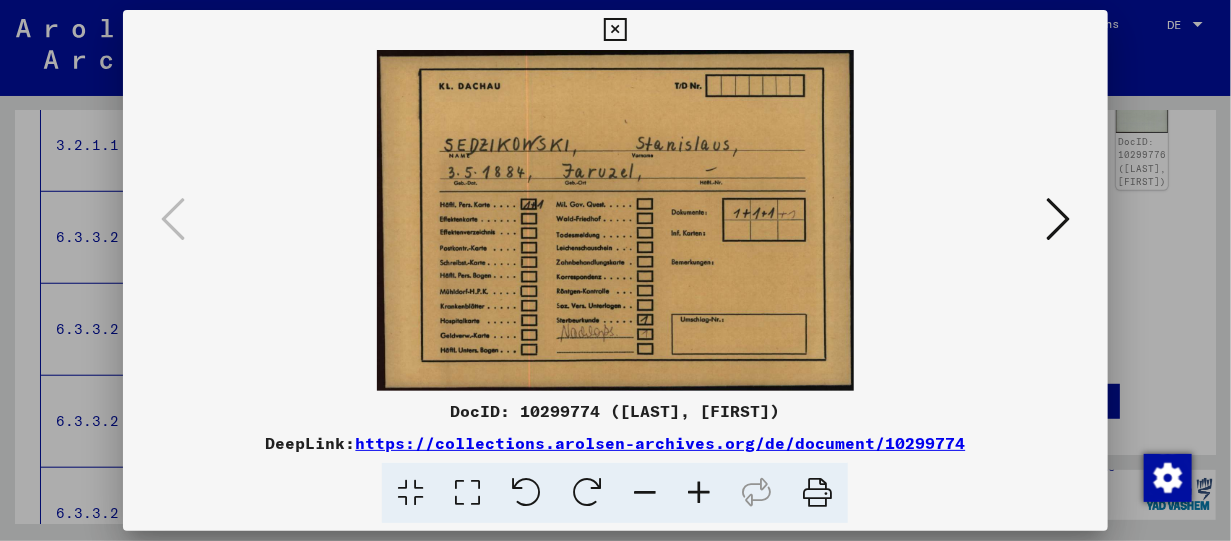 click at bounding box center (615, 30) 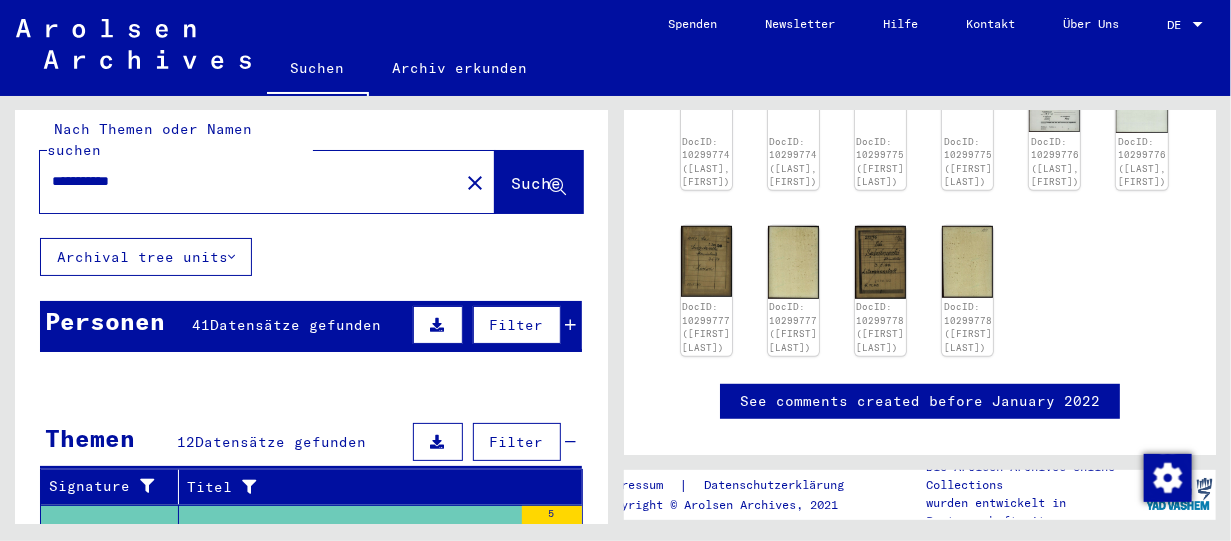 scroll, scrollTop: 0, scrollLeft: 0, axis: both 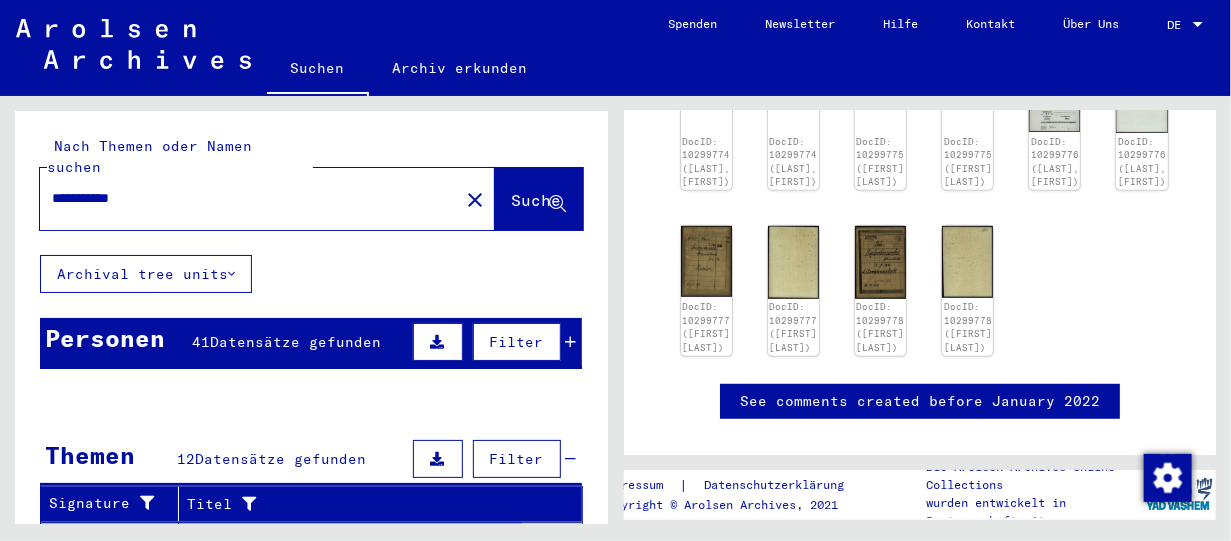 click on "Archival tree units" 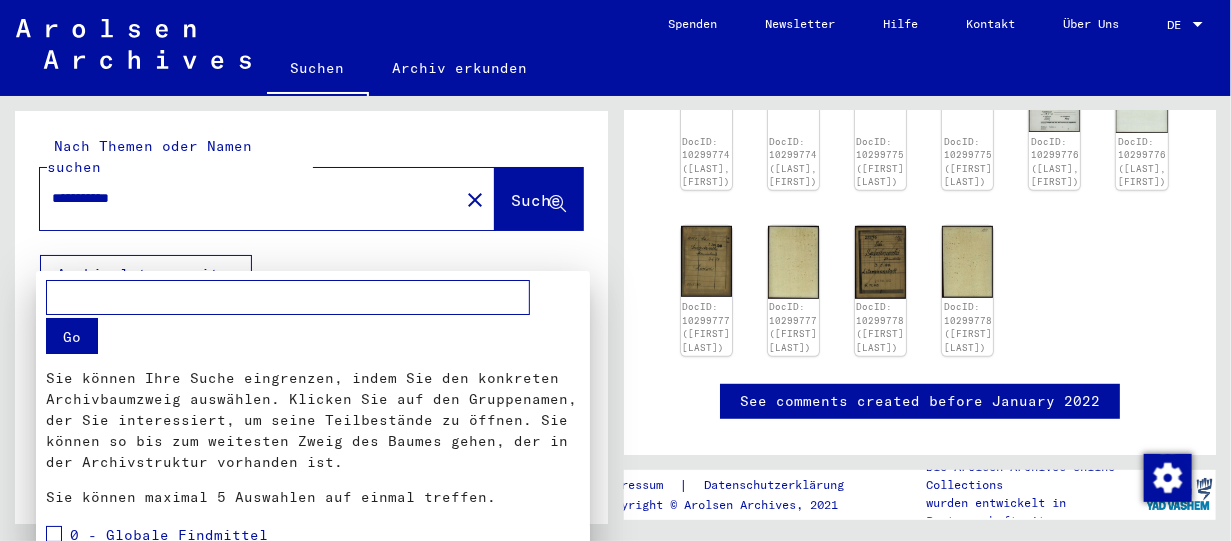 click at bounding box center [615, 270] 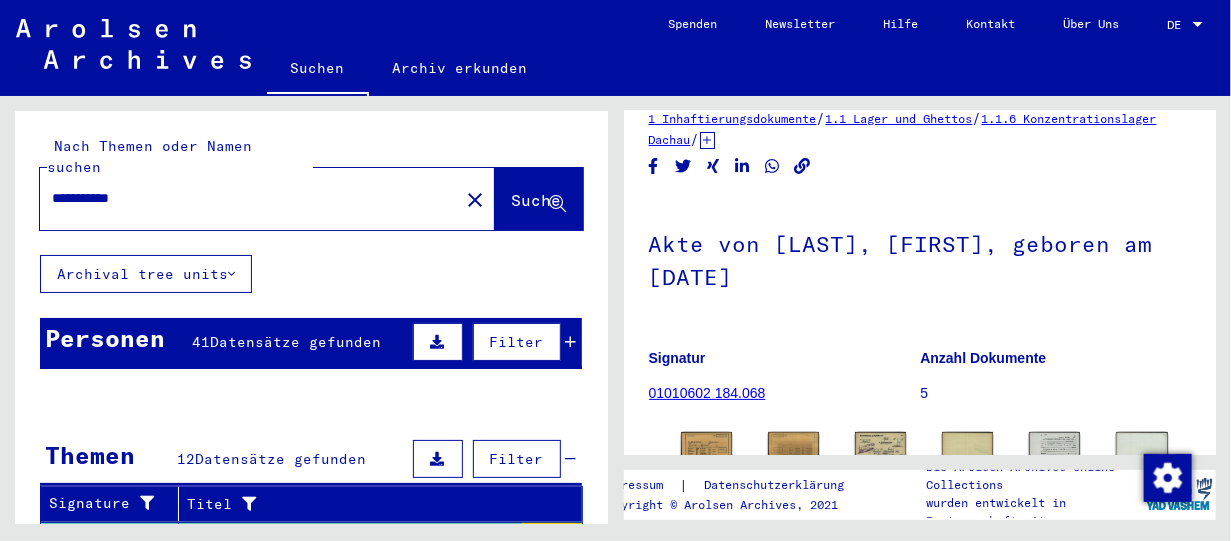 scroll, scrollTop: 0, scrollLeft: 0, axis: both 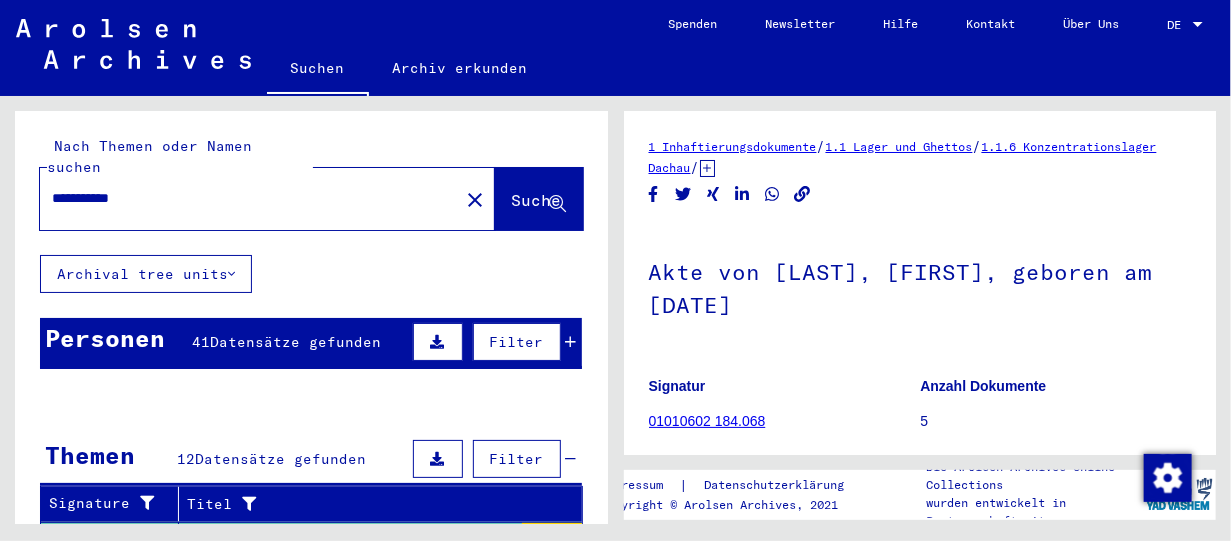click on "**********" at bounding box center (249, 198) 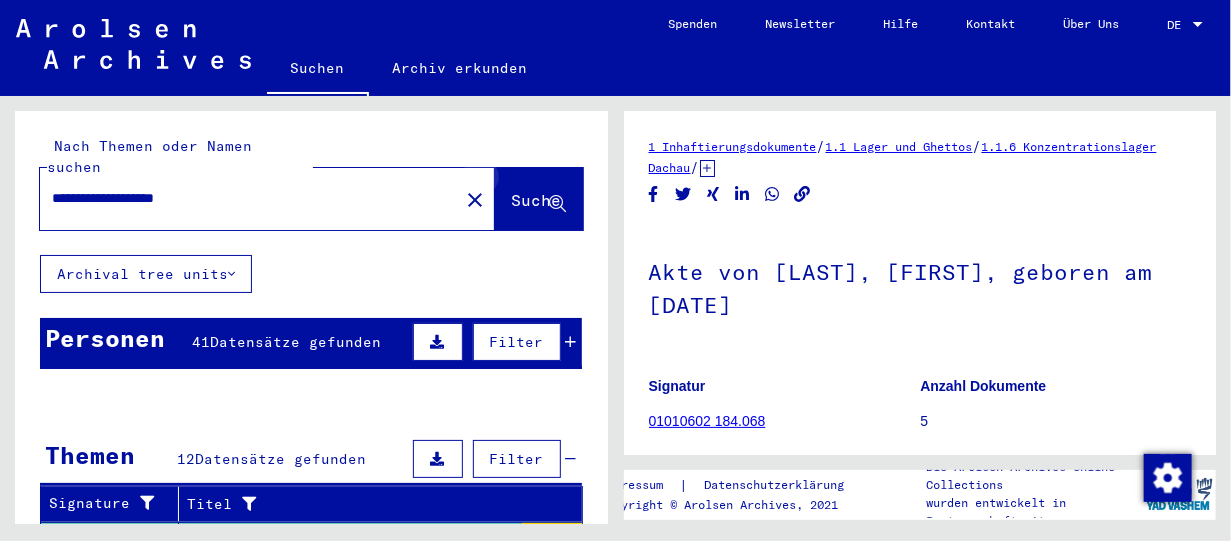 click 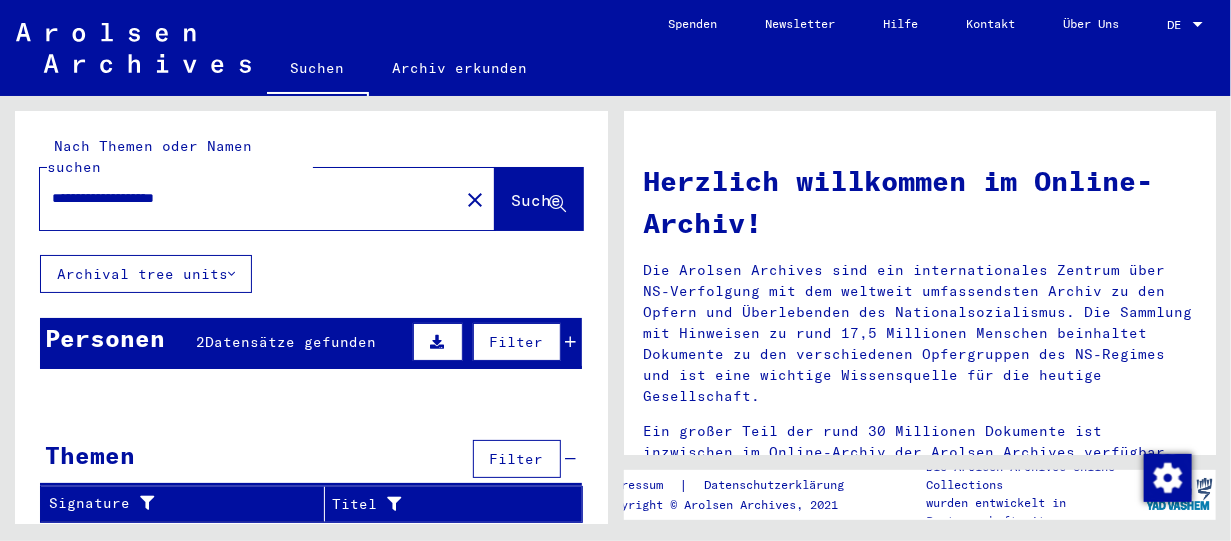 scroll, scrollTop: 17, scrollLeft: 0, axis: vertical 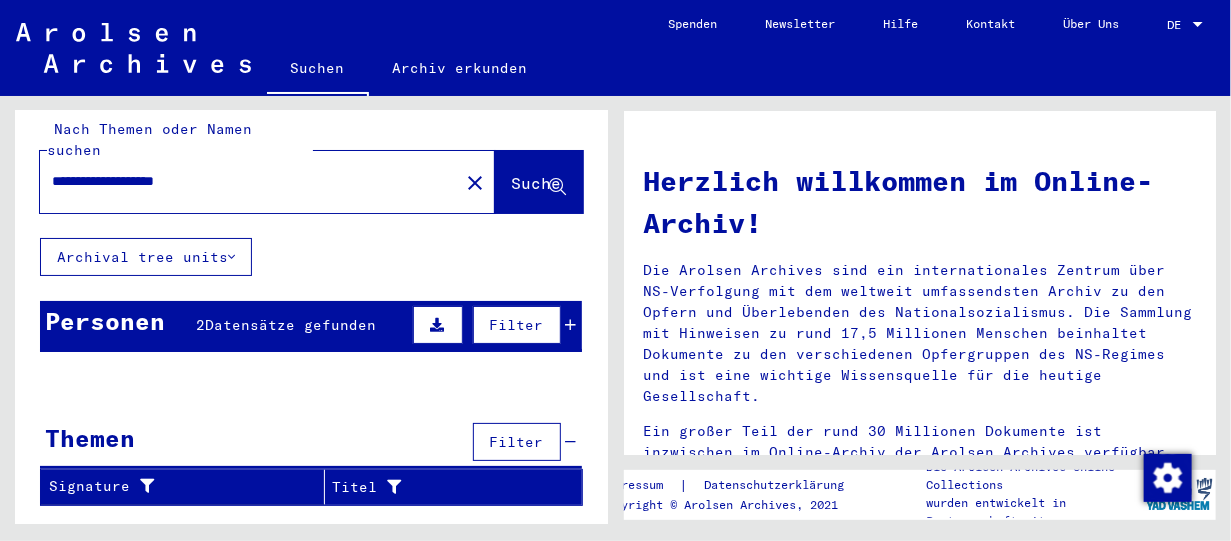 click on "**********" at bounding box center (243, 181) 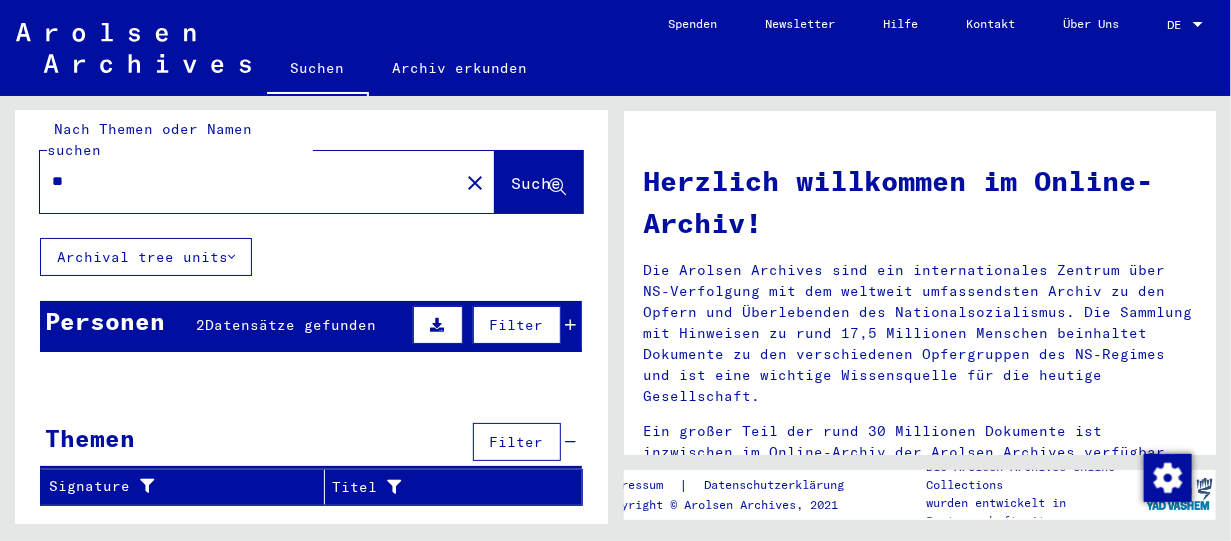 type on "*" 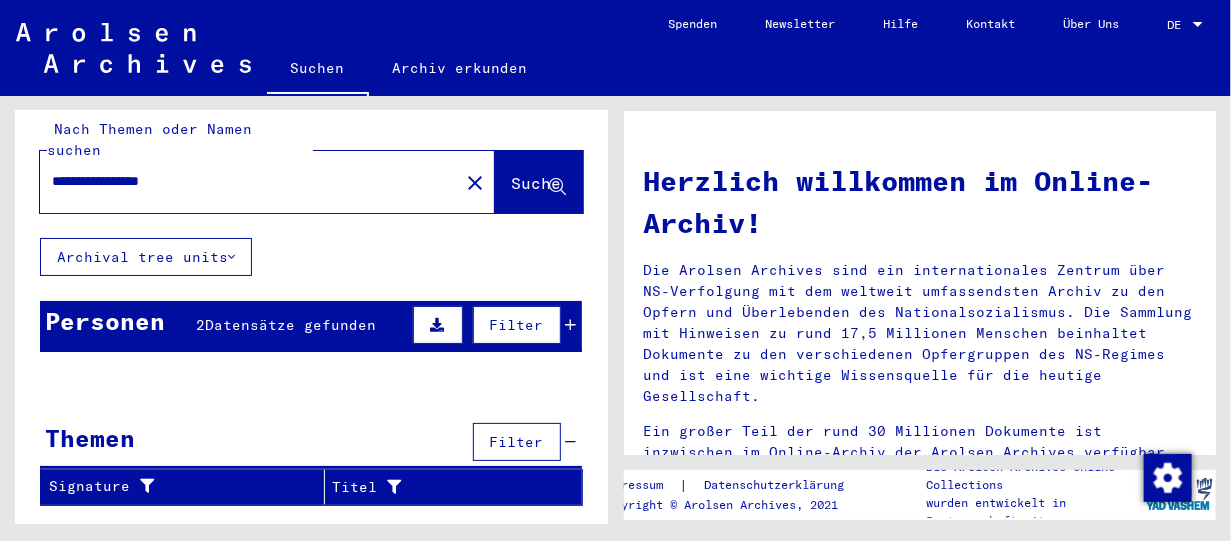 type on "**********" 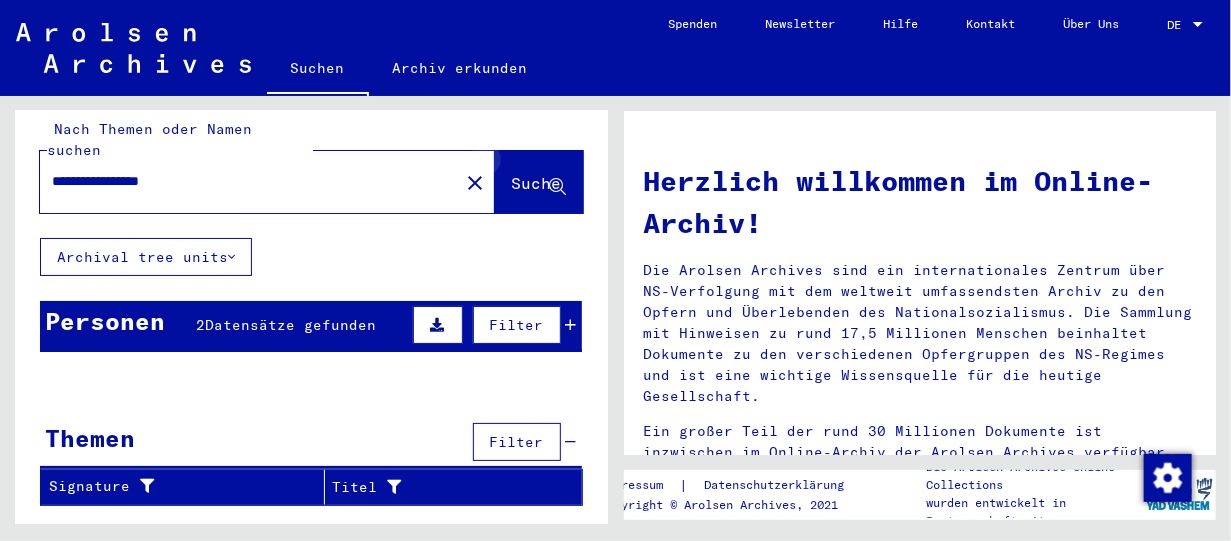 click 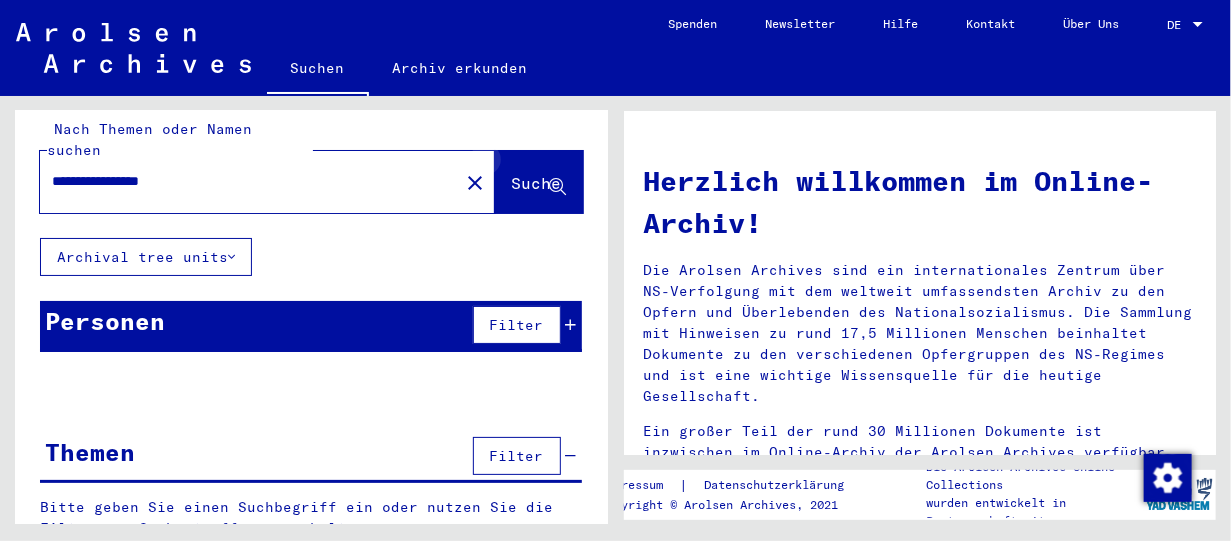 scroll, scrollTop: 0, scrollLeft: 0, axis: both 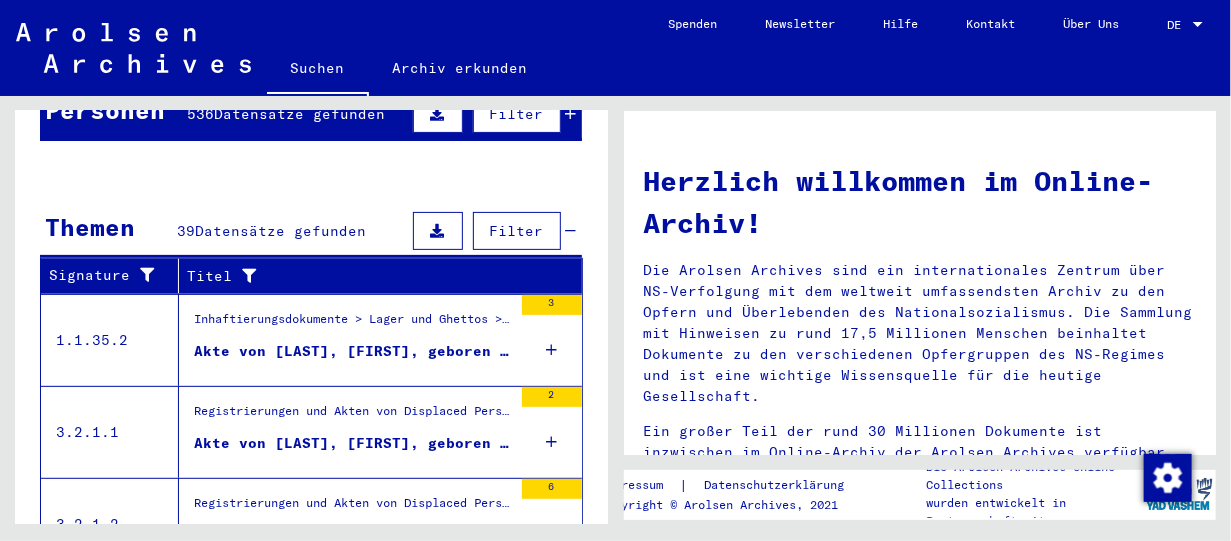 click on "Inhaftierungsdokumente > Lager und Ghettos > Konzentrationslager Ravensbrück > Individuelle Unterlagen Ravensbrück > Individuelle Häftlingsunterlagen - KL Ravensbrück > Akten mit Namen ab KARNAS" at bounding box center [353, 324] 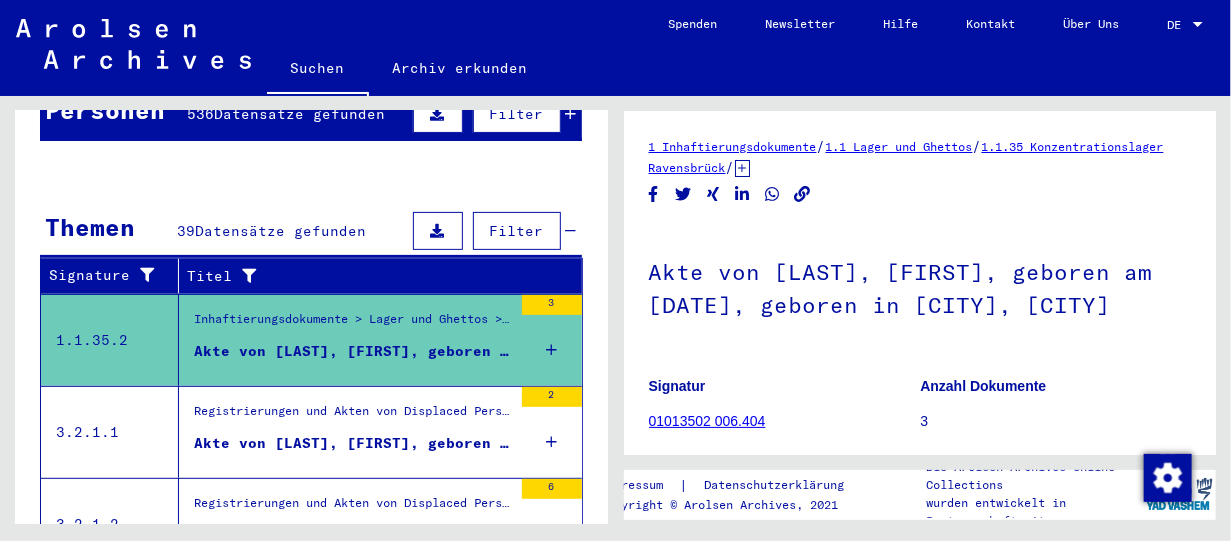 scroll, scrollTop: 0, scrollLeft: 0, axis: both 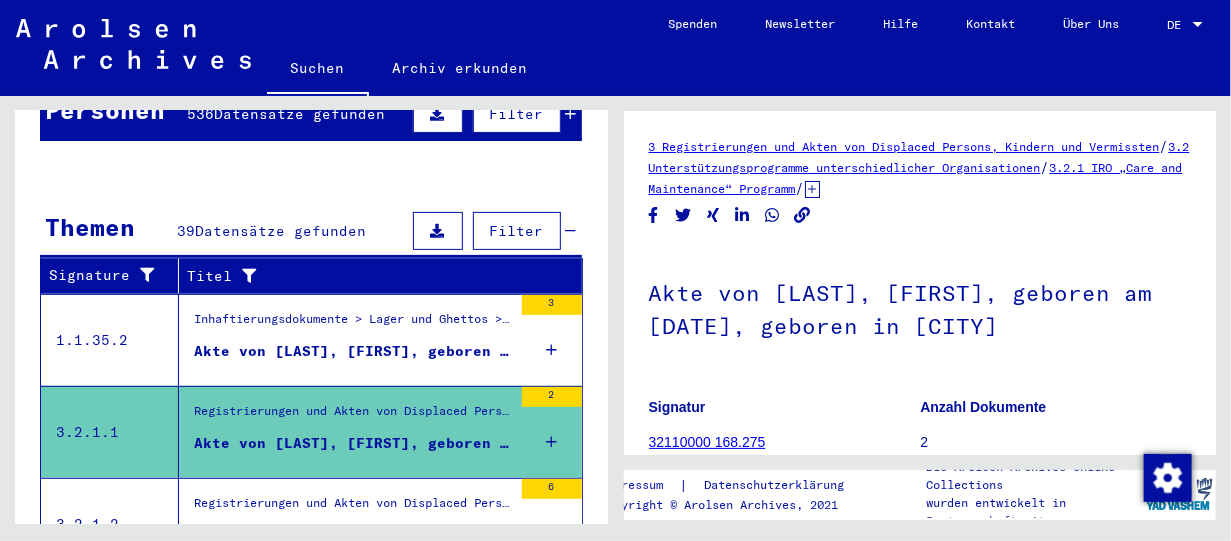 click on "Unterlagen von [LAST], [FIRST], geboren am [DATE], geboren in [CITY] und von weiteren Personen" at bounding box center [353, 535] 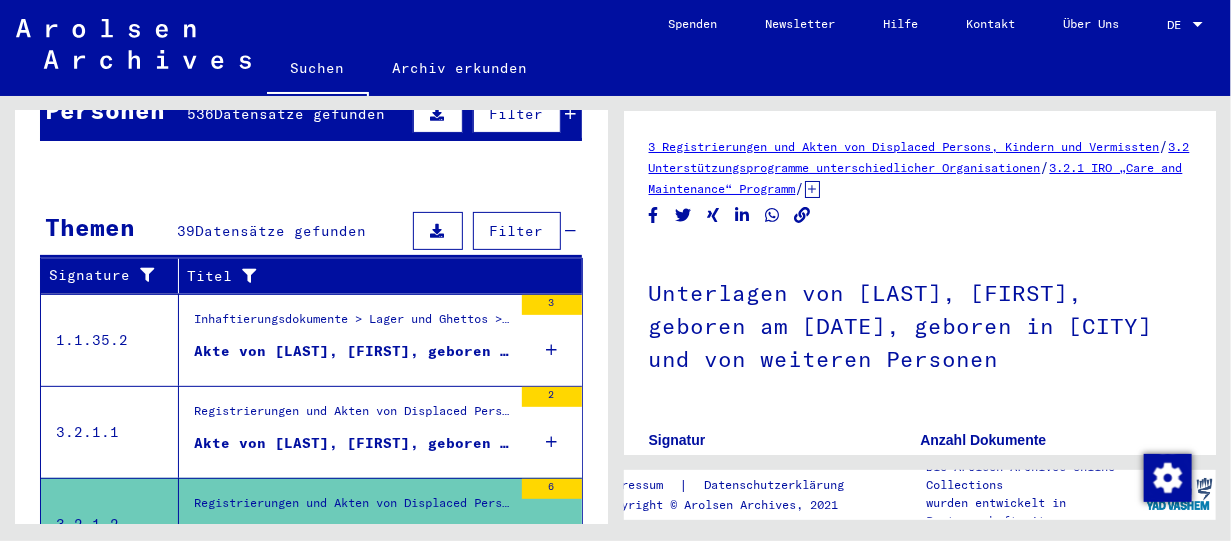 scroll, scrollTop: 0, scrollLeft: 0, axis: both 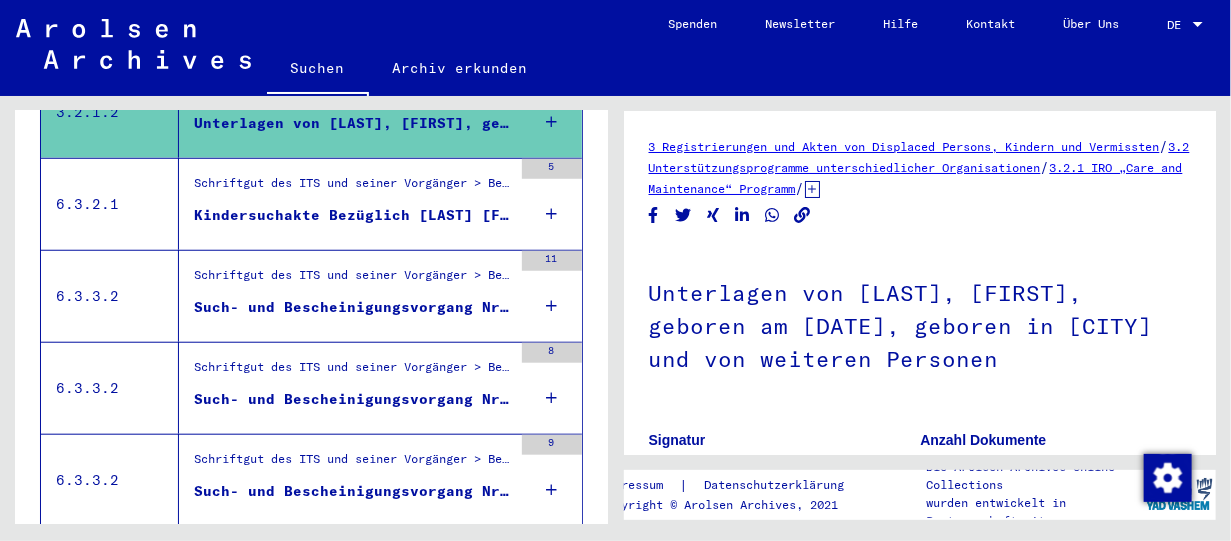 click on "Schriftgut des ITS und seiner Vorgänger > Bearbeitung von Anfragen > Fallbezogene Akten des Kindersuchdienstes 1947 - 1951 > Akten von namentlich identifizierten Kindern > Kindersuchakten K" at bounding box center (353, 189) 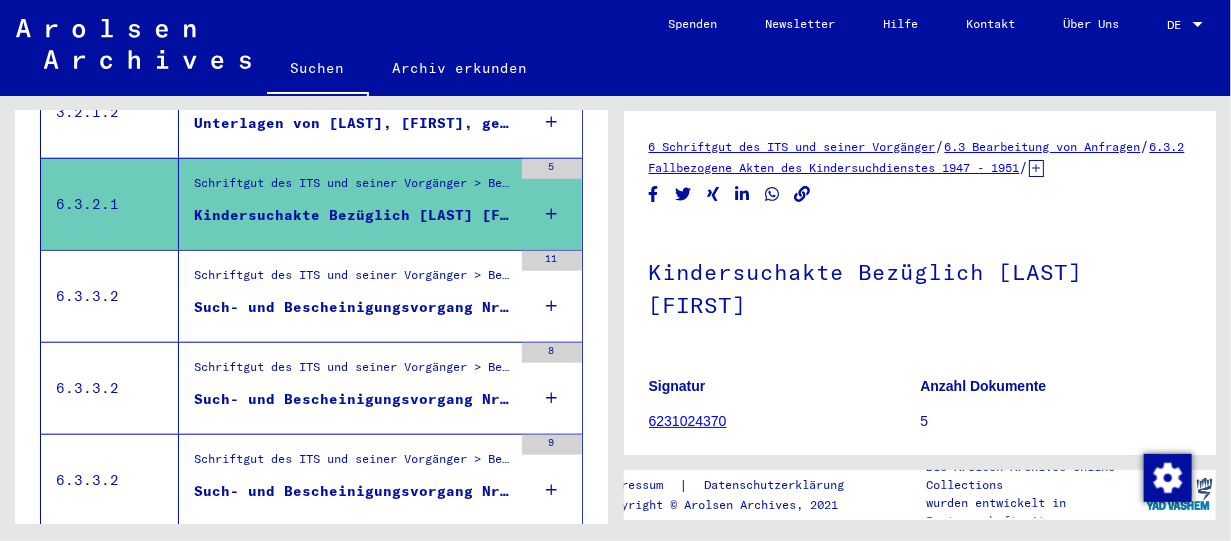 scroll, scrollTop: 0, scrollLeft: 0, axis: both 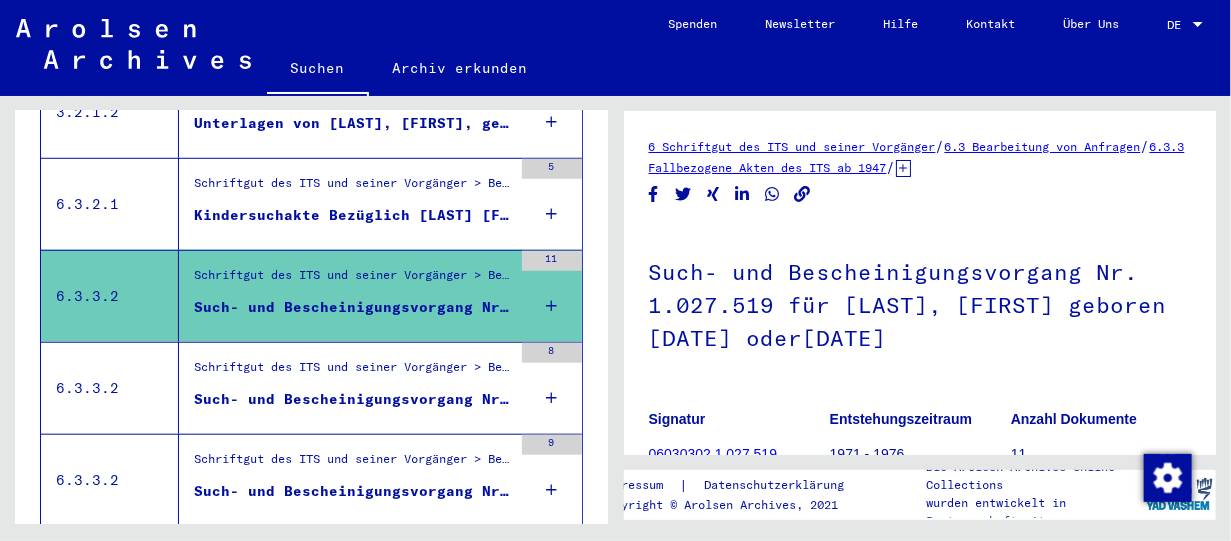 click on "Schriftgut des ITS und seiner Vorgänger > Bearbeitung von Anfragen > Fallbezogene Akten des ITS ab 1947 > T/D-Fallablage > Such- und Bescheinigungsvorgänge mit den (T/D-) Nummern von 1.000.000 bis 1.249.999 > Such- und Bescheinigungsvorgänge mit den (T/D-) Nummern von 1.035.500 bis 1.035.999" at bounding box center (353, 372) 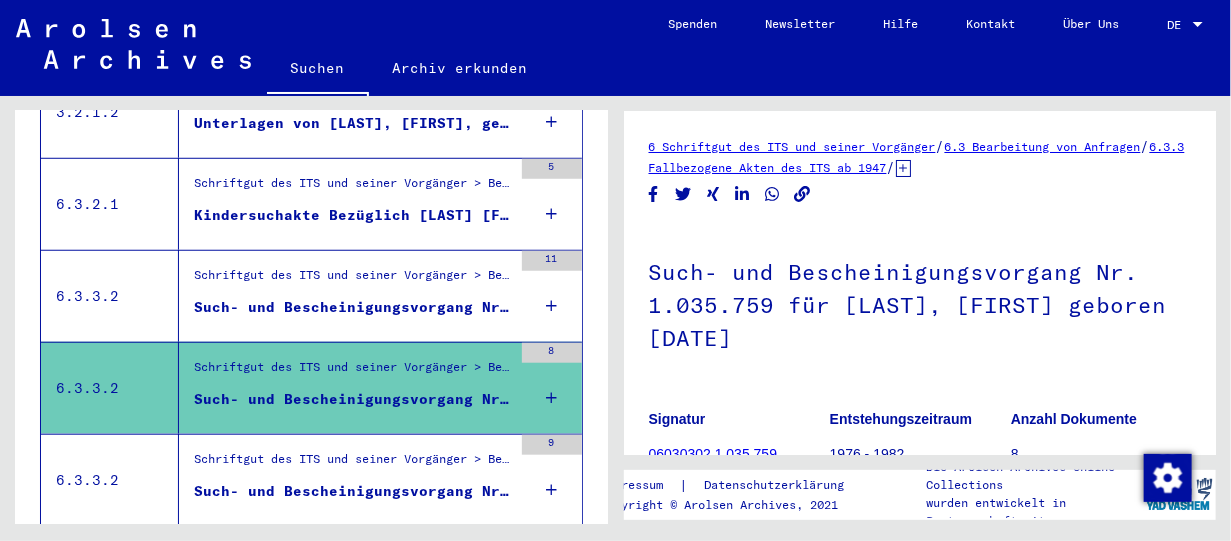 scroll, scrollTop: 0, scrollLeft: 0, axis: both 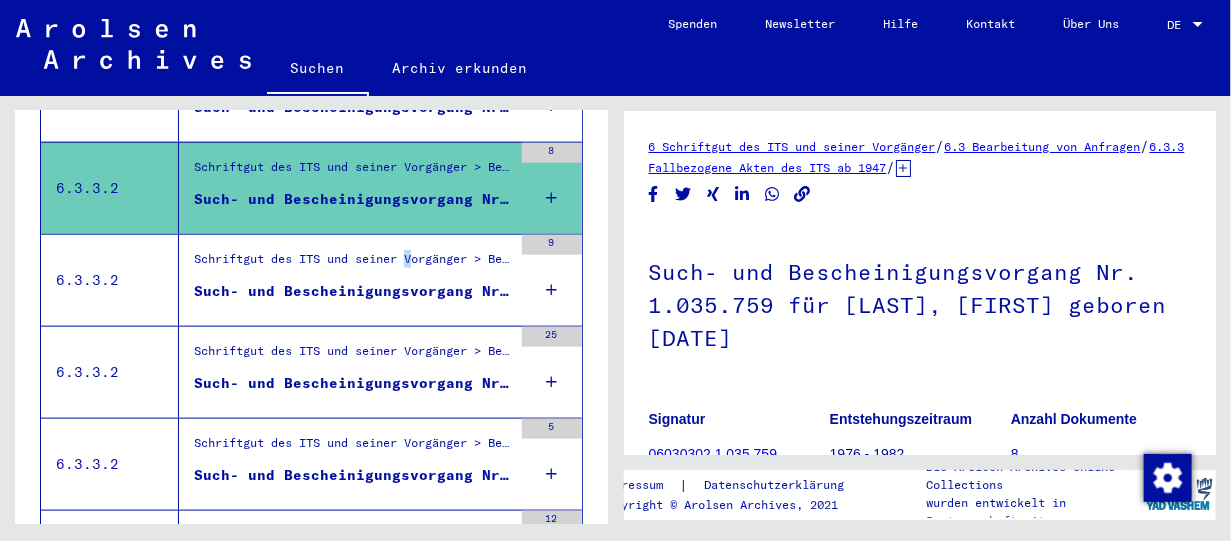 click on "Schriftgut des ITS und seiner Vorgänger > Bearbeitung von Anfragen > Fallbezogene Akten des ITS ab 1947 > T/D-Fallablage > Such- und Bescheinigungsvorgänge mit den (T/D-) Nummern von 1.000.000 bis 1.249.999 > Such- und Bescheinigungsvorgänge mit den (T/D-) Nummern von 1.037.000 bis 1.037.499" at bounding box center (353, 264) 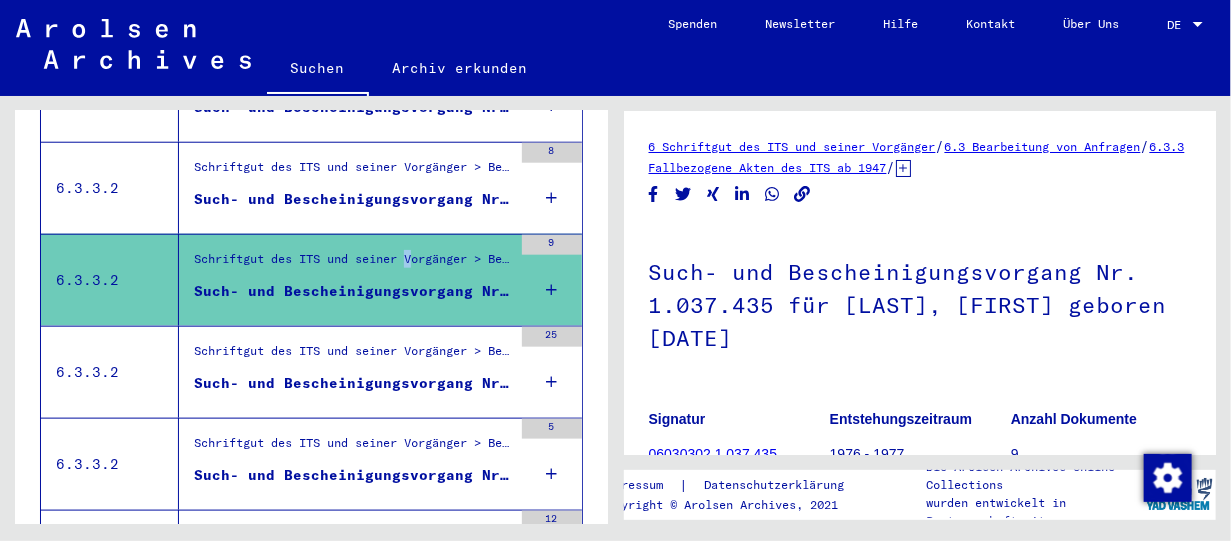 scroll, scrollTop: 0, scrollLeft: 0, axis: both 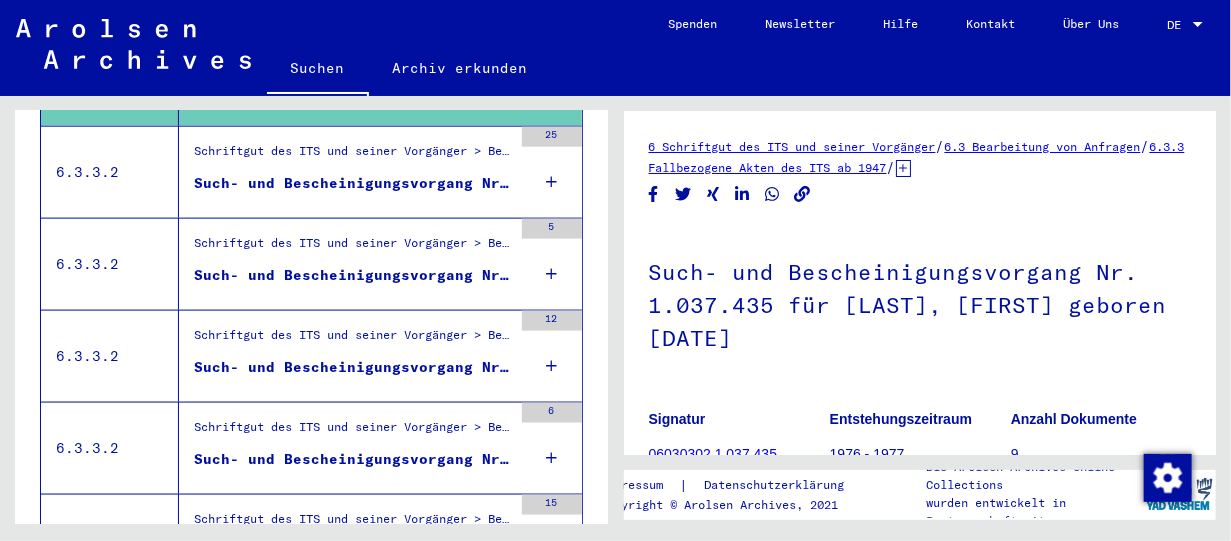 click on "Such- und Bescheinigungsvorgang Nr. 1.044.686 für [LAST], [FIRST] geboren [DATE]" at bounding box center [353, 183] 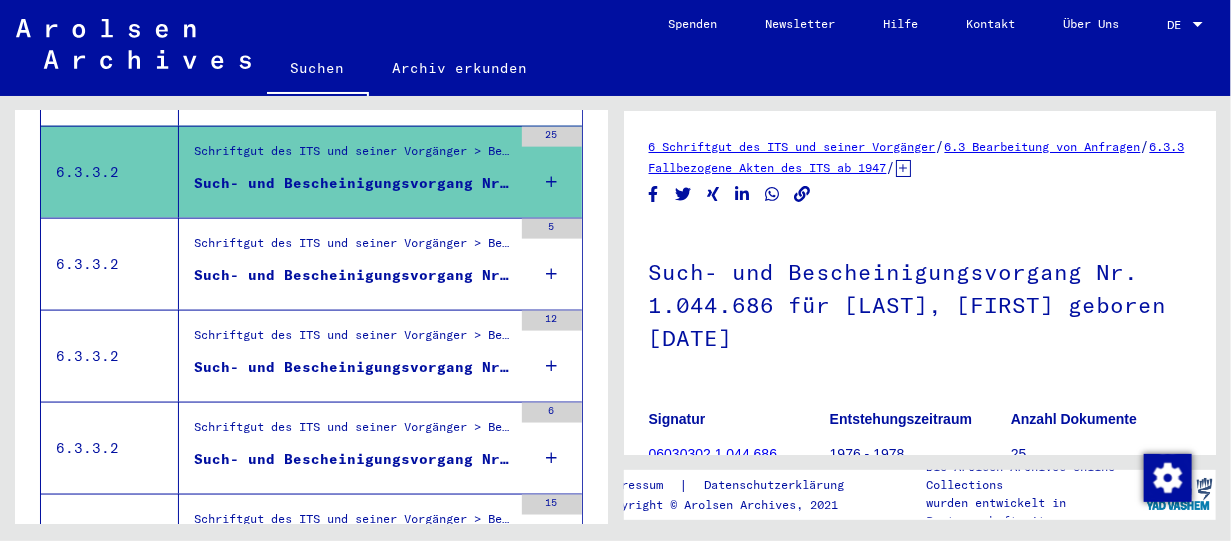 scroll, scrollTop: 0, scrollLeft: 0, axis: both 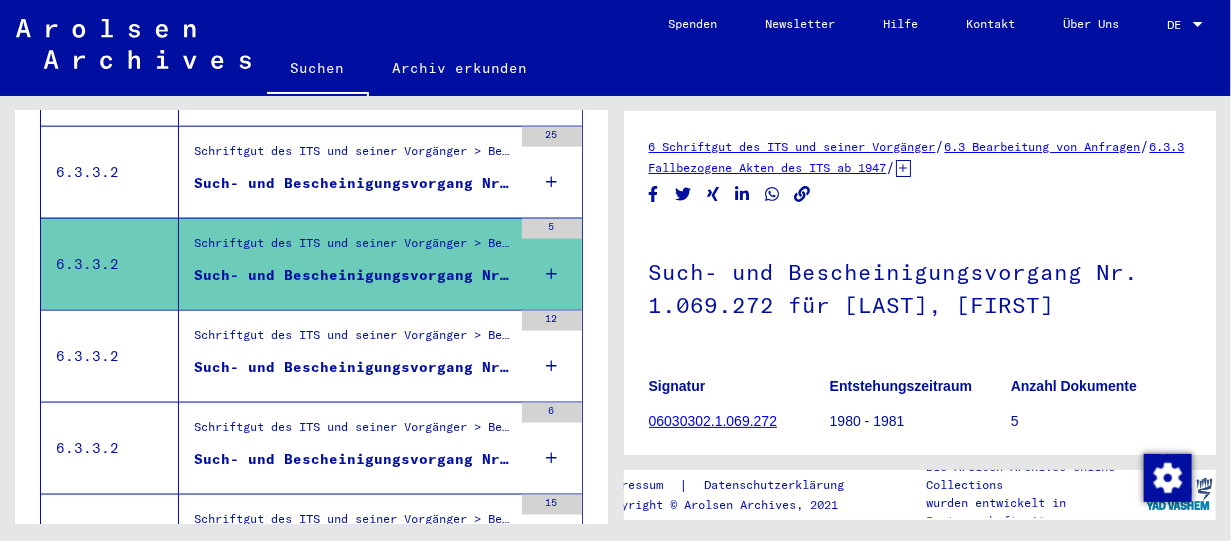 click on "Schriftgut des ITS und seiner Vorgänger > Bearbeitung von Anfragen > Fallbezogene Akten des ITS ab 1947 > T/D-Fallablage > Such- und Bescheinigungsvorgänge mit den (T/D-) Nummern von 1.000.000 bis 1.249.999 > Such- und Bescheinigungsvorgänge mit den (T/D-) Nummern von 1.075.000 bis 1.075.499" at bounding box center (353, 340) 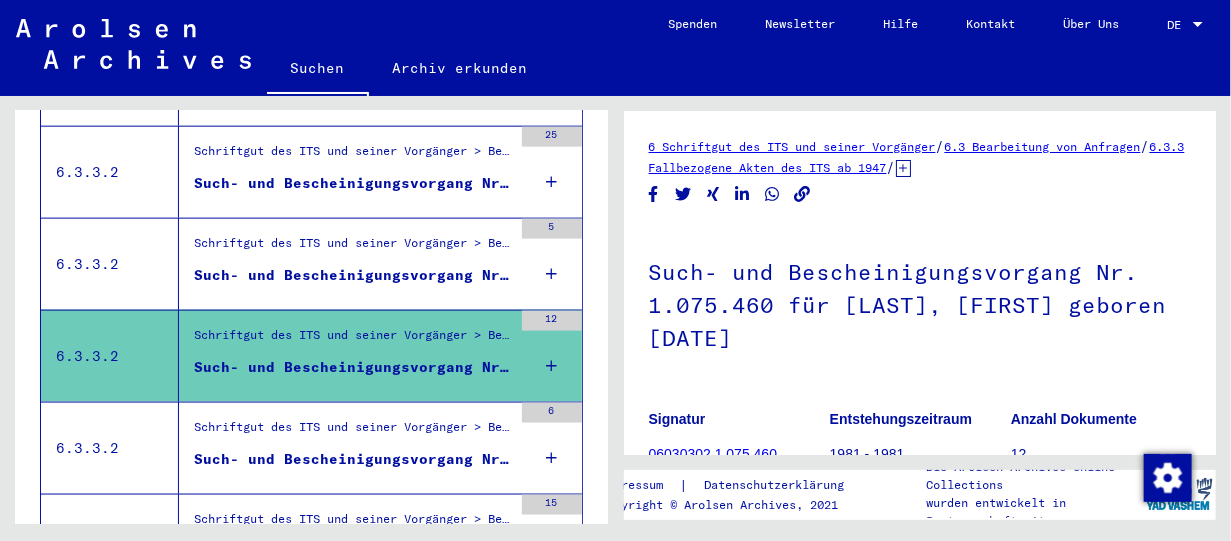 scroll, scrollTop: 0, scrollLeft: 0, axis: both 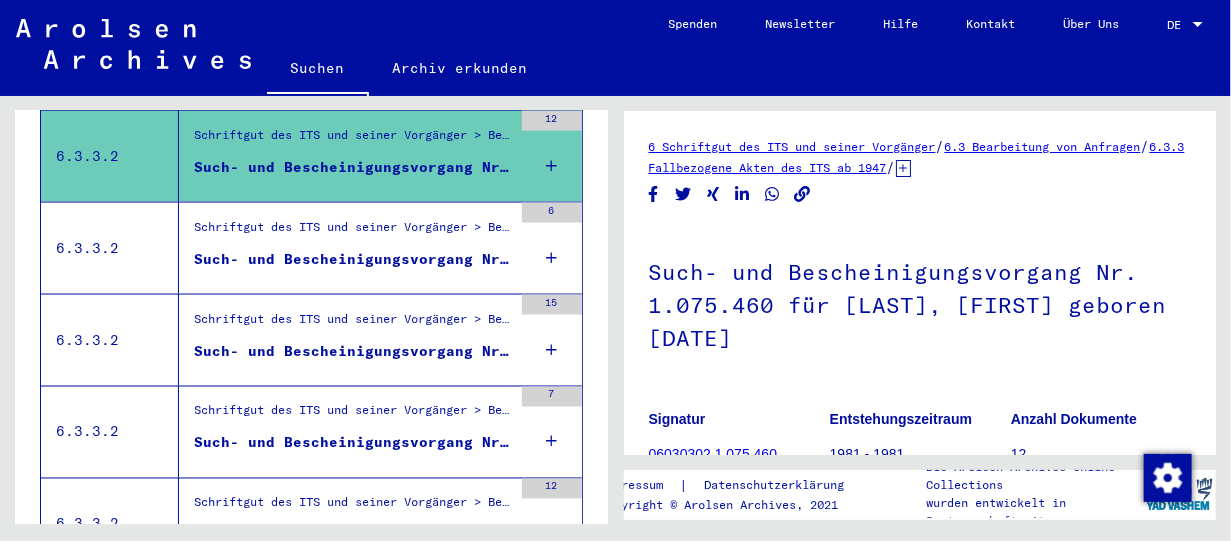 click on "Such- und Bescheinigungsvorgang Nr. 1.143.666 für [LAST], [FIRST] geboren [DATE]" at bounding box center [353, 259] 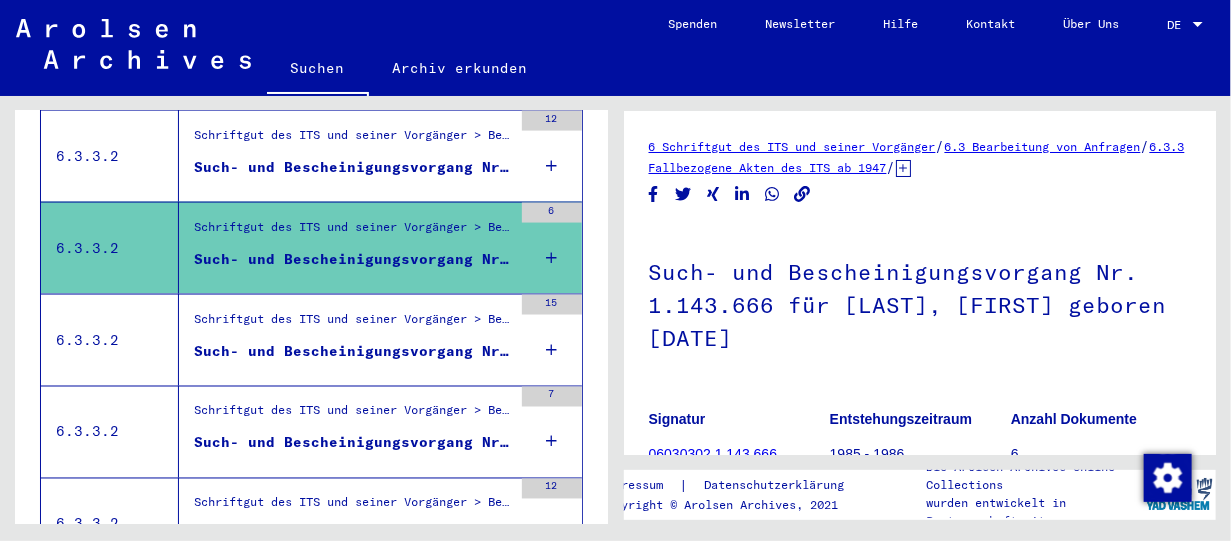 scroll, scrollTop: 0, scrollLeft: 0, axis: both 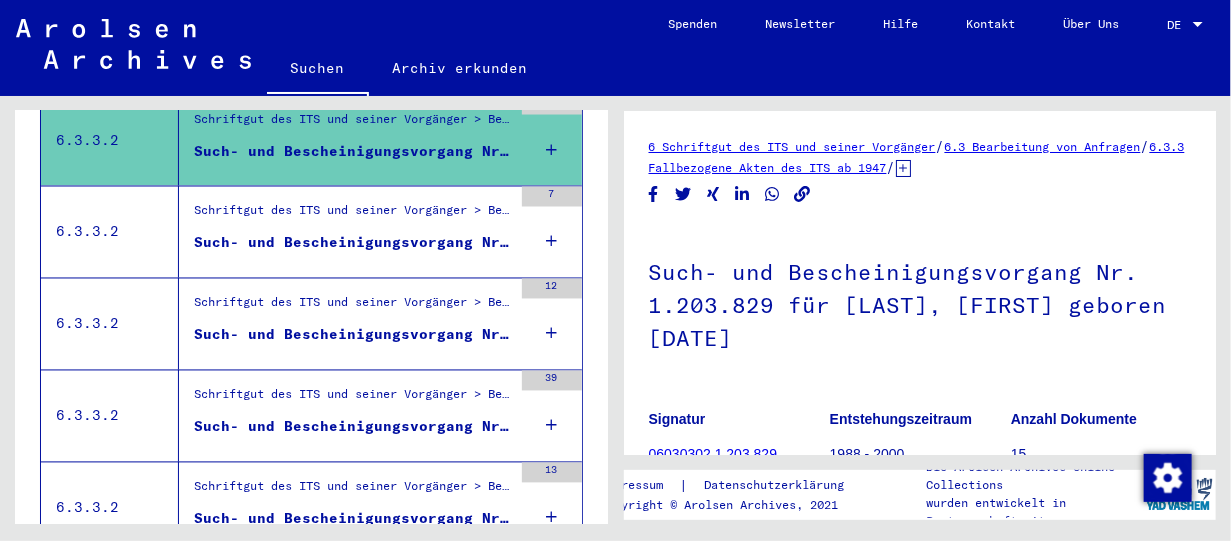 click on "Schriftgut des ITS und seiner Vorgänger > Bearbeitung von Anfragen > Fallbezogene Akten des ITS ab 1947 > T/D-Fallablage > Such- und Bescheinigungsvorgänge mit den (T/D-) Nummern von 1.000.000 bis 1.249.999 > Such- und Bescheinigungsvorgänge mit den (T/D-) Nummern von 1.236.500 bis 1.236.999 Such- und Bescheinigungsvorgang Nr. 1.236.515 für [LAST], [FIRST] geboren [DATE]" at bounding box center (353, 232) 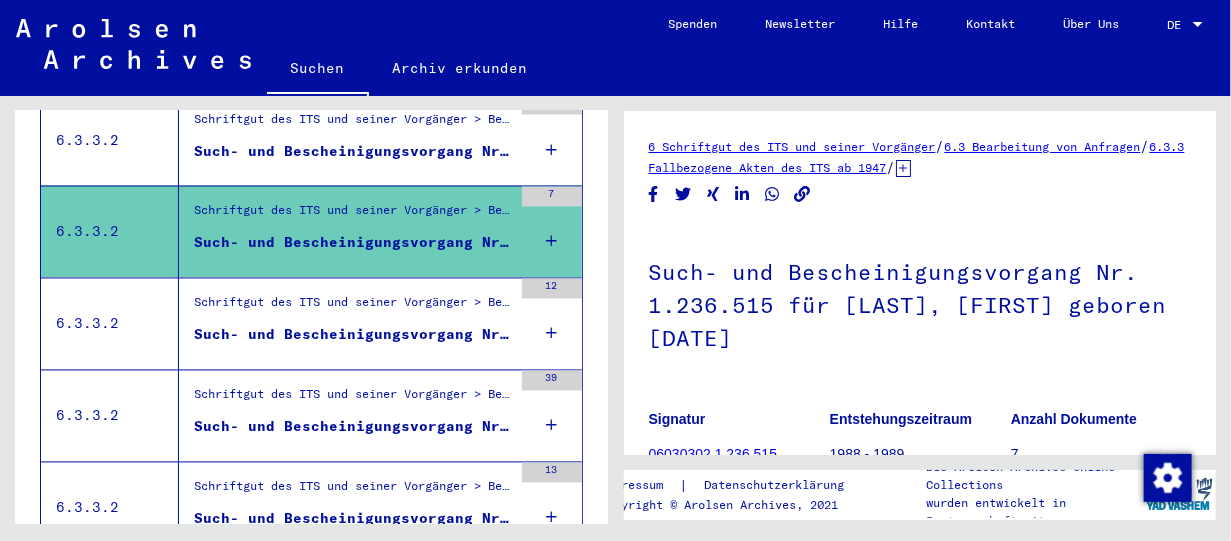 scroll, scrollTop: 0, scrollLeft: 0, axis: both 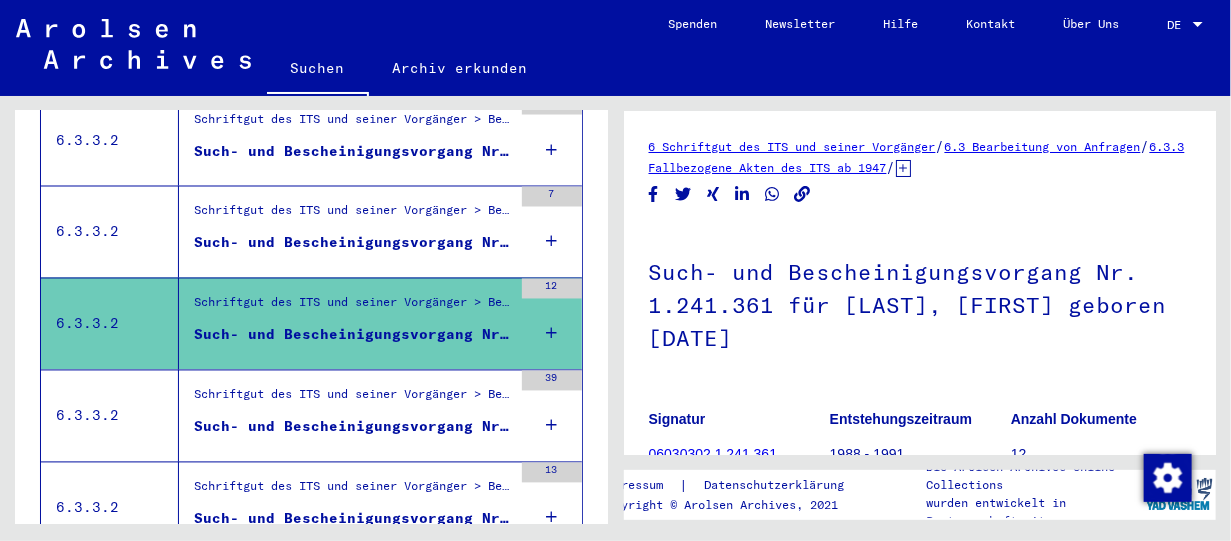 click on "Schriftgut des ITS und seiner Vorgänger > Bearbeitung von Anfragen > Fallbezogene Akten des ITS ab 1947 > T/D-Fallablage > Such- und Bescheinigungsvorgänge mit den (T/D-) Nummern von 1.250.000 bis 1.499.999 > Such- und Bescheinigungsvorgänge mit den (T/D-) Nummern von 1.258.000 bis 1.258.499 Such- und Bescheinigungsvorgang Nr. 1.258.258 für [LAST], [FIRST] geboren [DATE]" at bounding box center (353, 416) 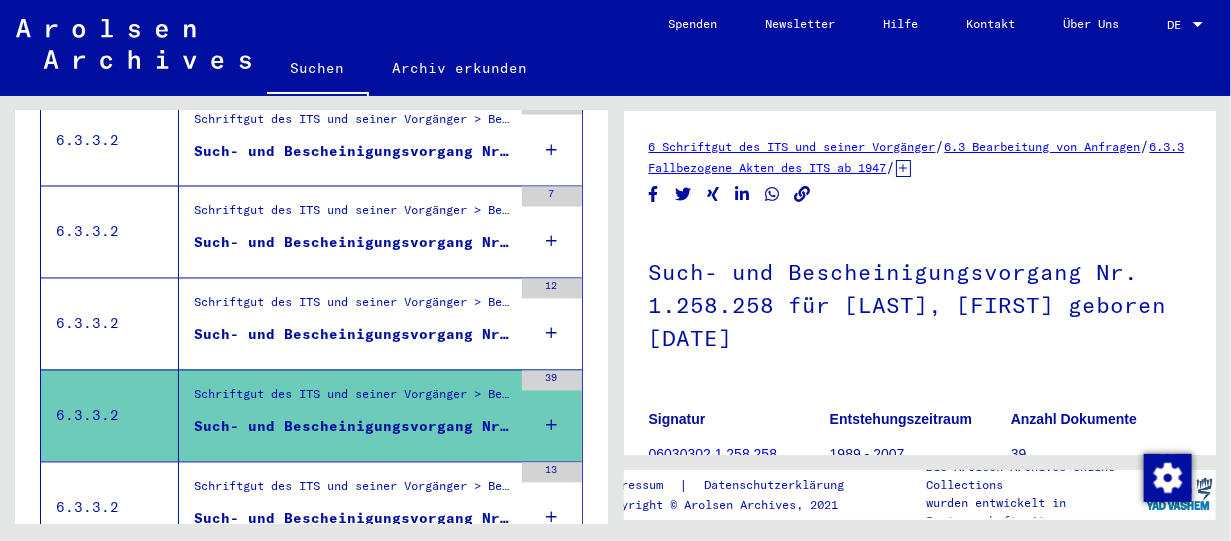 scroll, scrollTop: 0, scrollLeft: 0, axis: both 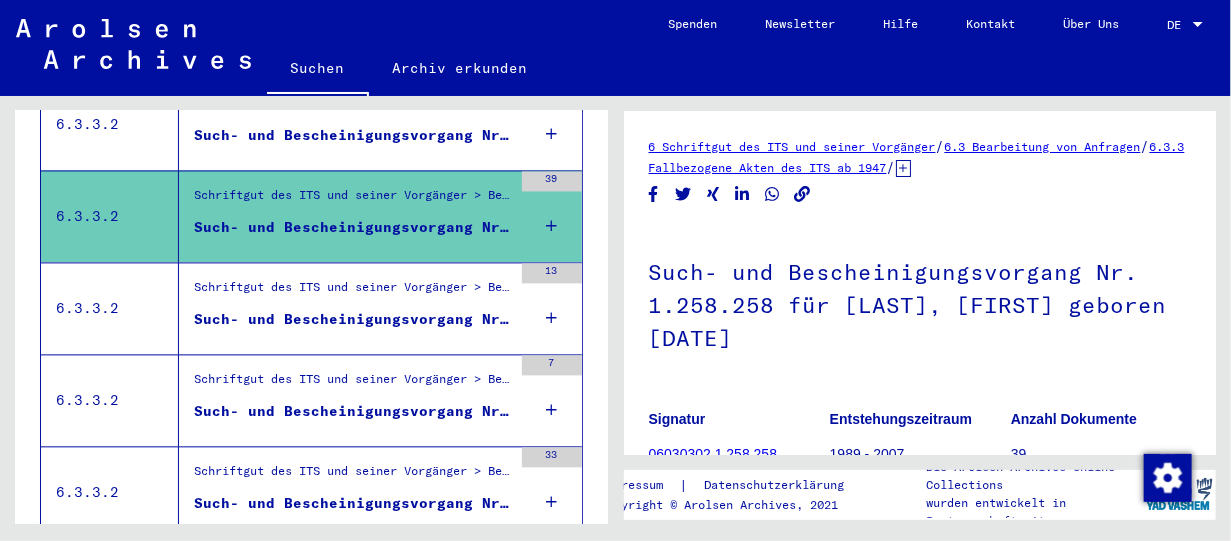 click on "Schriftgut des ITS und seiner Vorgänger > Bearbeitung von Anfragen > Fallbezogene Akten des ITS ab 1947 > T/D-Fallablage > Such- und Bescheinigungsvorgänge mit den (T/D-) Nummern von 1.250.000 bis 1.499.999 > Such- und Bescheinigungsvorgänge mit den (T/D-) Nummern von 1.332.500 bis 1.332.999" at bounding box center [353, 293] 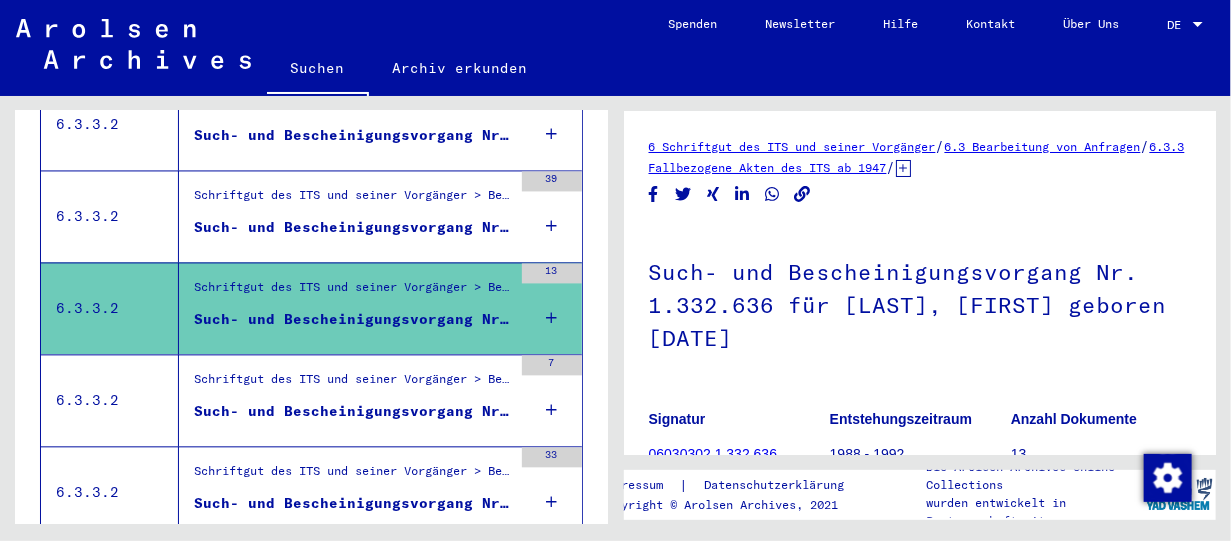 scroll, scrollTop: 0, scrollLeft: 0, axis: both 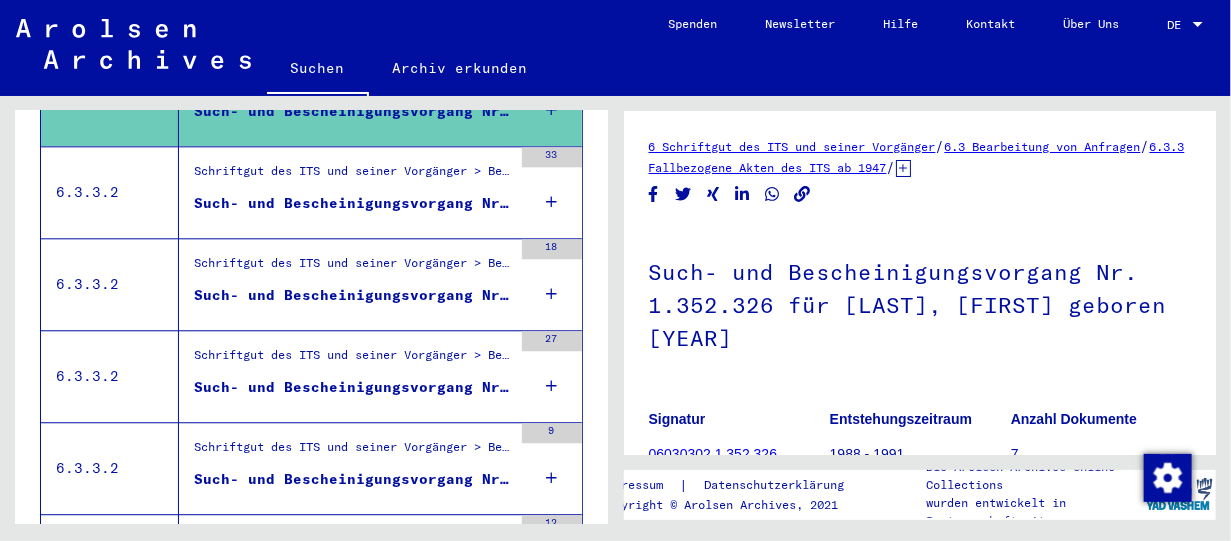 click on "Such- und Bescheinigungsvorgang Nr. 1.362.766 für [LAST], [FIRST] geboren [DATE] oder[YEAR] oder[DATE]" at bounding box center (353, 208) 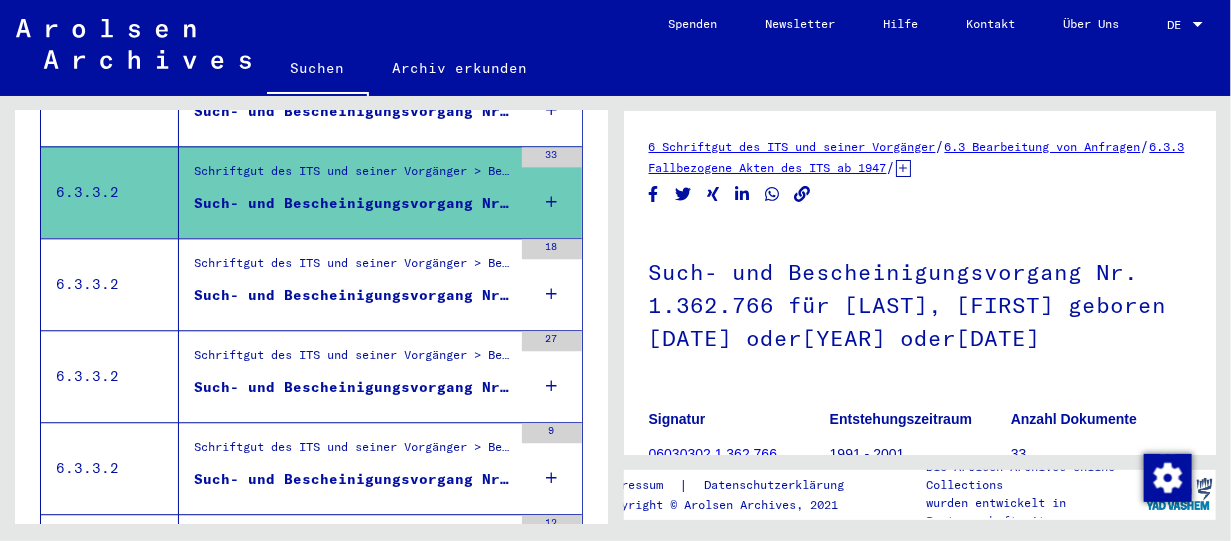 scroll, scrollTop: 0, scrollLeft: 0, axis: both 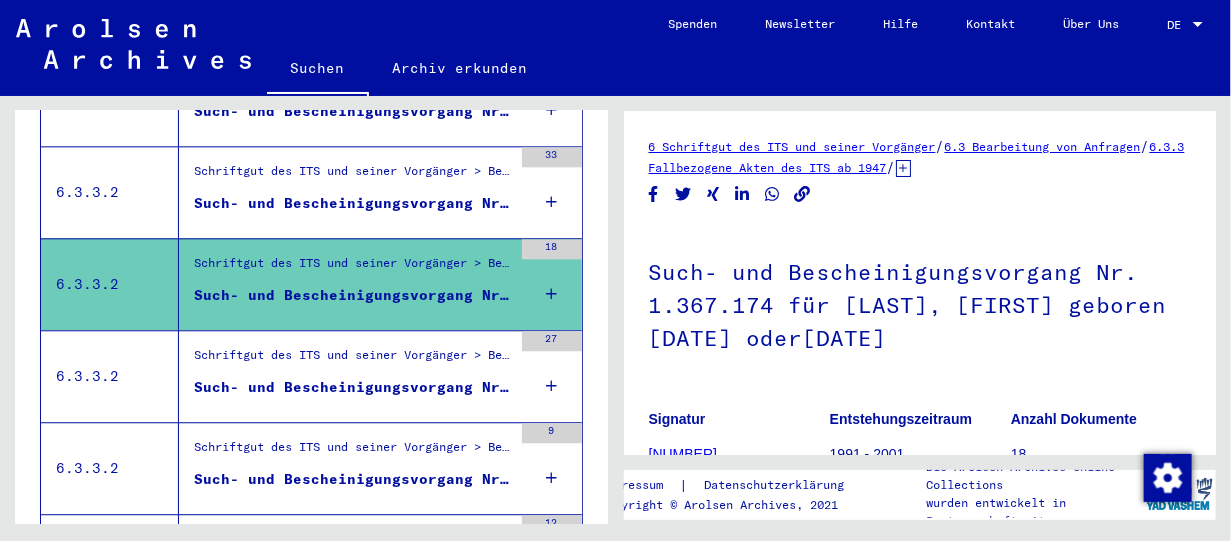 click on "Such- und Bescheinigungsvorgang Nr. 1.375.015 für [LAST], [FIRST] geboren [DATE]" at bounding box center (353, 387) 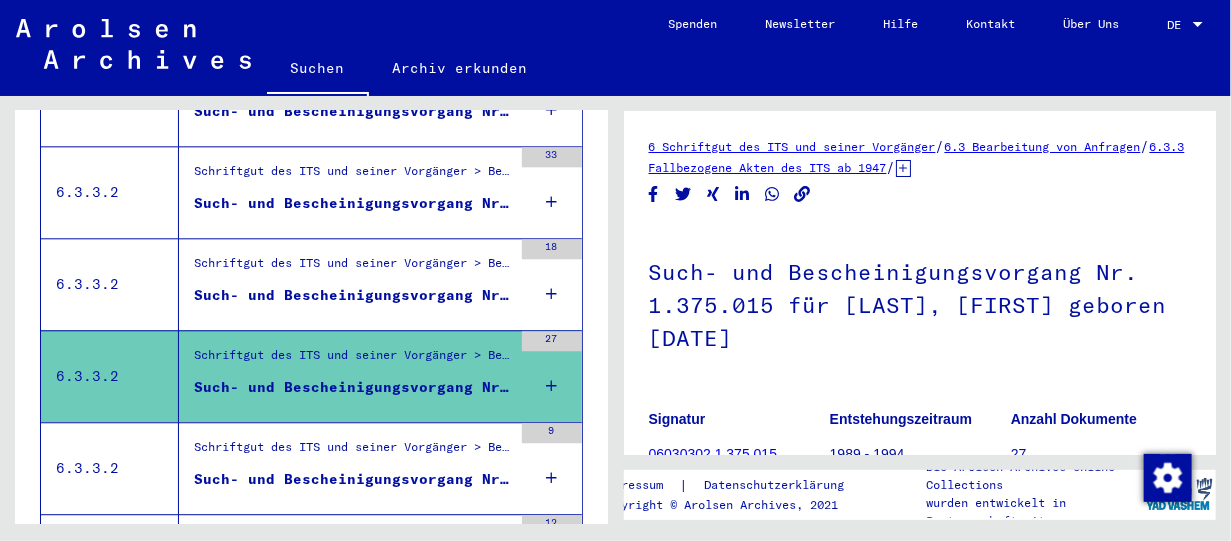 scroll, scrollTop: 0, scrollLeft: 0, axis: both 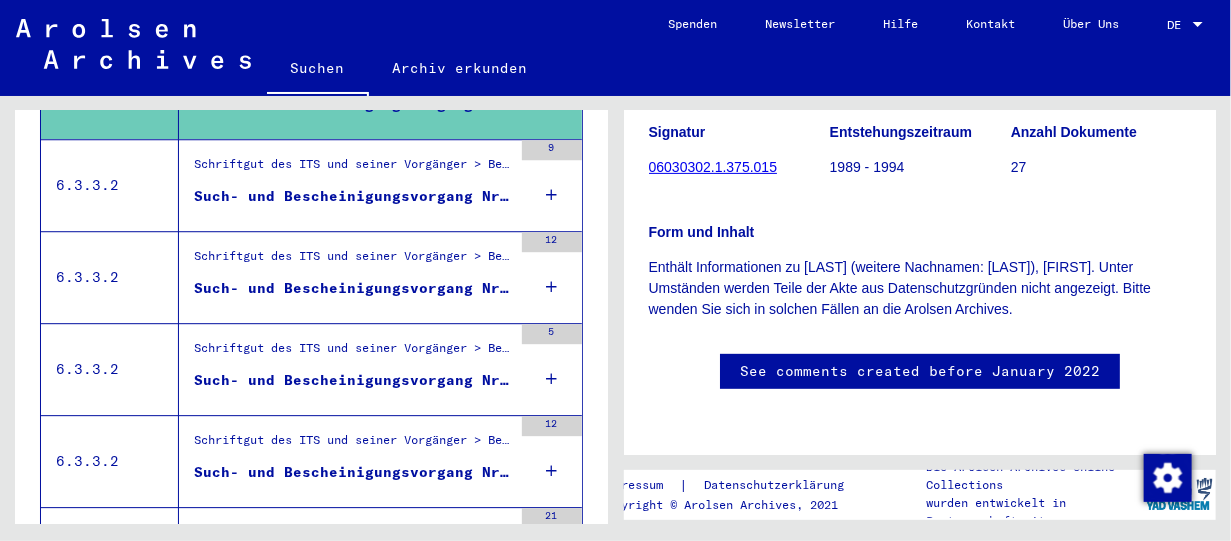 click on "Such- und Bescheinigungsvorgang Nr. 1.404.094 für [LAST], [FIRST] geboren [DATE]" at bounding box center [353, 196] 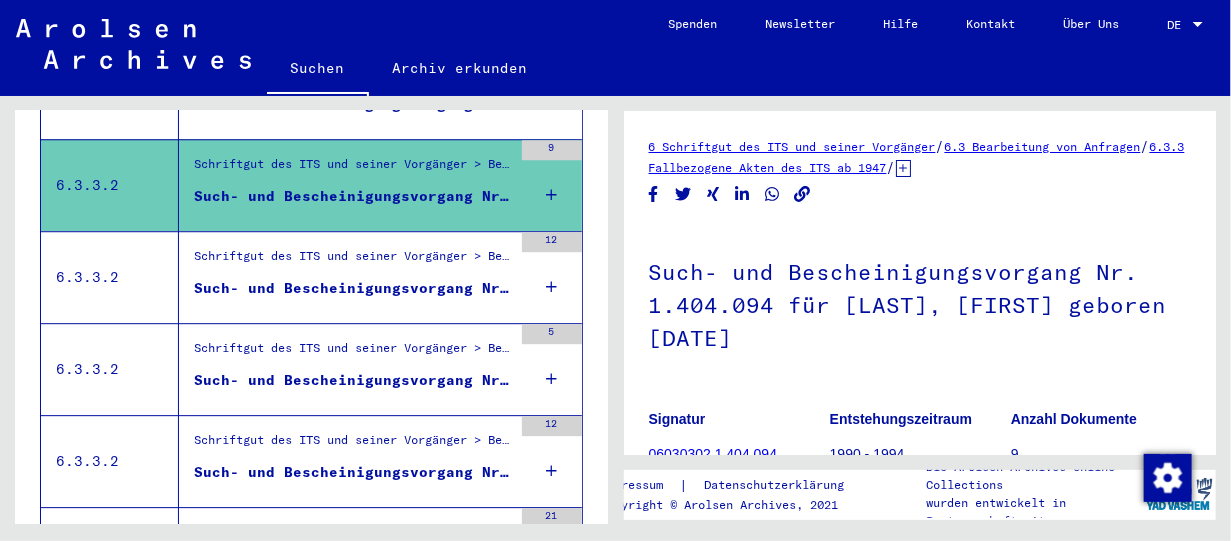 click on "Schriftgut des ITS und seiner Vorgänger > Bearbeitung von Anfragen > Fallbezogene Akten des ITS ab 1947 > T/D-Fallablage > Such- und Bescheinigungsvorgänge mit den (T/D-) Nummern von 1.250.000 bis 1.499.999 > Such- und Bescheinigungsvorgänge mit den (T/D-) Nummern von 1.411.500 bis 1.411.999" at bounding box center (353, 261) 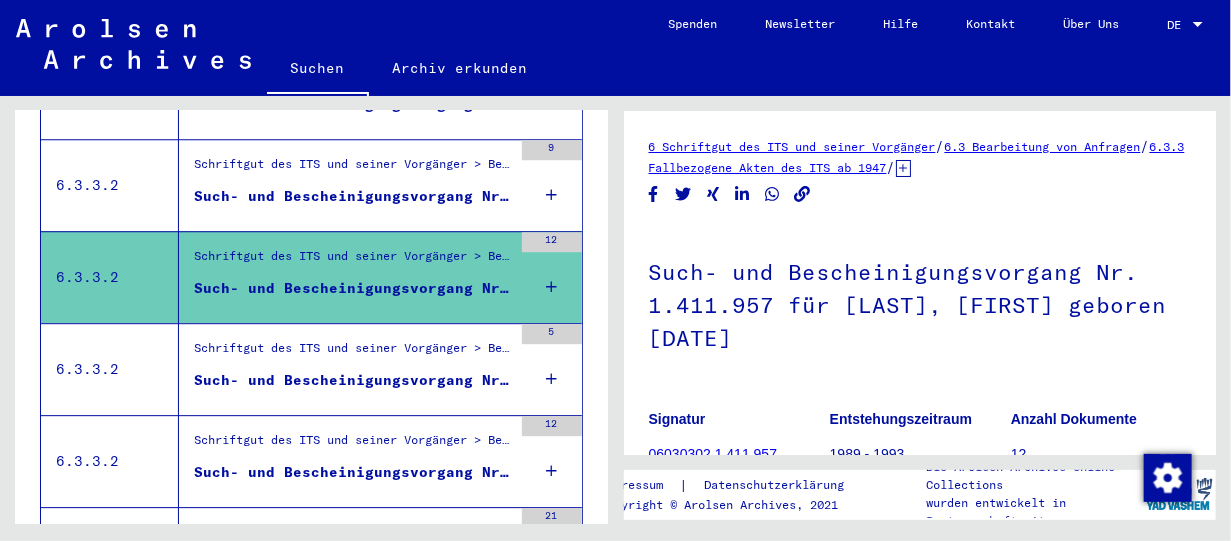 click on "Schriftgut des ITS und seiner Vorgänger > Bearbeitung von Anfragen > Fallbezogene Akten des ITS ab 1947 > T/D-Fallablage > Such- und Bescheinigungsvorgänge mit den (T/D-) Nummern von 1.250.000 bis 1.499.999 > Such- und Bescheinigungsvorgänge mit den (T/D-) Nummern von 1.412.000 bis 1.412.499" at bounding box center (353, 353) 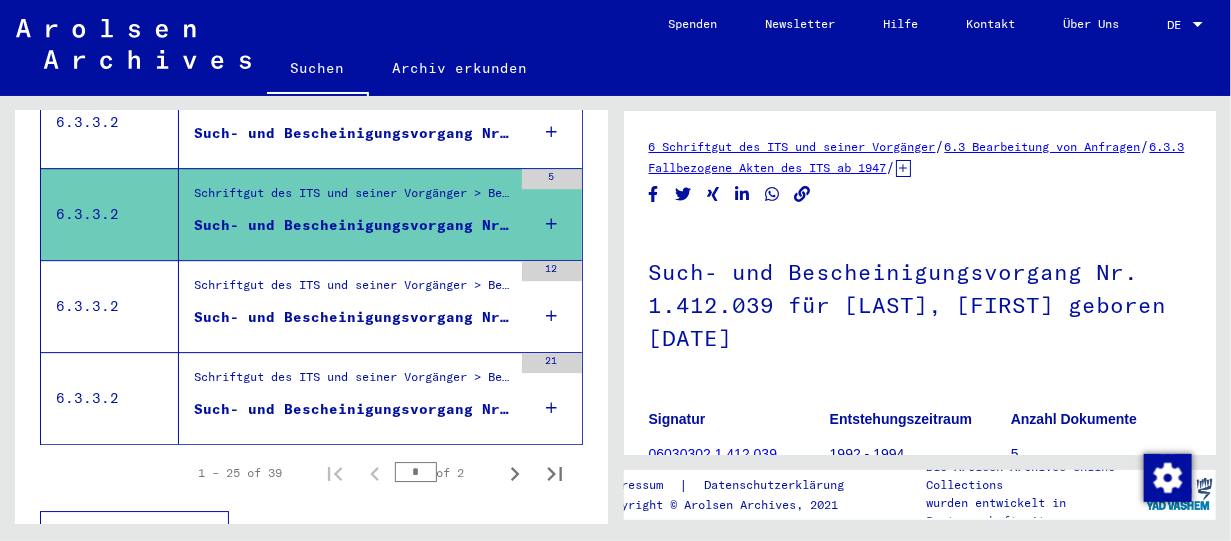 click on "Such- und Bescheinigungsvorgang Nr. 1.437.371 für [LAST], [FIRST] geboren [DATE]" at bounding box center (353, 317) 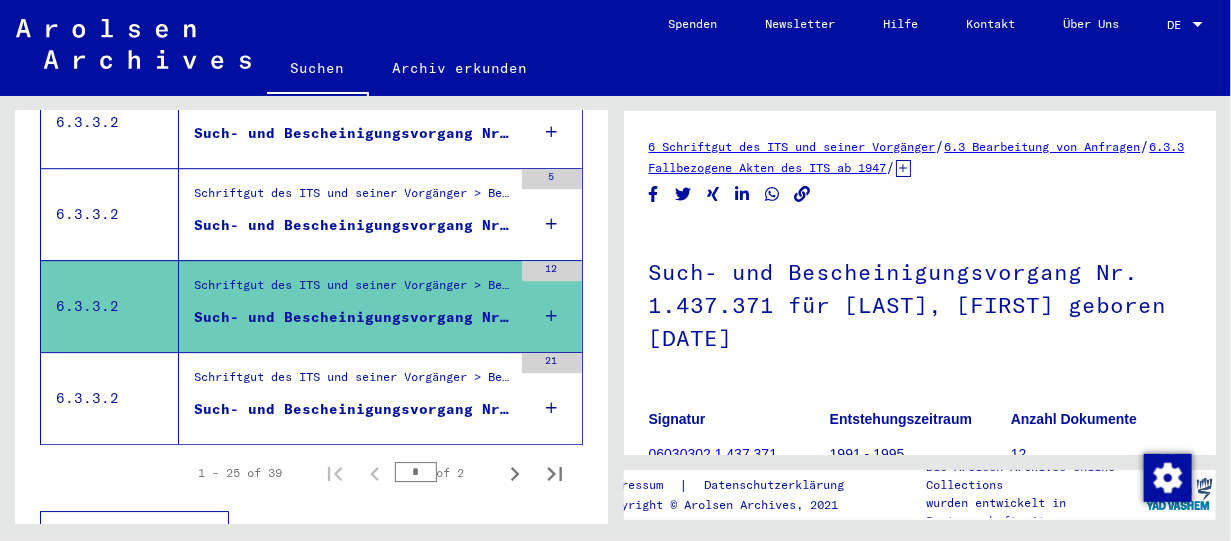 click on "Schriftgut des ITS und seiner Vorgänger > Bearbeitung von Anfragen > Fallbezogene Akten des ITS ab 1947 > T/D-Fallablage > Such- und Bescheinigungsvorgänge mit den (T/D-) Nummern von 1.250.000 bis 1.499.999 > Such- und Bescheinigungsvorgänge mit den (T/D-) Nummern von 1.477.000 bis 1.477.499" at bounding box center (353, 382) 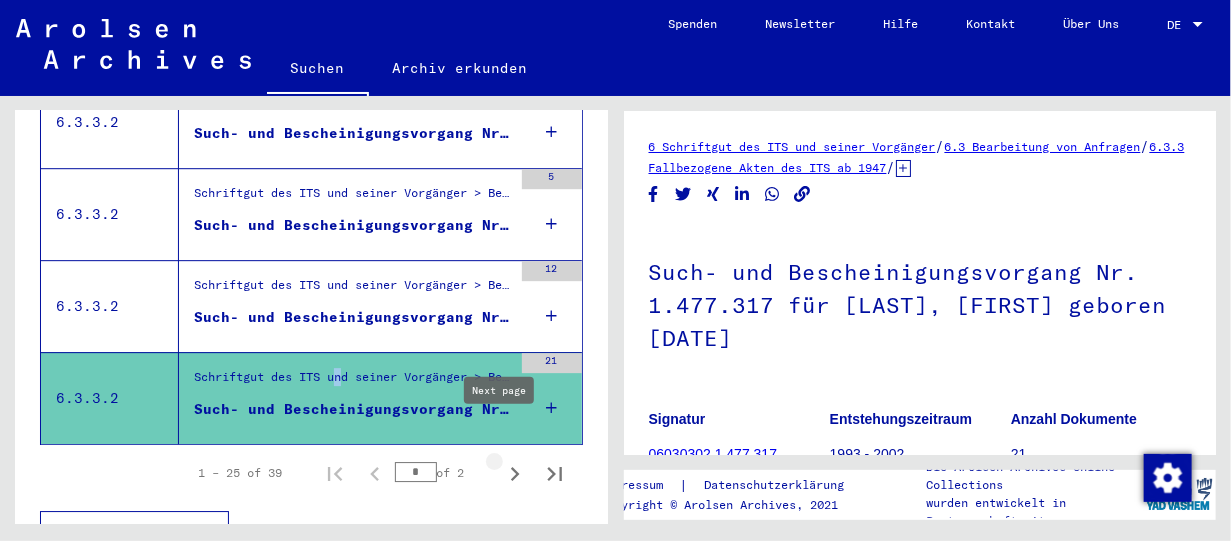click 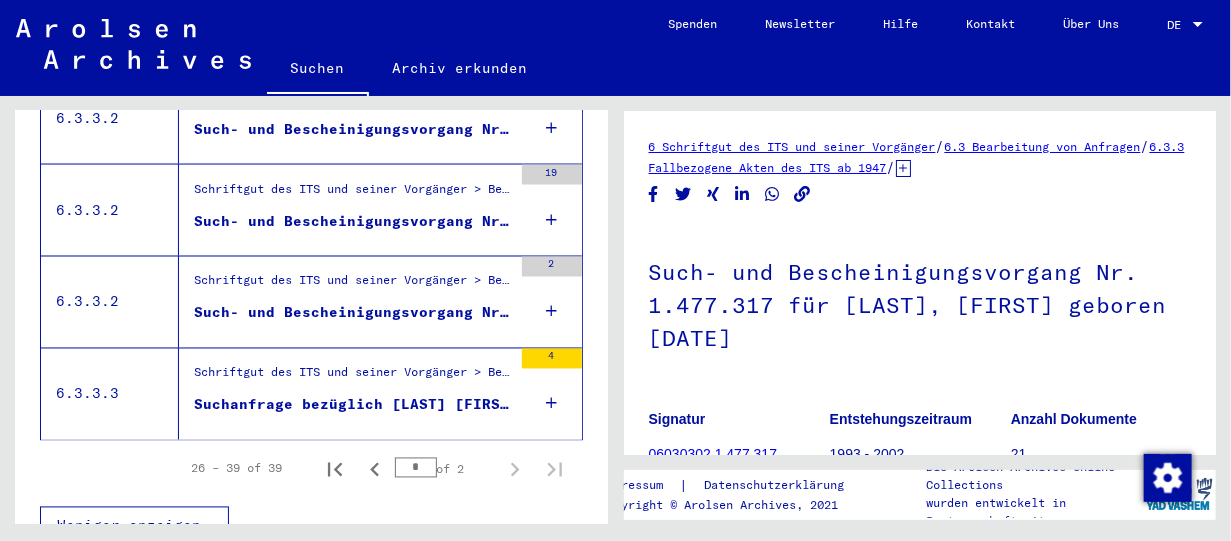 click on "Schriftgut des ITS und seiner Vorgänger > Bearbeitung von Anfragen > Fallbezogene Akten des ITS ab 1947 > Ablage negativ geprüfter Anfragen unter einer "Briefnummer" > Vorgänge mit Briefnummern von B165501 bis B166000" at bounding box center [353, 378] 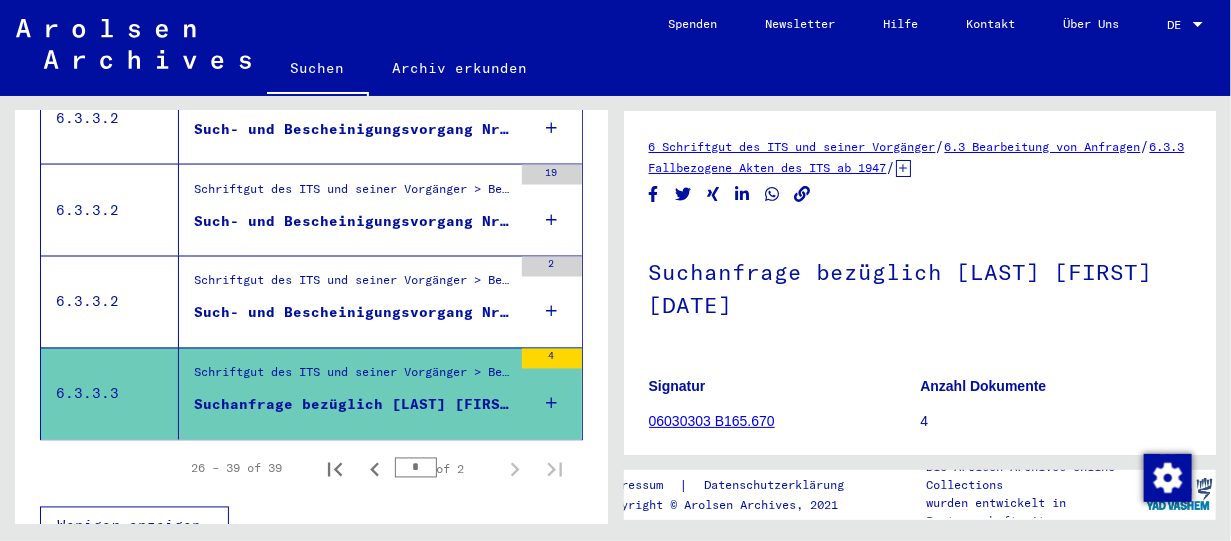 scroll, scrollTop: 0, scrollLeft: 0, axis: both 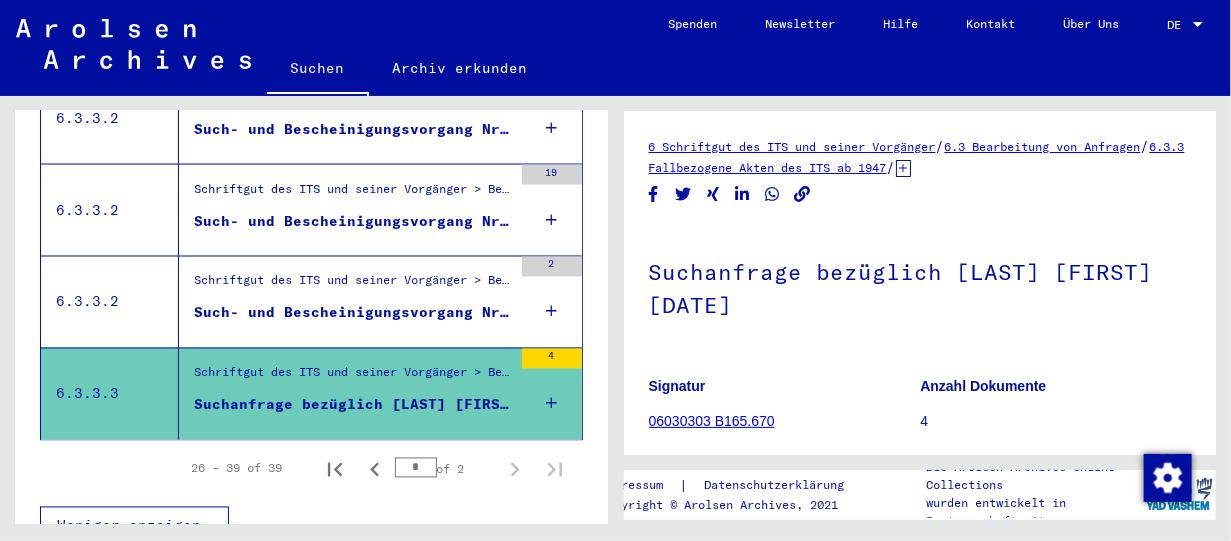 click on "Schriftgut des ITS und seiner Vorgänger > Bearbeitung von Anfragen > Fallbezogene Akten des ITS ab 1947 > T/D-Fallablage > Such- und Bescheinigungsvorgänge mit den (T/D-) Nummern von 5.000.000 bis 5.249.999 > Such- und Bescheinigungsvorgänge mit den (T/D-) Nummern von 5.082.000 bis 5.082.499" at bounding box center (353, 286) 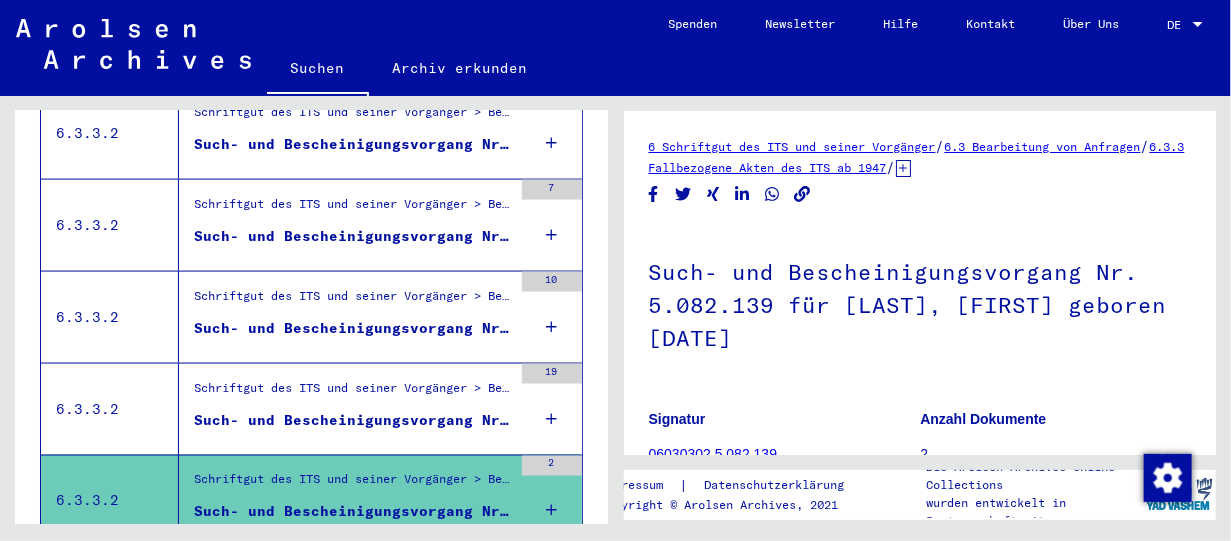 scroll, scrollTop: 1170, scrollLeft: 0, axis: vertical 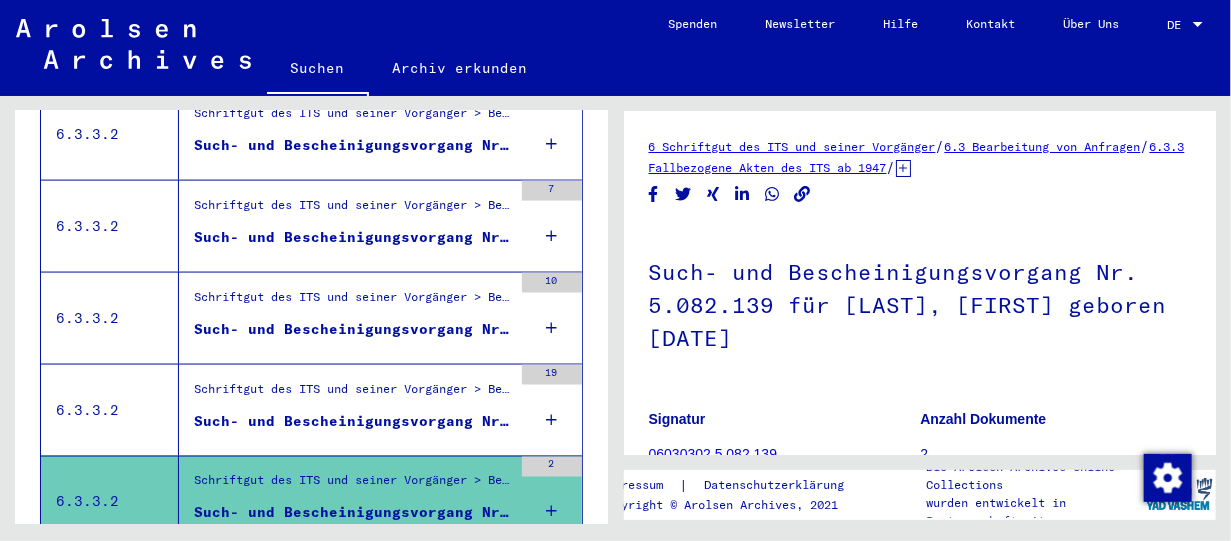 click on "Schriftgut des ITS und seiner Vorgänger > Bearbeitung von Anfragen > Fallbezogene Akten des ITS ab 1947 > T/D-Fallablage > Such- und Bescheinigungsvorgänge mit den (T/D-) Nummern von 1 bis 249.999 > Such- und Bescheinigungsvorgänge mit den (T/D-) Nummern von 44.000 bis 44.499" at bounding box center [353, 394] 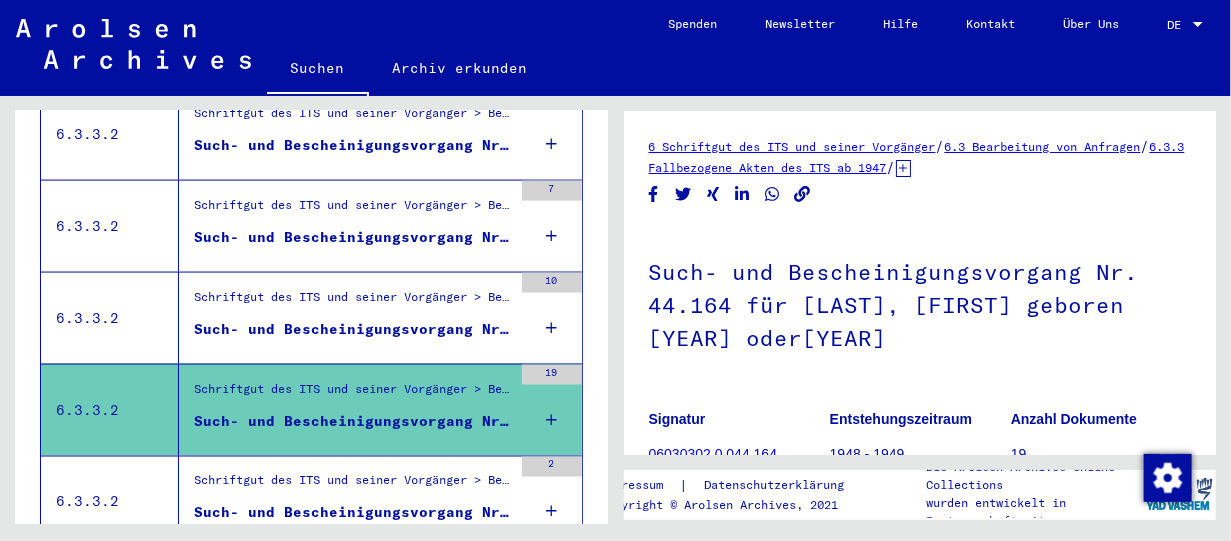 click on "Schriftgut des ITS und seiner Vorgänger > Bearbeitung von Anfragen > Fallbezogene Akten des ITS ab 1947 > T/D-Fallablage > Such- und Bescheinigungsvorgänge mit den (T/D-) Nummern von 1 bis 249.999 > Such- und Bescheinigungsvorgänge mit den (T/D-) Nummern von 200.500 bis 200.999 Such- und Bescheinigungsvorgang Nr. 200.822 für [LAST], [FIRST] geboren [DATE] oder[DATE]" at bounding box center [353, 318] 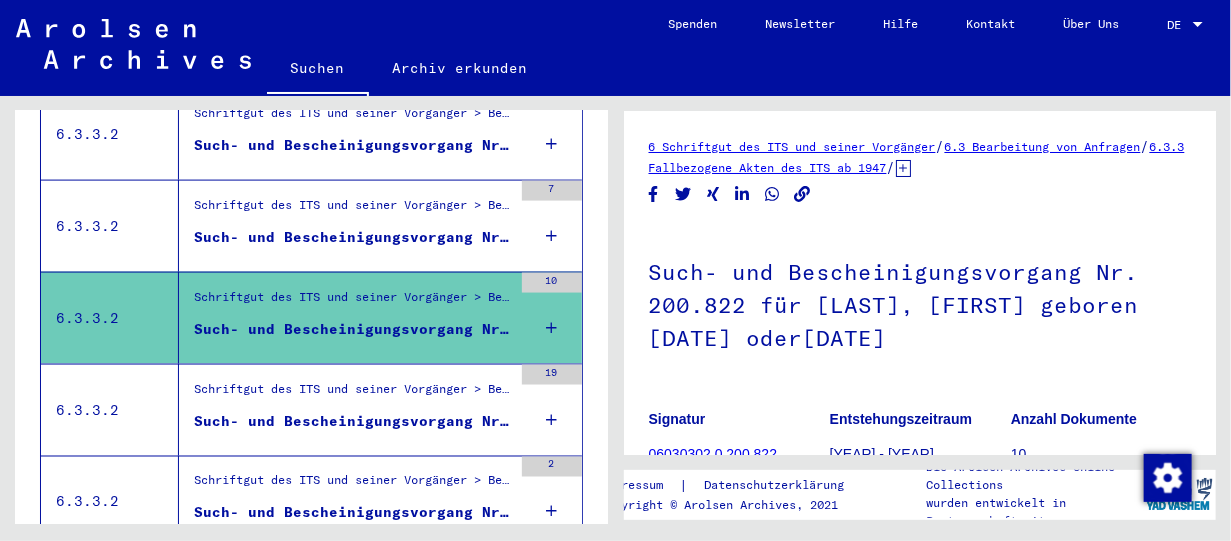 click on "Schriftgut des ITS und seiner Vorgänger > Bearbeitung von Anfragen > Fallbezogene Akten des ITS ab 1947 > T/D-Fallablage > Such- und Bescheinigungsvorgänge mit den (T/D-) Nummern von 1 bis 249.999 > Such- und Bescheinigungsvorgänge mit den (T/D-) Nummern von 110.500 bis 110.999 Such- und Bescheinigungsvorgang Nr. 110.813 für [LAST], [FIRST] geboren [DATE]" at bounding box center [353, 226] 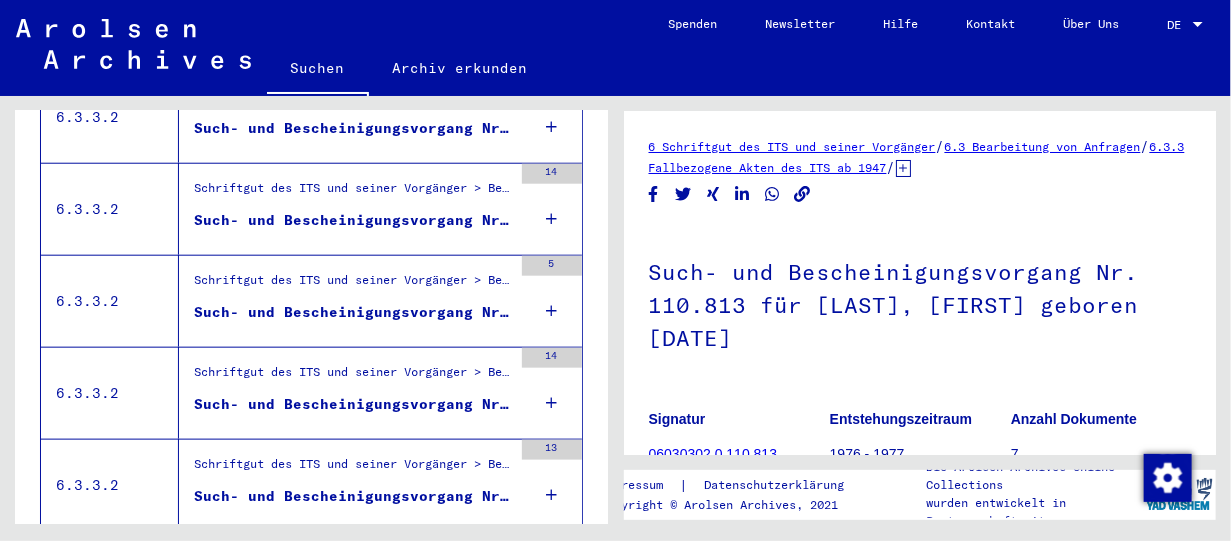 scroll, scrollTop: 816, scrollLeft: 0, axis: vertical 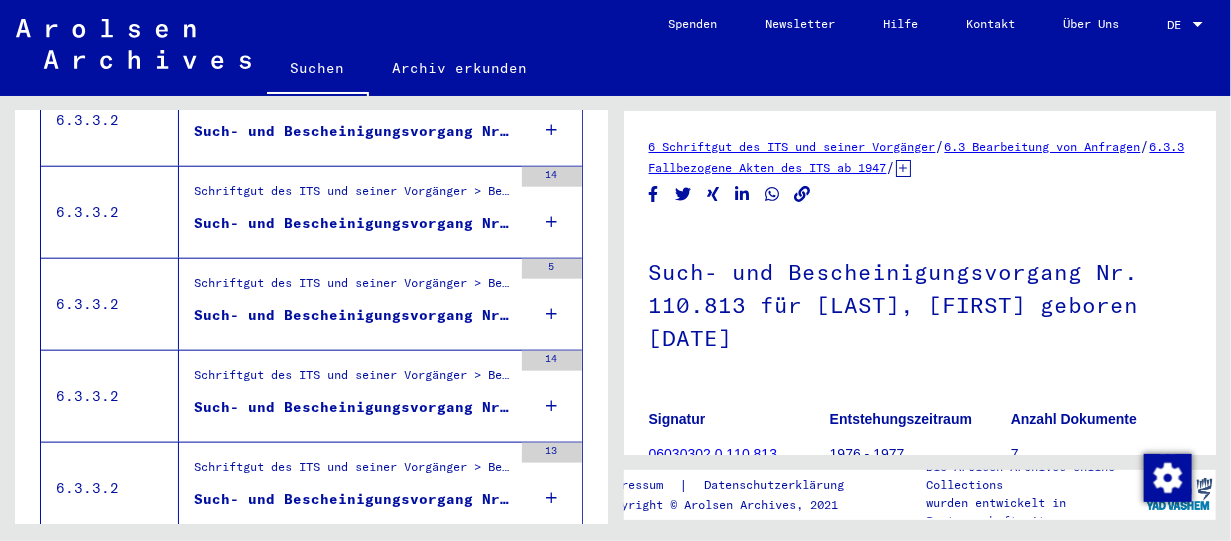 click on "Schriftgut des ITS und seiner Vorgänger > Bearbeitung von Anfragen > Fallbezogene Akten des ITS ab 1947 > T/D-Fallablage > Such- und Bescheinigungsvorgänge mit den (T/D-) Nummern von 1.750.000 bis 1.999.999 > Such- und Bescheinigungsvorgänge mit den (T/D-) Nummern von 1.864.500 bis 1.864.999" at bounding box center (353, 473) 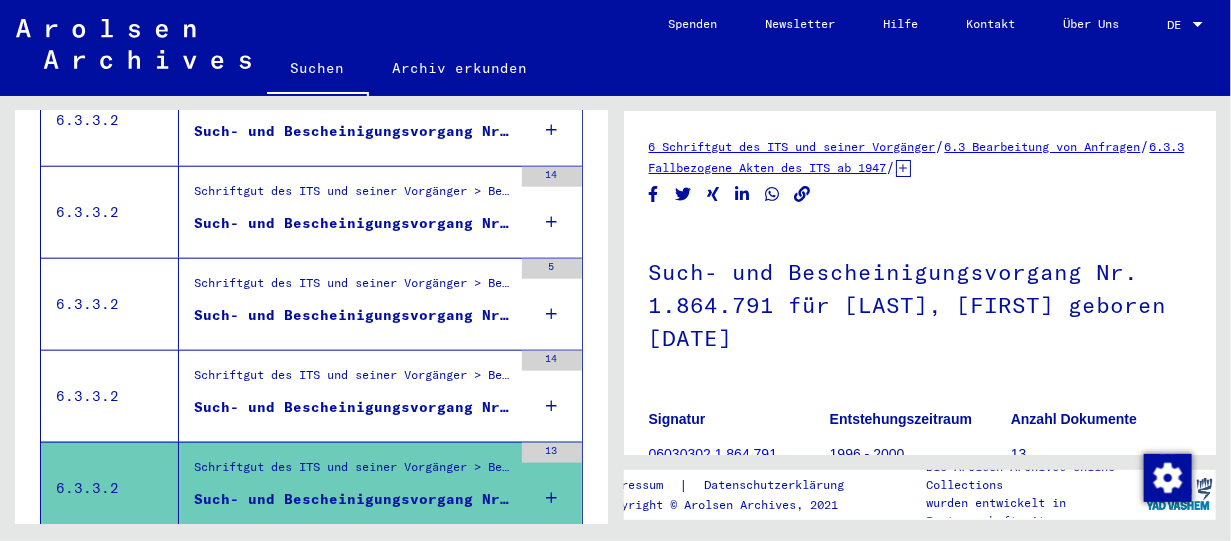 click on "Such- und Bescheinigungsvorgang Nr. 1.863.747 für [LAST], [FIRST] geboren [DATE]" at bounding box center [353, 407] 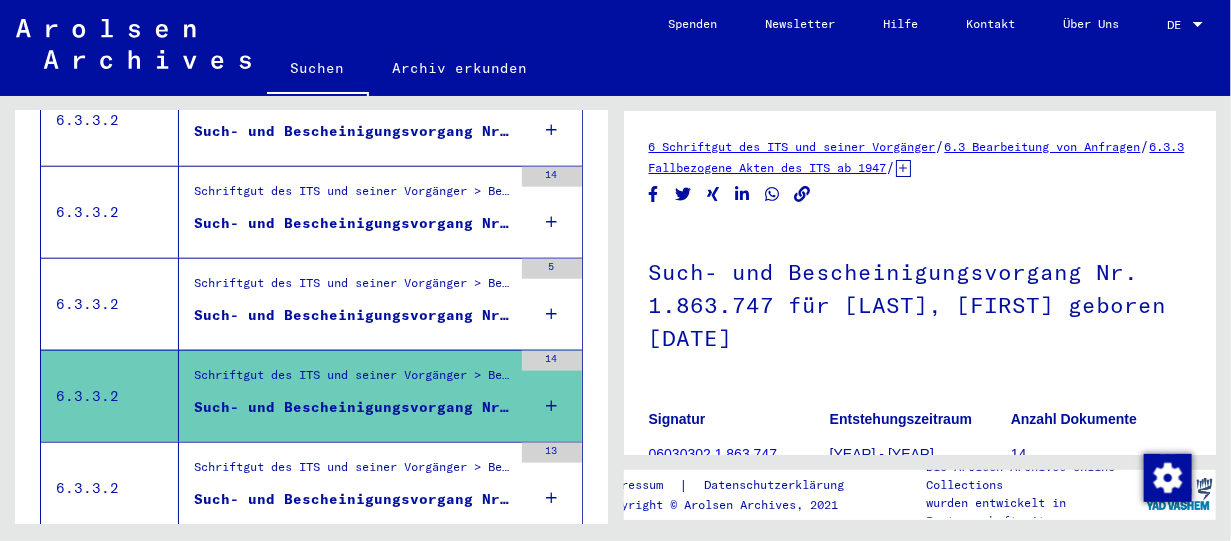 click on "Such- und Bescheinigungsvorgang Nr. 1.841.969 für [LAST], [FIRST] geboren [DATE]" at bounding box center (353, 315) 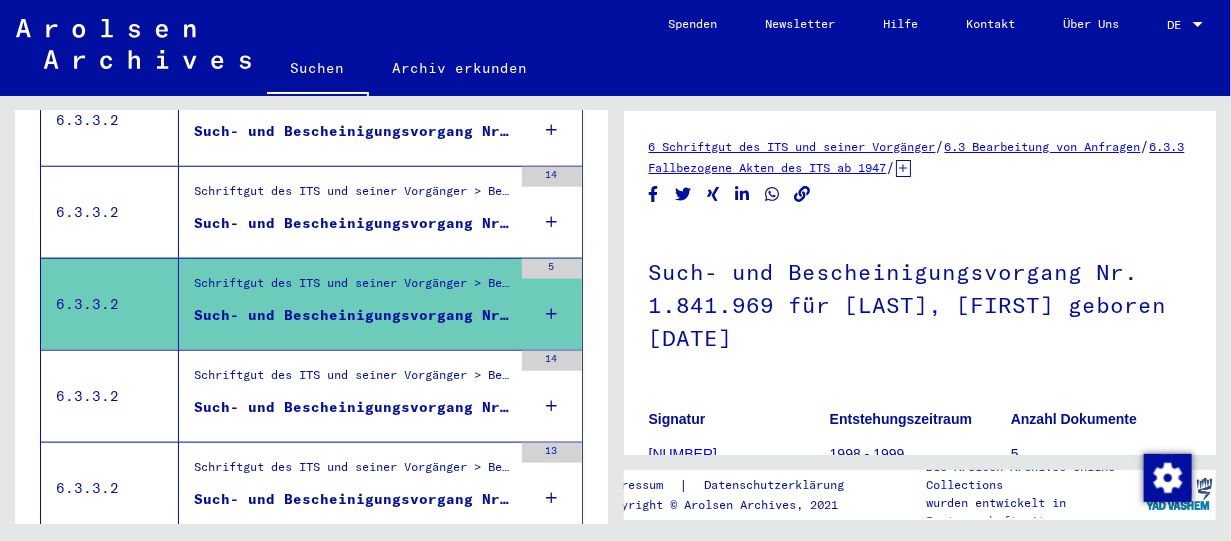 click on "Such- und Bescheinigungsvorgang Nr. 1.782.980 für [LAST], [FIRST] geboren [DATE]" at bounding box center [353, 223] 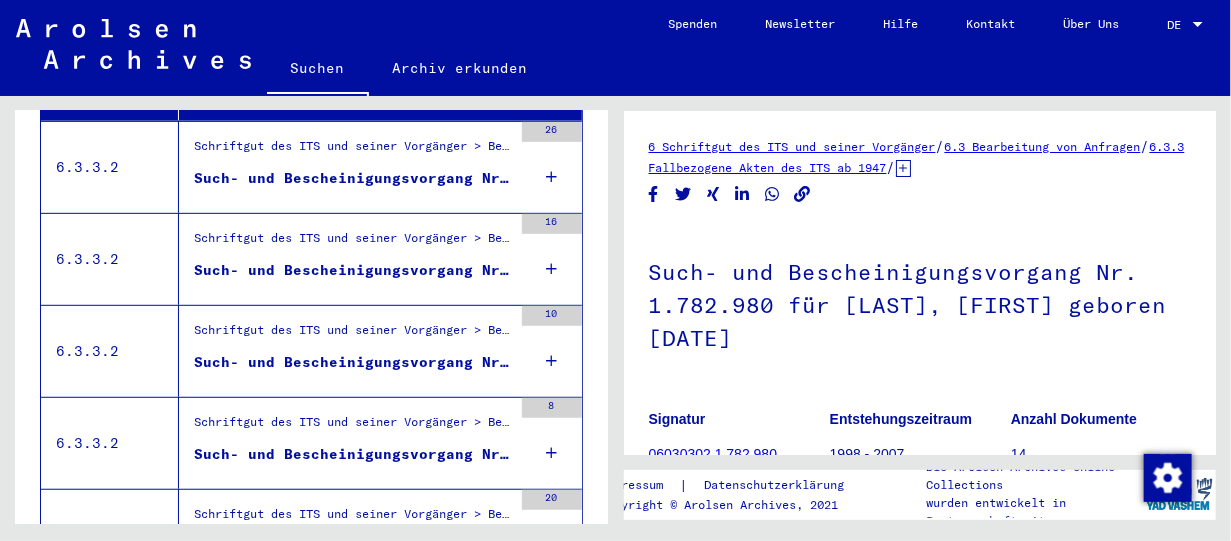 scroll, scrollTop: 407, scrollLeft: 0, axis: vertical 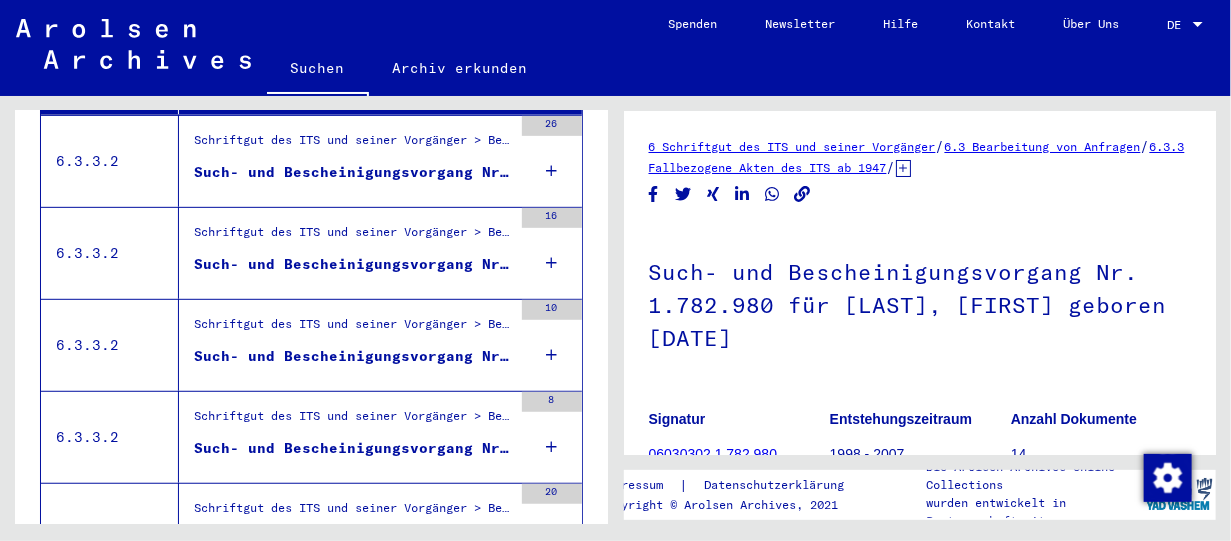 click on "Such- und Bescheinigungsvorgang Nr. 1.646.933 für [LAST], [FIRST] geboren [DATE]" at bounding box center (353, 540) 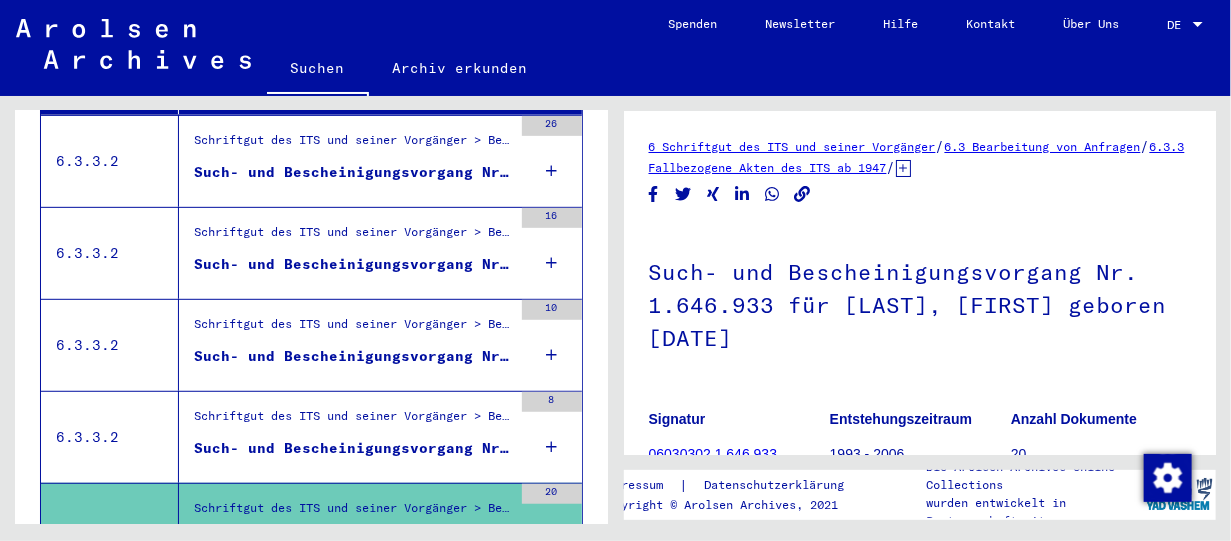 click on "Such- und Bescheinigungsvorgang Nr. 1.623.732 für [LAST], [FIRST] geboren [DATE]" at bounding box center (353, 448) 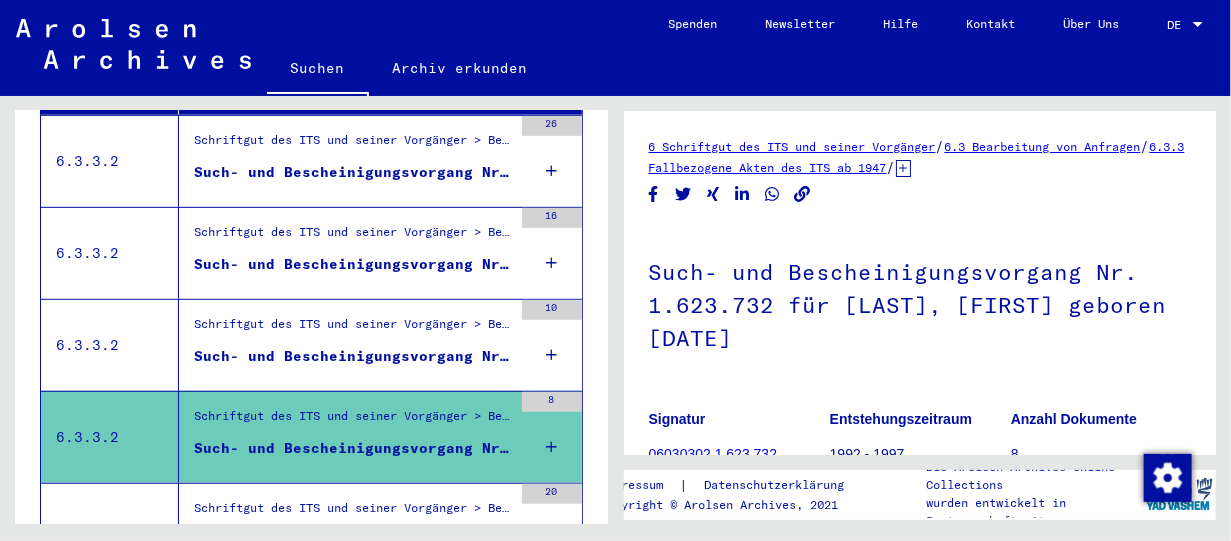 click on "Such- und Bescheinigungsvorgang Nr. 1.581.341 für [LAST], [FIRST] geboren [DATE]" at bounding box center [353, 356] 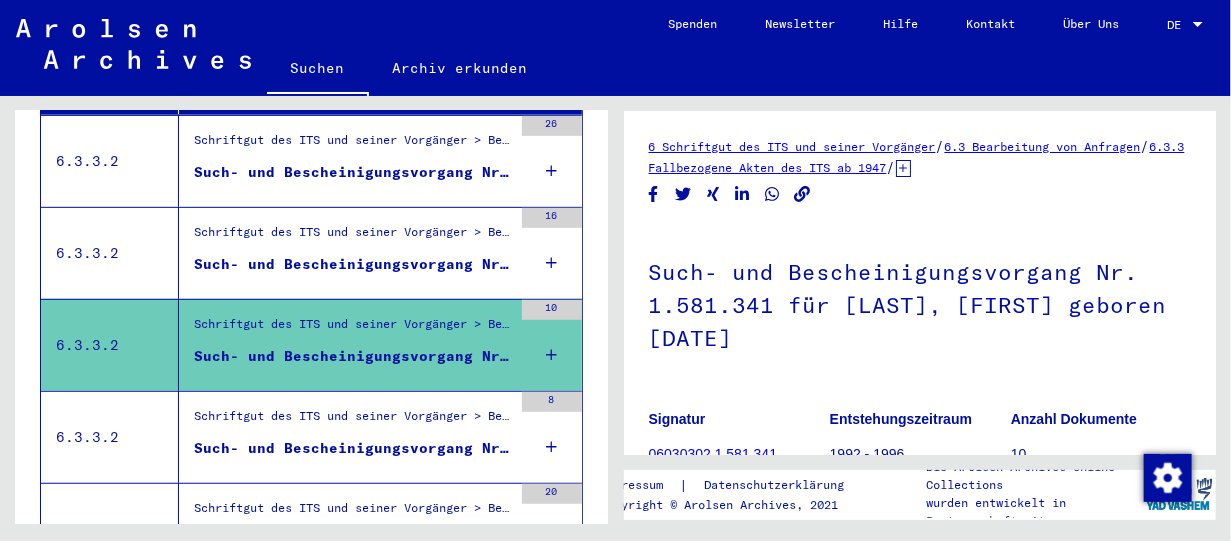 click on "Such- und Bescheinigungsvorgang Nr. 1.570.167 für [LAST], [FIRST] geboren [DATE]" at bounding box center [353, 264] 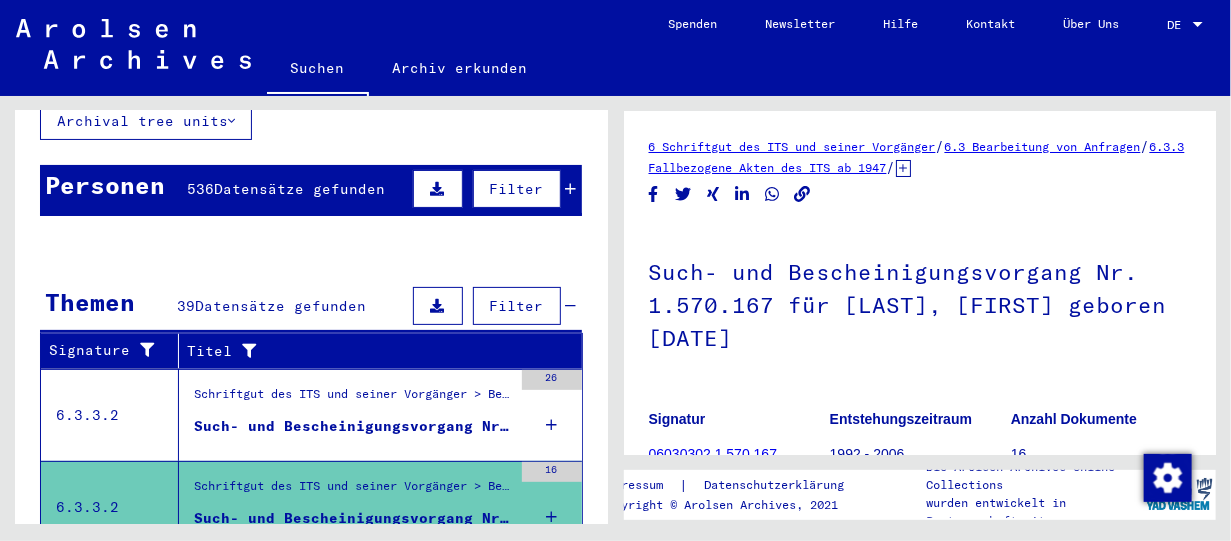 scroll, scrollTop: 150, scrollLeft: 0, axis: vertical 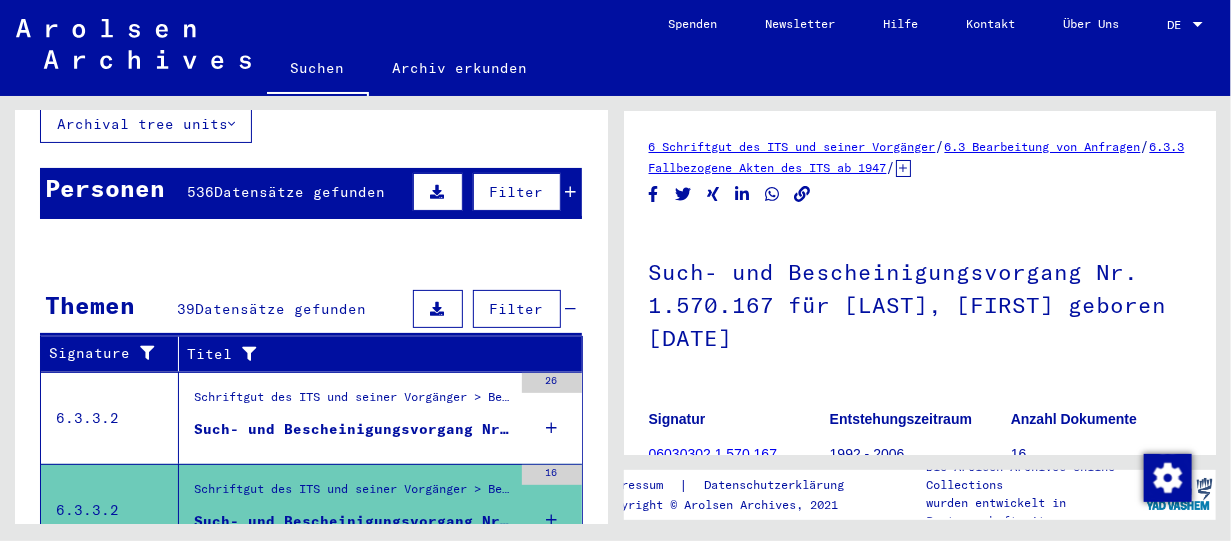 click on "Such- und Bescheinigungsvorgang Nr. 1.483 für [LAST], [FIRST]" at bounding box center [353, 429] 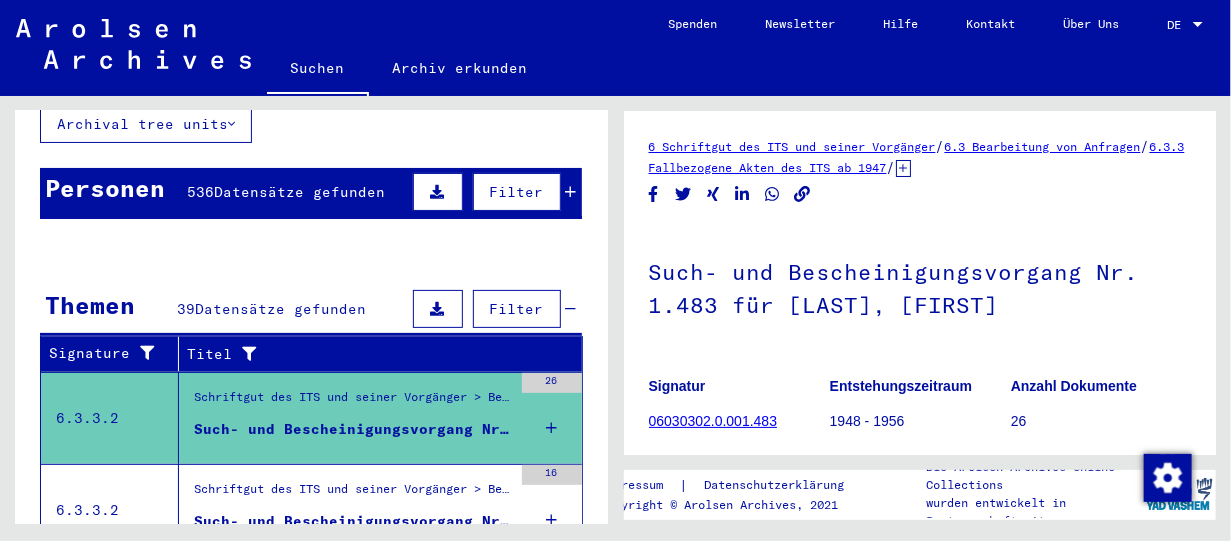 click on "06030302.0.001.483" 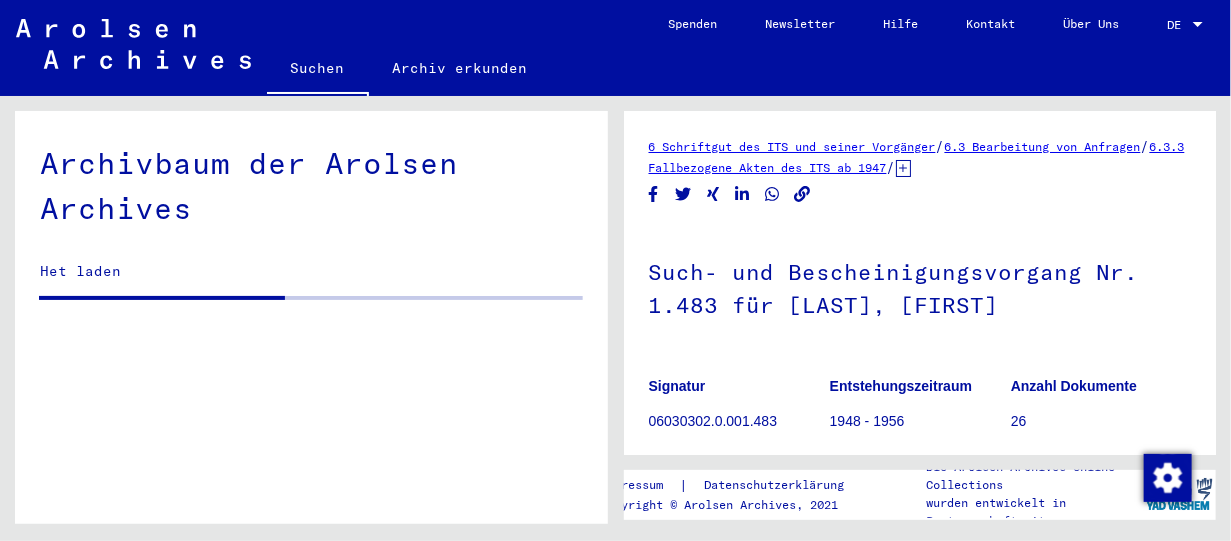 scroll, scrollTop: 0, scrollLeft: 0, axis: both 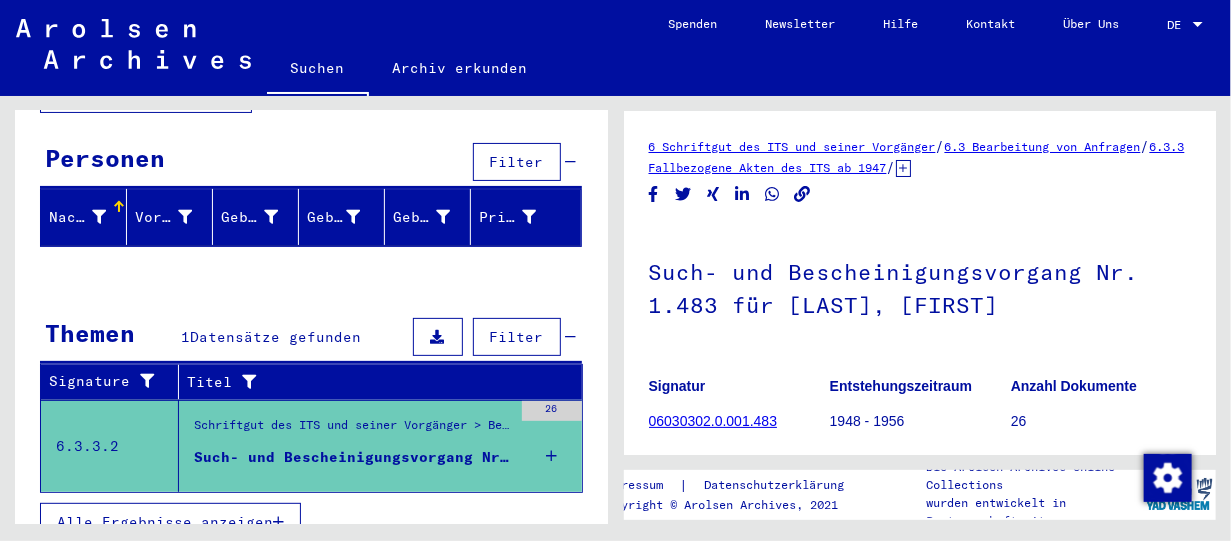 click on "Schriftgut des ITS und seiner Vorgänger > Bearbeitung von Anfragen > Fallbezogene Akten des ITS ab 1947 > T/D-Fallablage > Such- und Bescheinigungsvorgänge mit den (T/D-) Nummern von 1 bis 249.999 > Such- und Bescheinigungsvorgänge mit den (T/D-) Nummern von 1.000 bis 1.499" at bounding box center (353, 430) 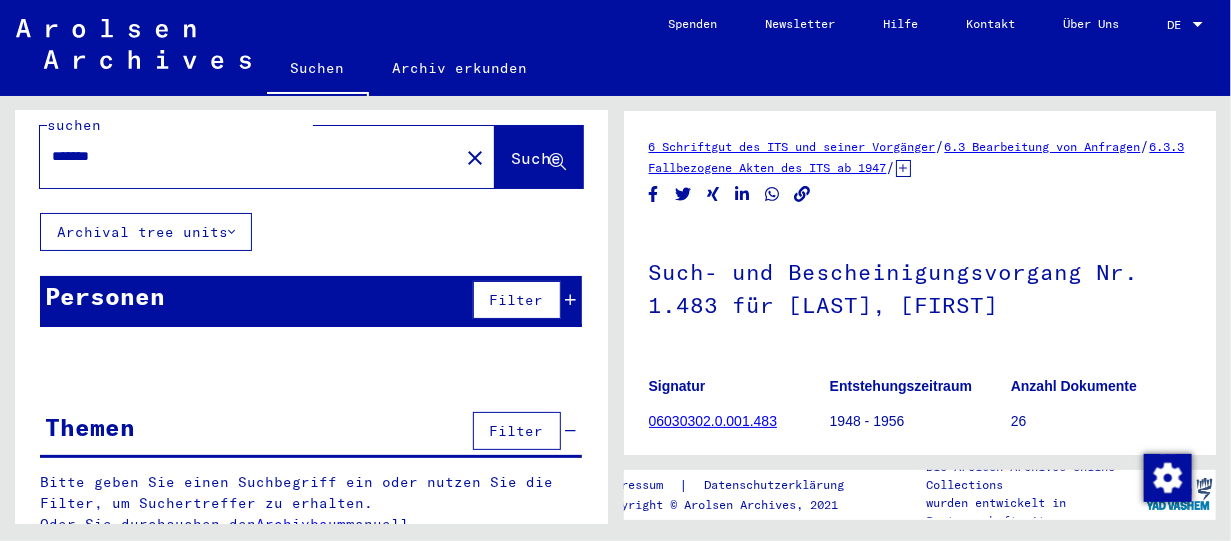scroll, scrollTop: 0, scrollLeft: 0, axis: both 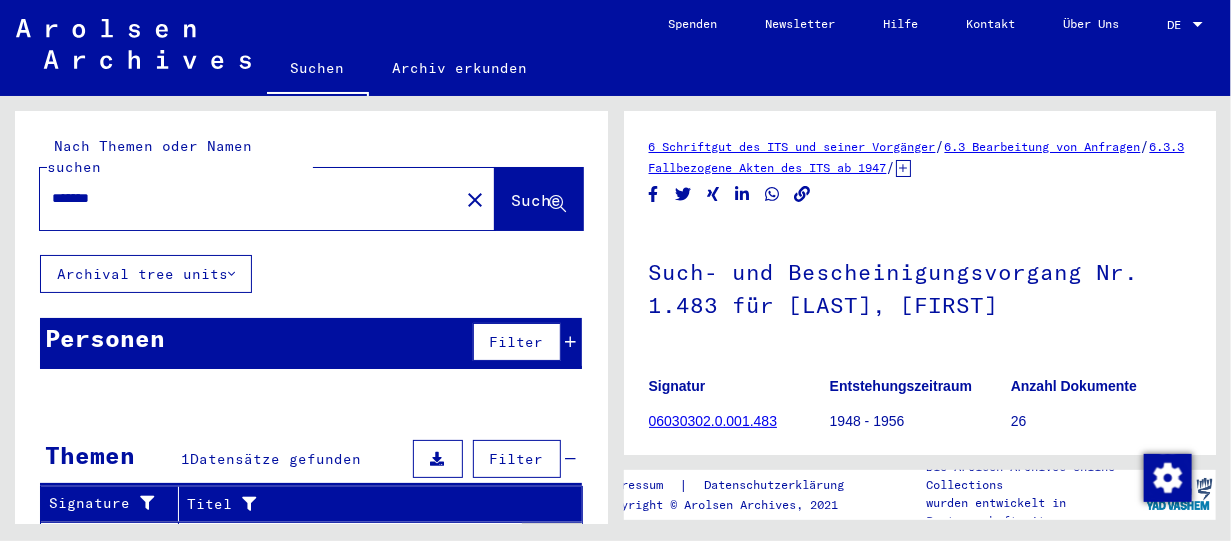 click on "*******" at bounding box center [249, 198] 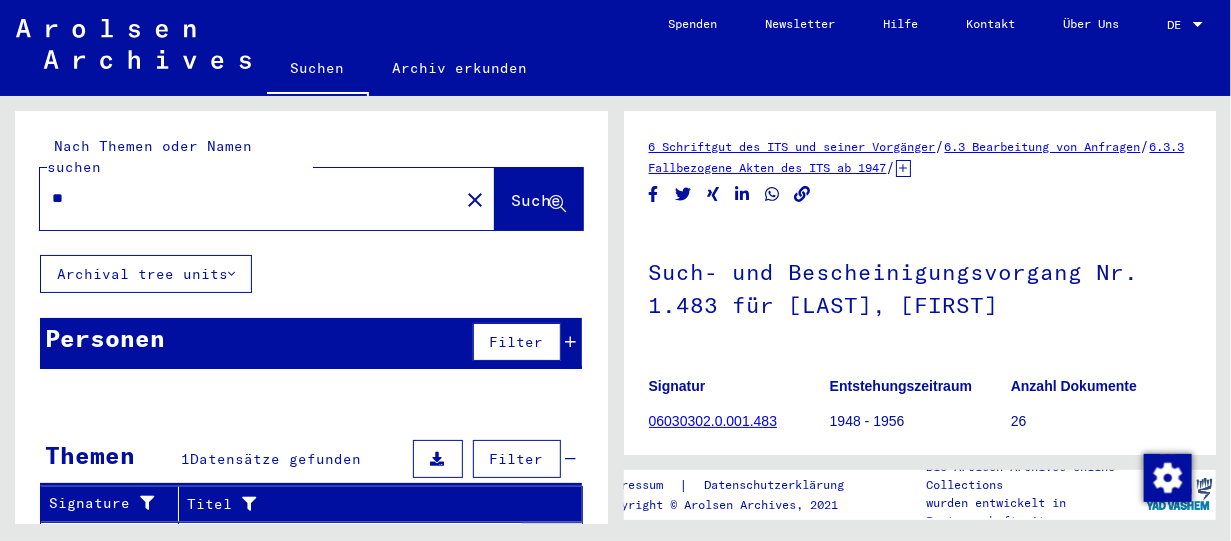 type on "*" 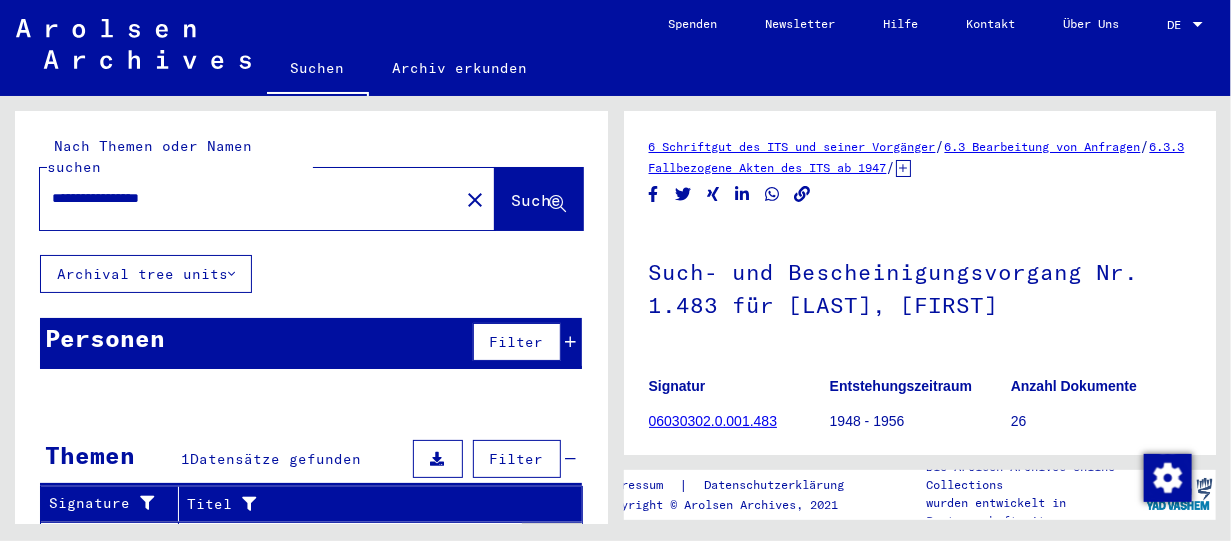 click 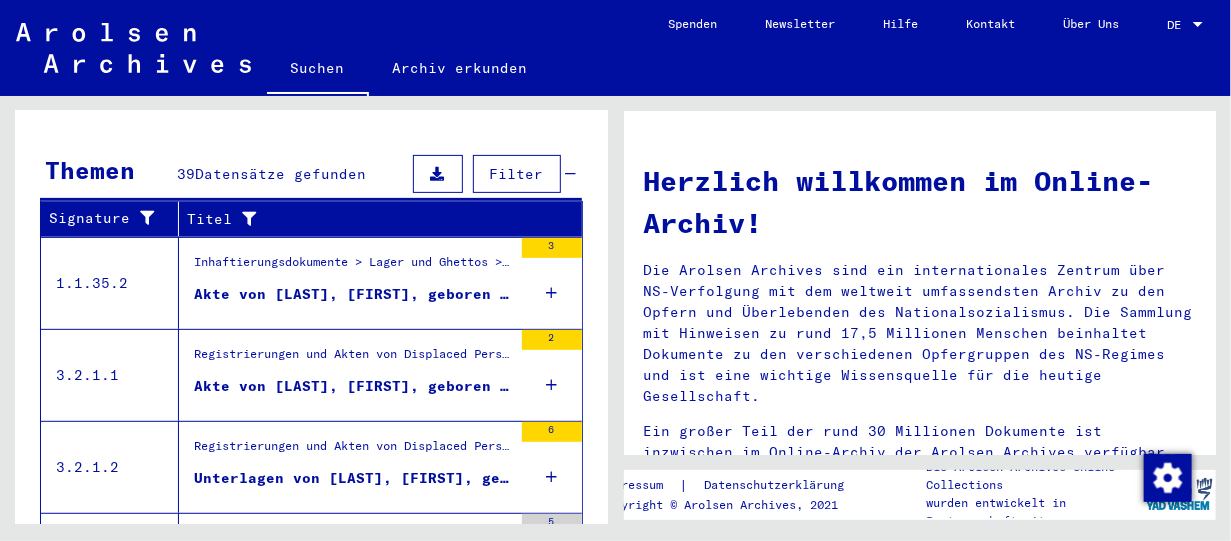 scroll, scrollTop: 300, scrollLeft: 0, axis: vertical 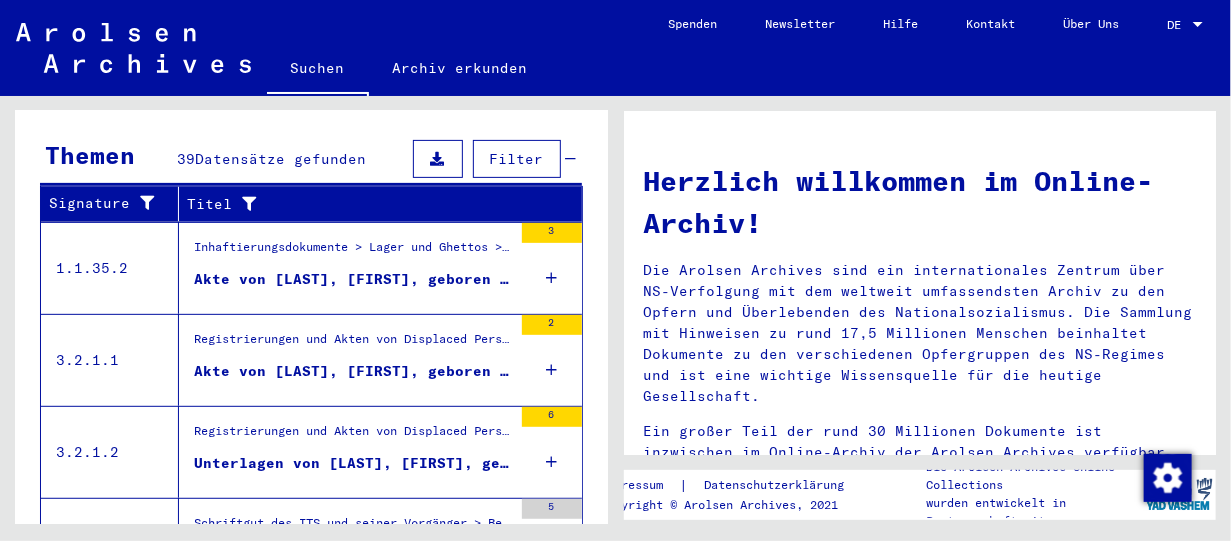 click on "Inhaftierungsdokumente > Lager und Ghettos > Konzentrationslager Ravensbrück > Individuelle Unterlagen Ravensbrück > Individuelle Häftlingsunterlagen - KL Ravensbrück > Akten mit Namen ab KARNAS" at bounding box center [353, 252] 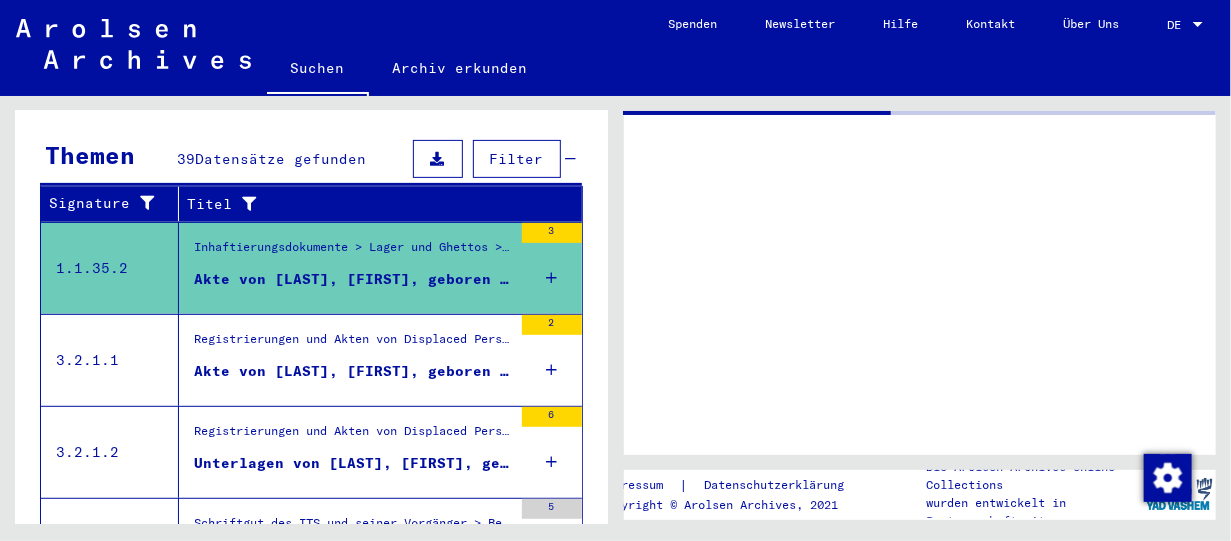 scroll, scrollTop: 300, scrollLeft: 0, axis: vertical 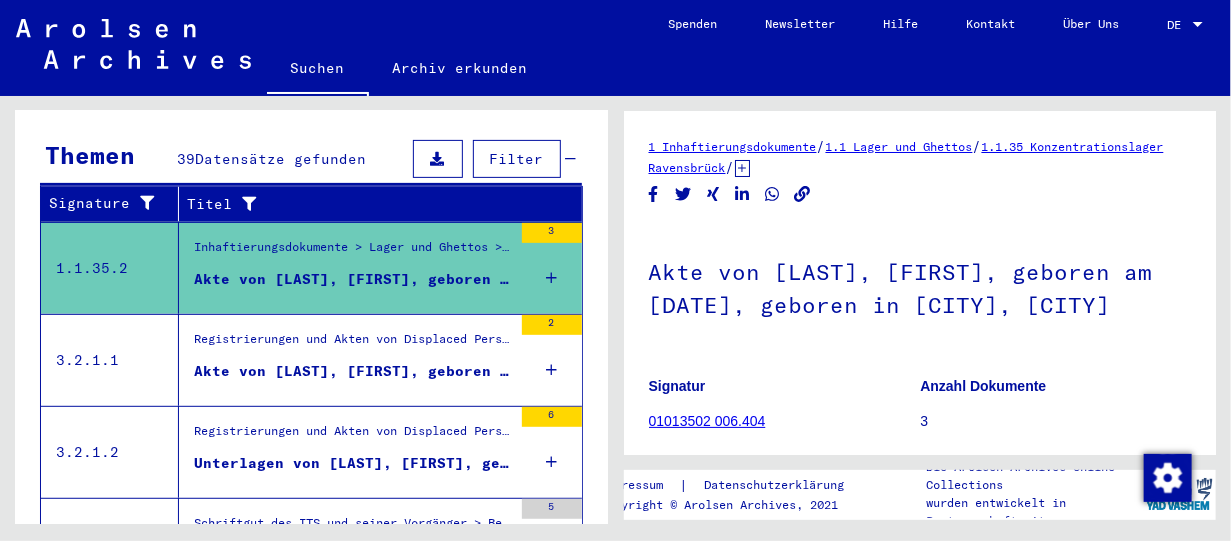 click on "Registrierungen und Akten von Displaced Persons, Kindern und Vermissten > Unterstützungsprogramme unterschiedlicher Organisationen > IRO „Care and Maintenance“ Programm > CM/1 Akten aus Deutschland > CM/1 Akten aus Deutschland, A-Z > Akten mit Namen ab [LAST]" at bounding box center (353, 344) 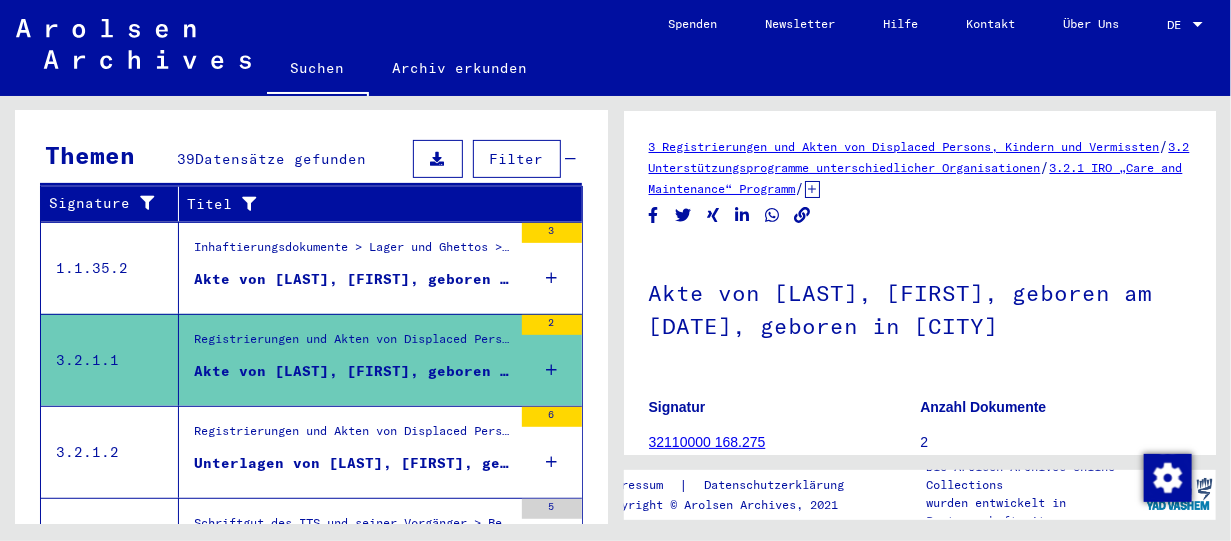 scroll, scrollTop: 0, scrollLeft: 0, axis: both 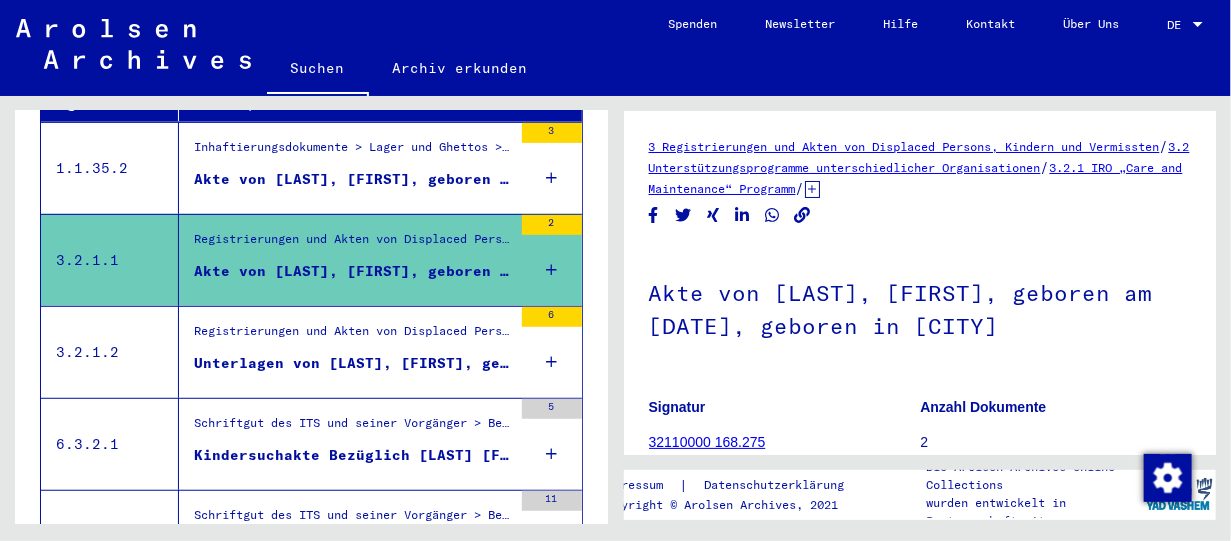 click on "Kindersuchakte Bezüglich [LAST] [FIRST]" at bounding box center [353, 455] 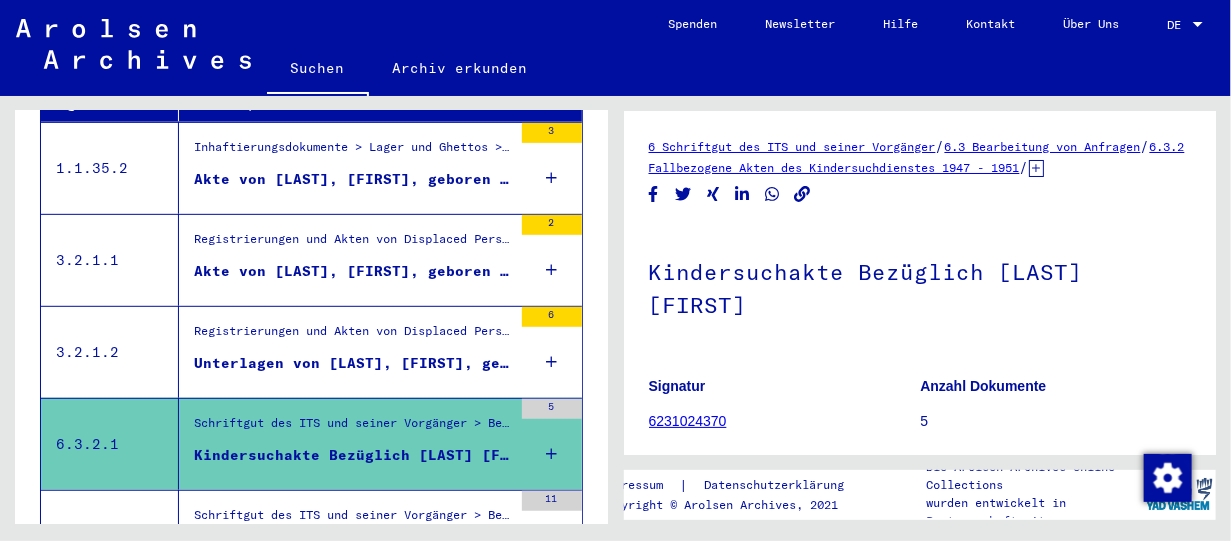 scroll, scrollTop: 0, scrollLeft: 0, axis: both 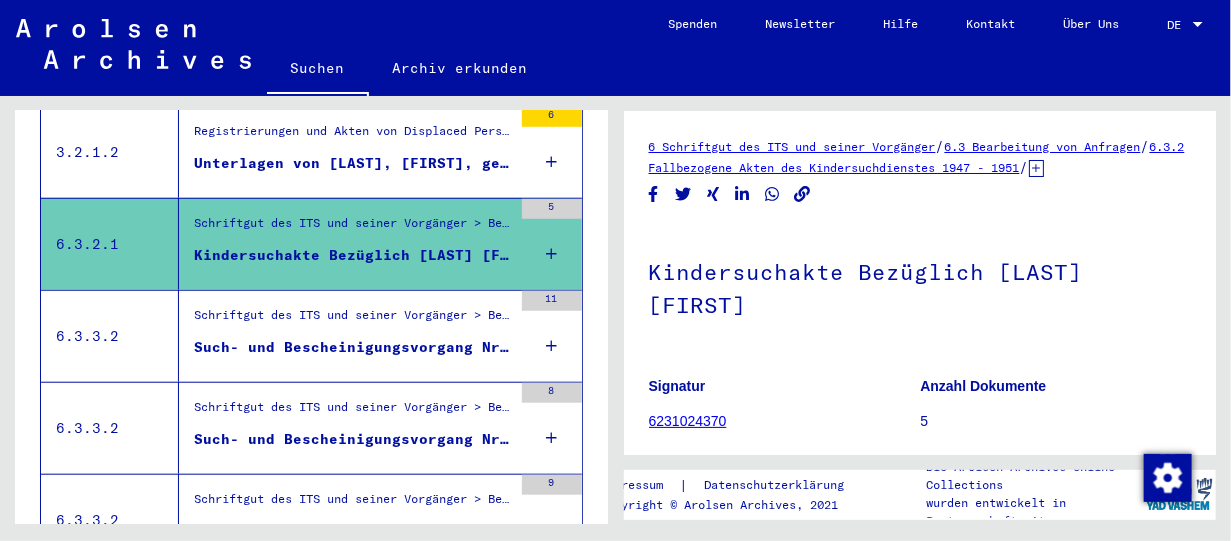 click on "Such- und Bescheinigungsvorgang Nr. 1.027.519 für [LAST], [FIRST] geboren [DATE] oder[DATE]" at bounding box center (353, 347) 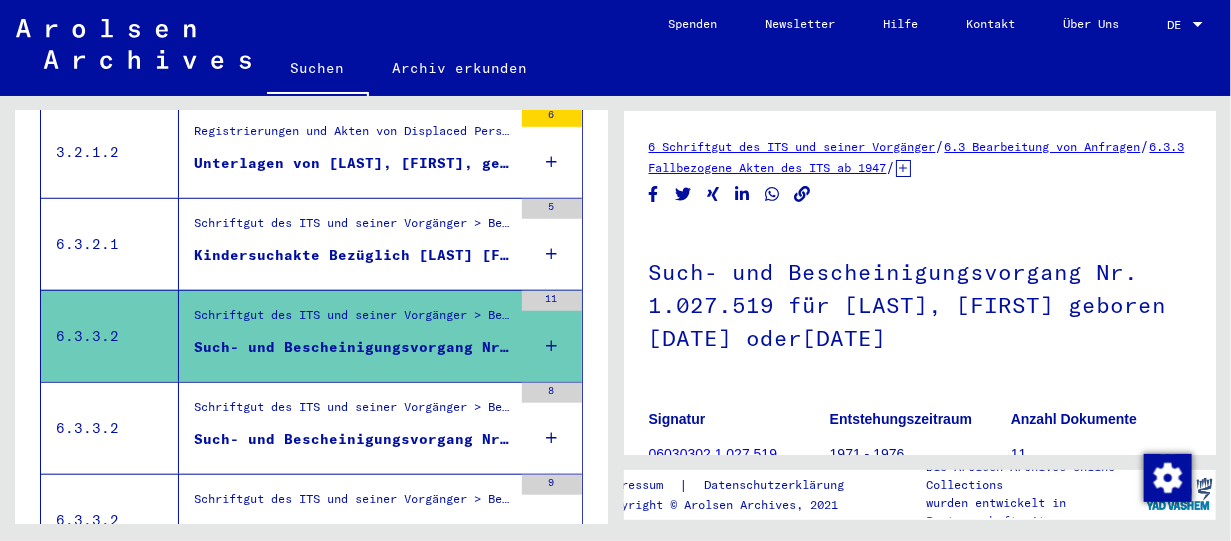 scroll, scrollTop: 0, scrollLeft: 0, axis: both 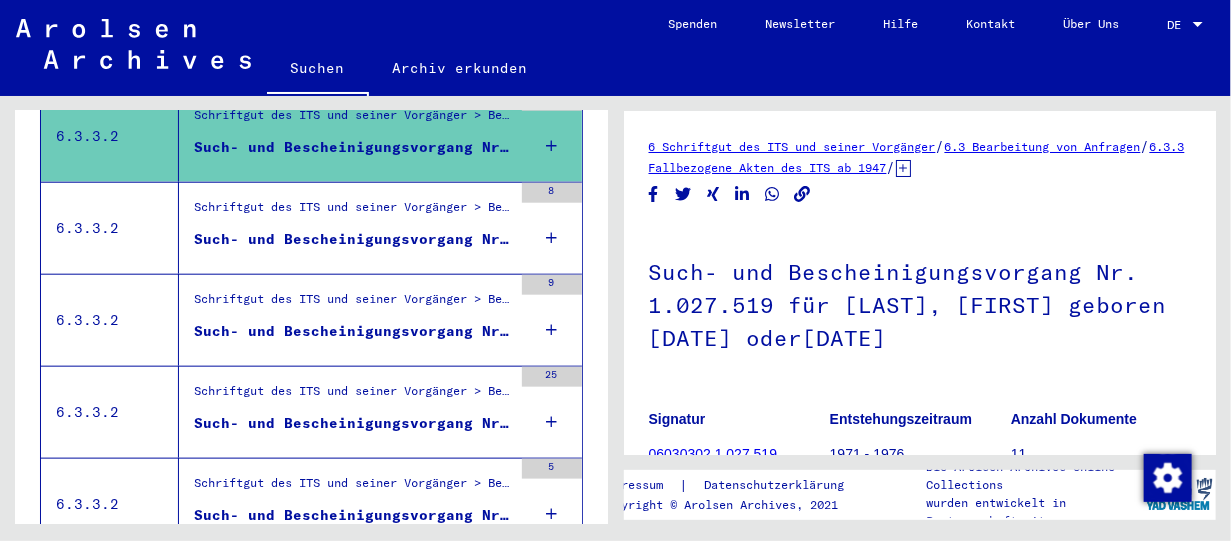 click on "Such- und Bescheinigungsvorgang Nr. 1.035.759 für [LAST], [FIRST] geboren [DATE]" at bounding box center (353, 239) 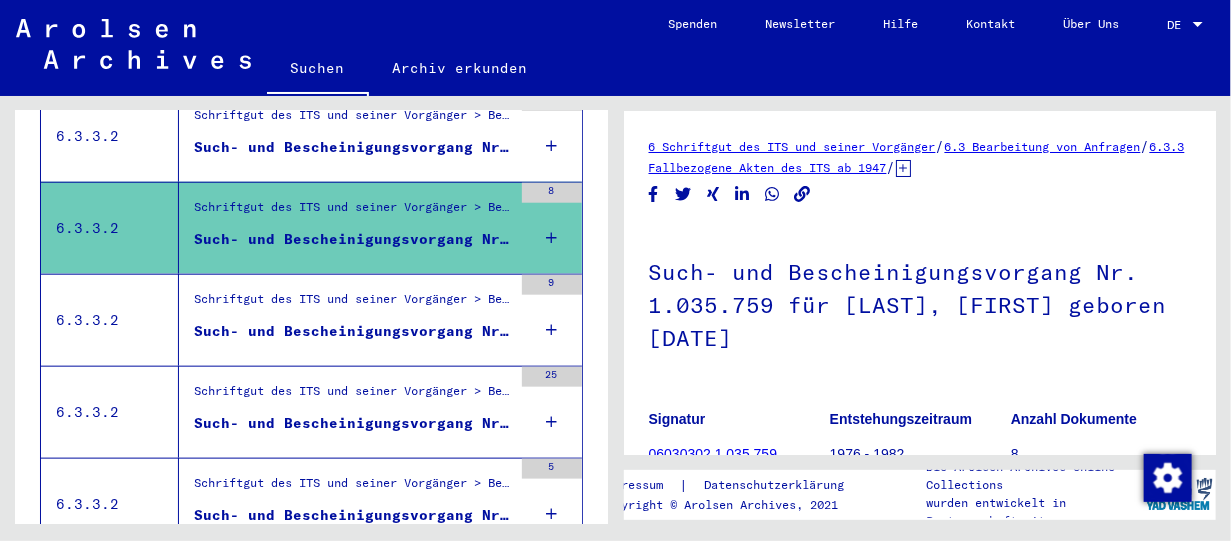 scroll, scrollTop: 0, scrollLeft: 0, axis: both 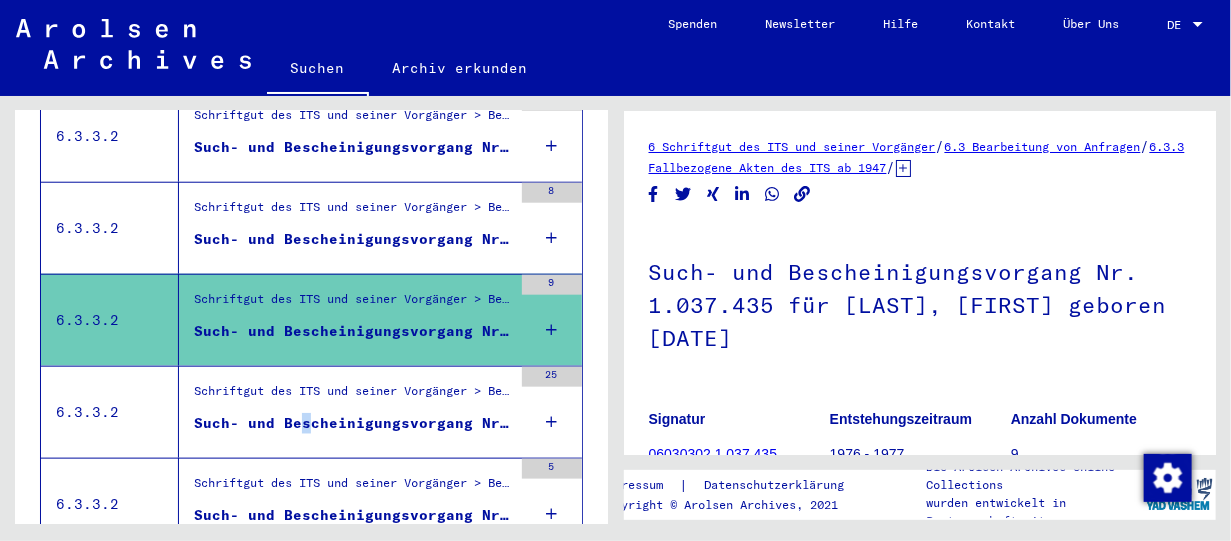click on "Such- und Bescheinigungsvorgang Nr. 1.044.686 für [LAST], [FIRST] geboren [DATE]" at bounding box center (353, 423) 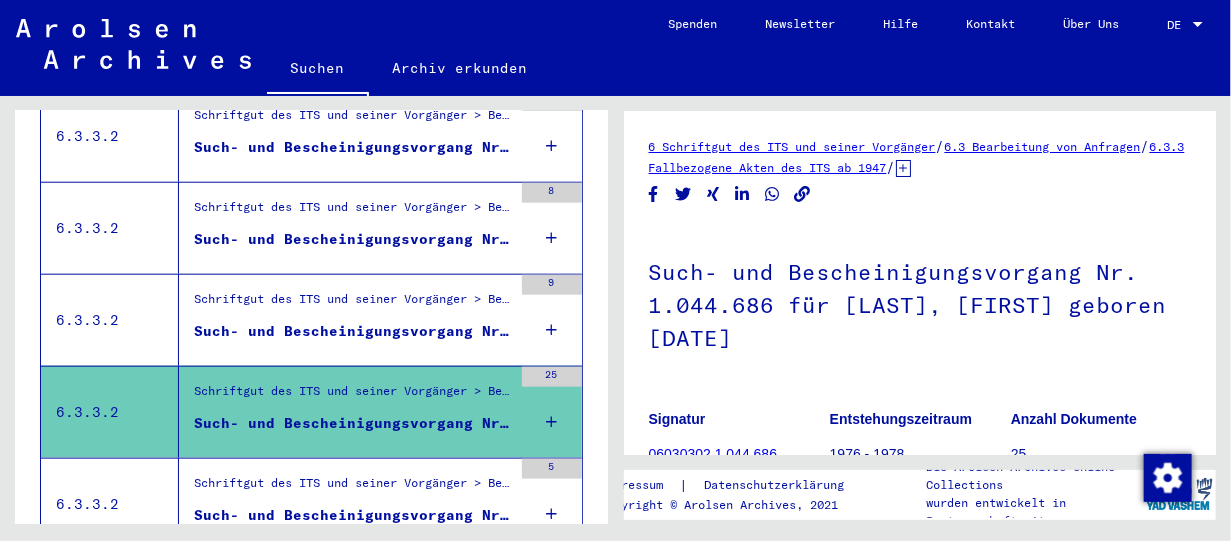 scroll, scrollTop: 0, scrollLeft: 0, axis: both 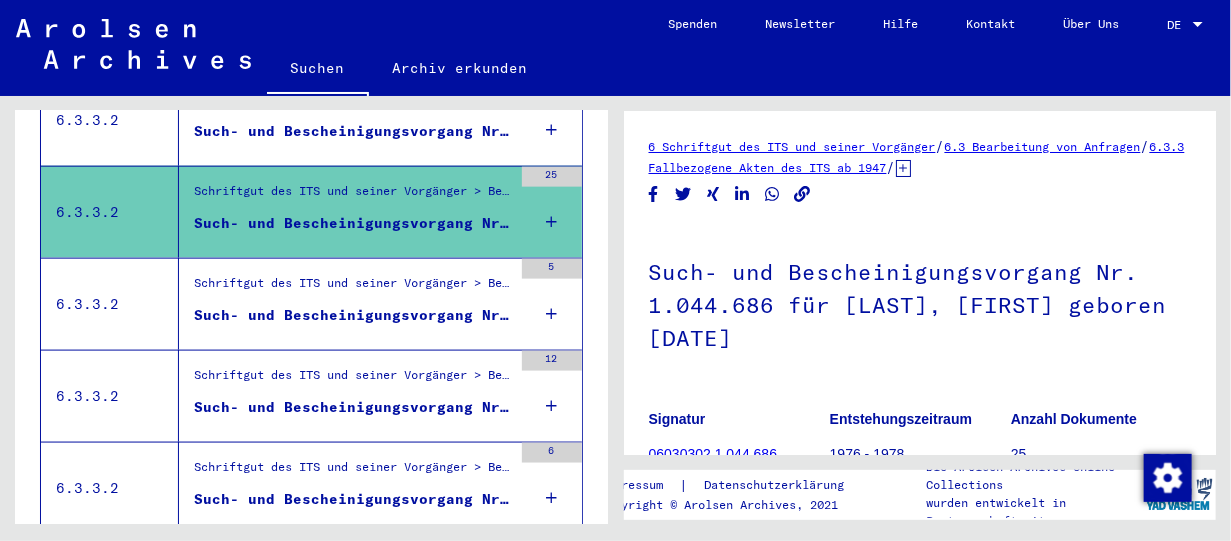 click on "Such- und Bescheinigungsvorgang Nr. 1.069.272 für [LAST], [FIRST]" at bounding box center (353, 320) 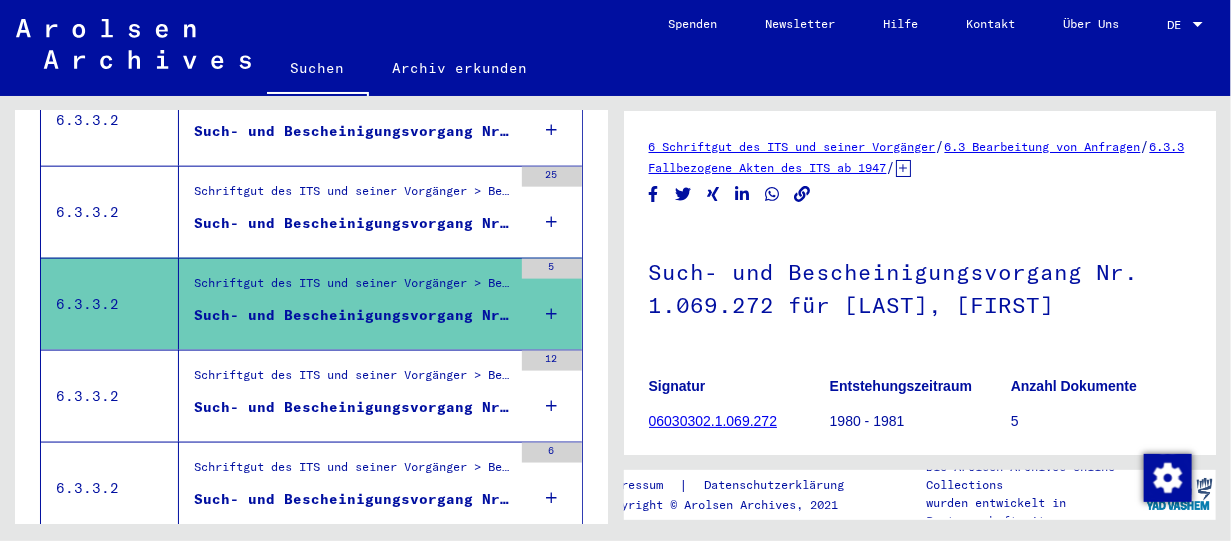 scroll, scrollTop: 0, scrollLeft: 0, axis: both 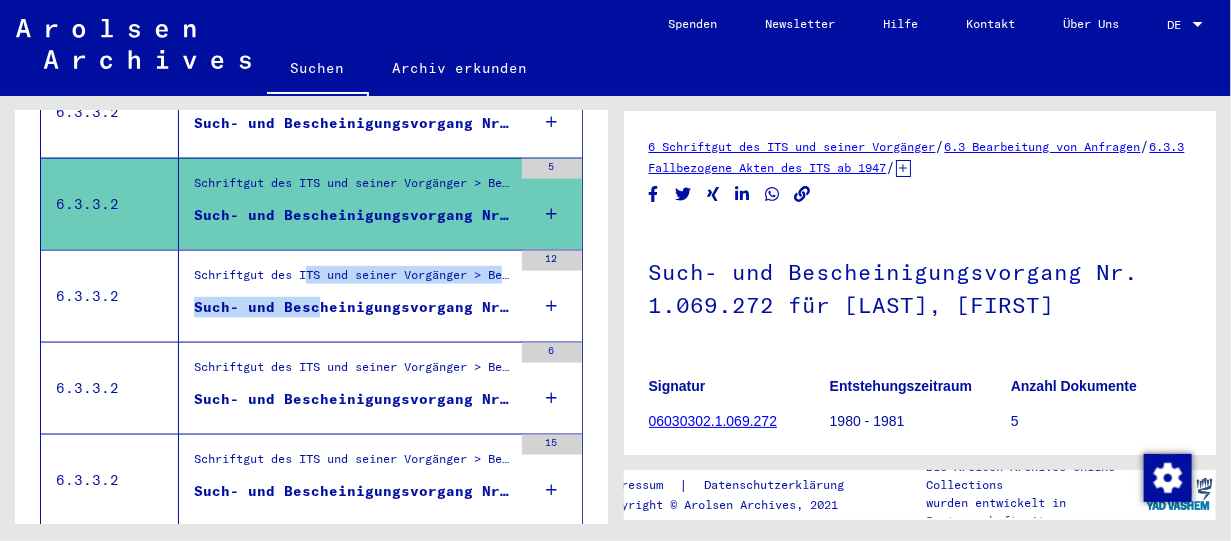 click on "Schriftgut des ITS und seiner Vorgänger > Bearbeitung von Anfragen > Fallbezogene Akten des ITS ab 1947 > T/D-Fallablage > Such- und Bescheinigungsvorgänge mit den (T/D-) Nummern von 1.000.000 bis 1.249.999 > Such- und Bescheinigungsvorgänge mit den (T/D-) Nummern von 1.075.000 bis 1.075.499 Such- und Bescheinigungsvorgang Nr. 1.075.460 für [LAST], [FIRST] geboren [DATE]" at bounding box center [353, 266] 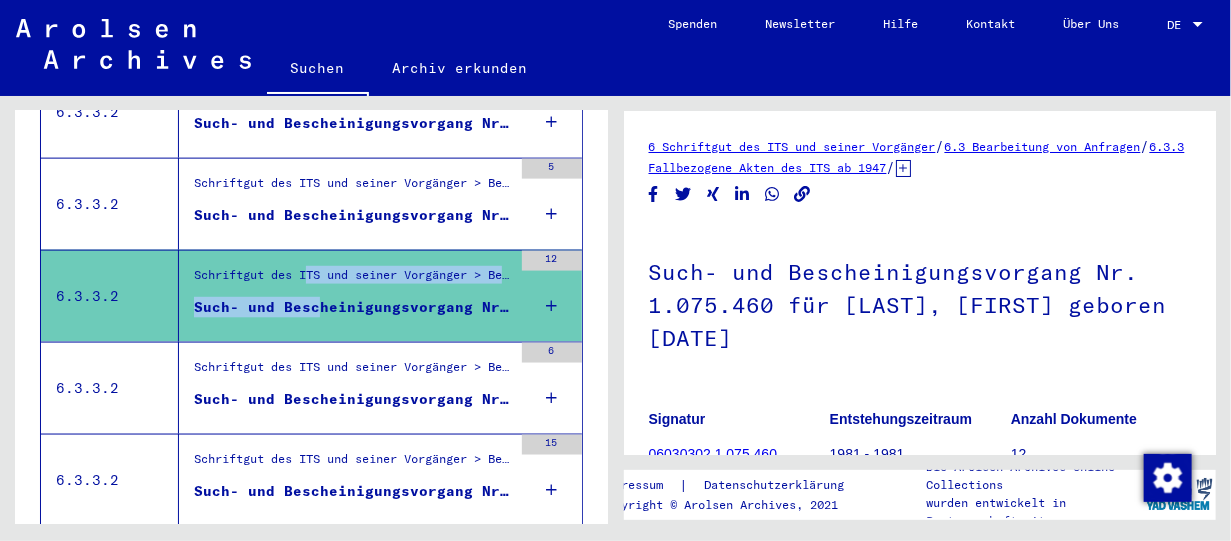 scroll, scrollTop: 0, scrollLeft: 0, axis: both 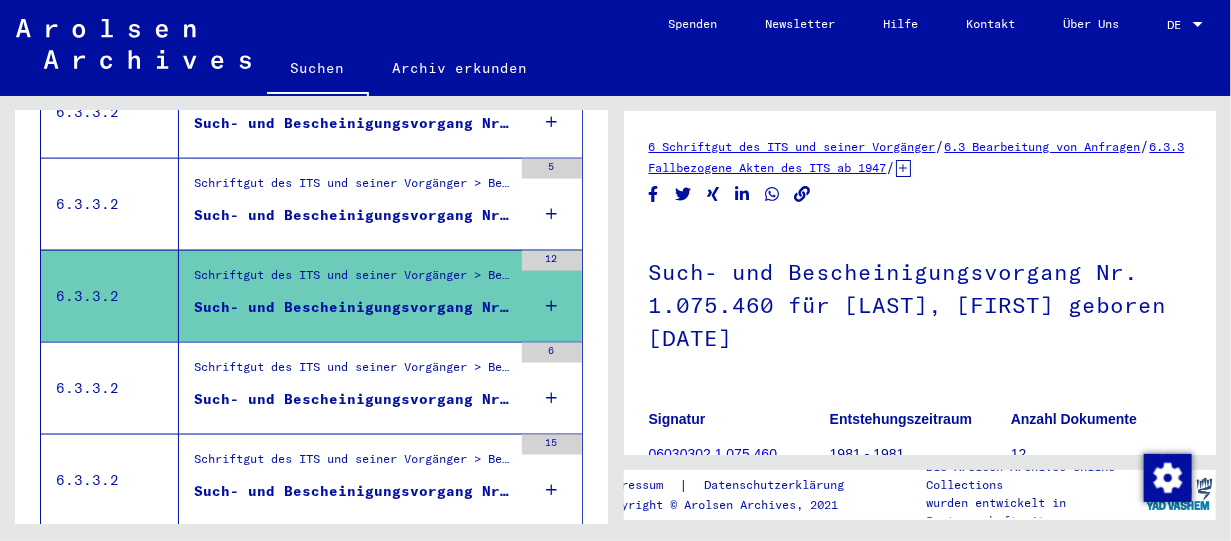 click on "Schriftgut des ITS und seiner Vorgänger > Bearbeitung von Anfragen > Fallbezogene Akten des ITS ab 1947 > T/D-Fallablage > Such- und Bescheinigungsvorgänge mit den (T/D-) Nummern von 1.000.000 bis 1.249.999 > Such- und Bescheinigungsvorgänge mit den (T/D-) Nummern von 1.143.500 bis 1.143.999" at bounding box center (353, 372) 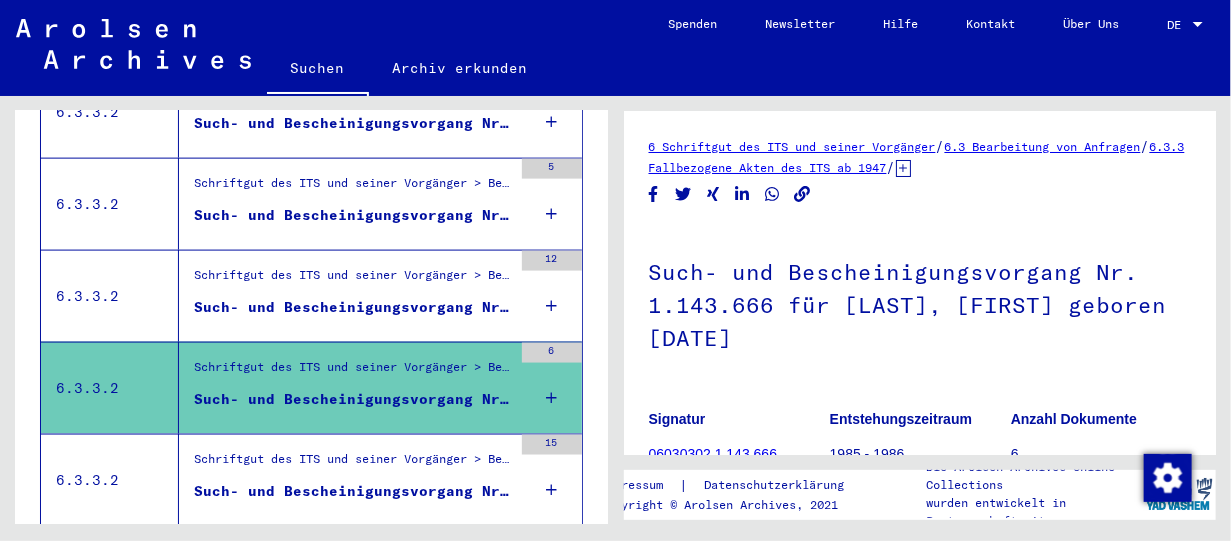 scroll, scrollTop: 0, scrollLeft: 0, axis: both 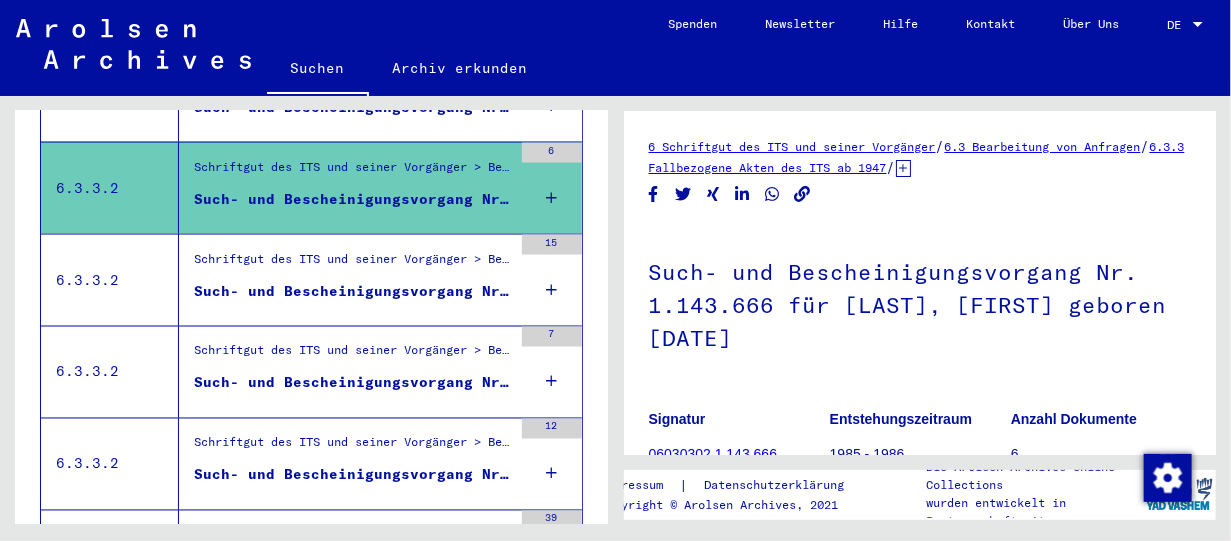 drag, startPoint x: 328, startPoint y: 264, endPoint x: 339, endPoint y: 254, distance: 14.866069 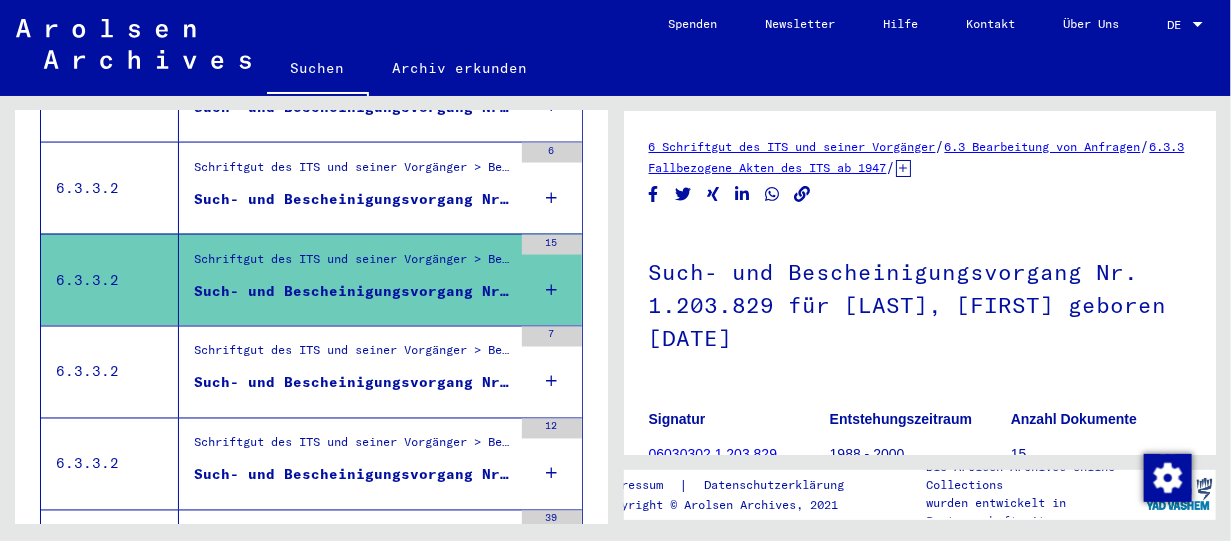 scroll, scrollTop: 0, scrollLeft: 0, axis: both 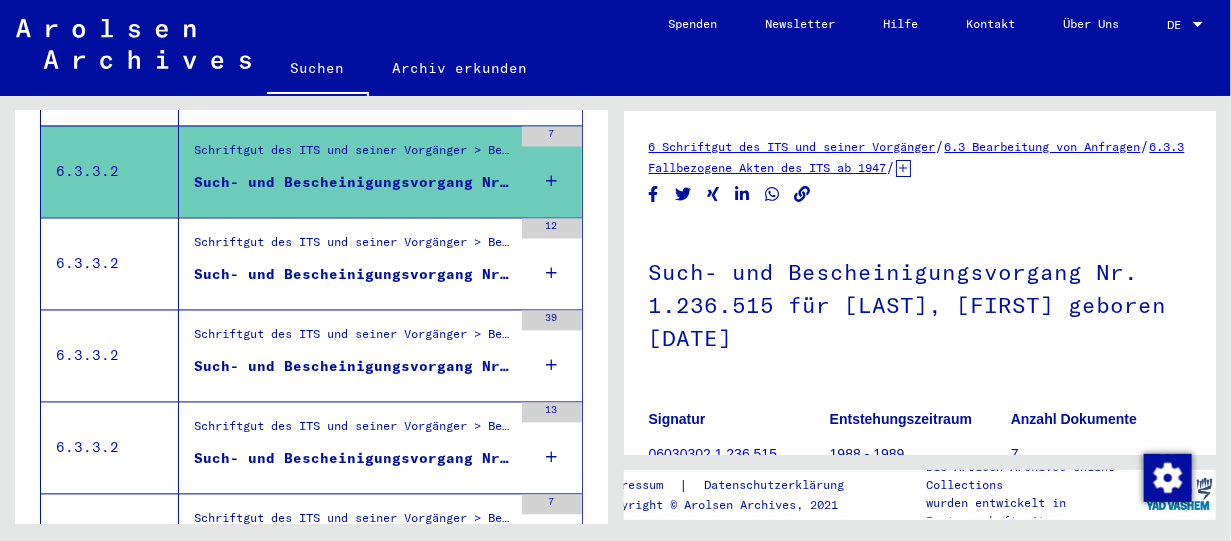 click on "Such- und Bescheinigungsvorgang Nr. 1.241.361 für [LAST], [FIRST] geboren [DATE]" at bounding box center [353, 275] 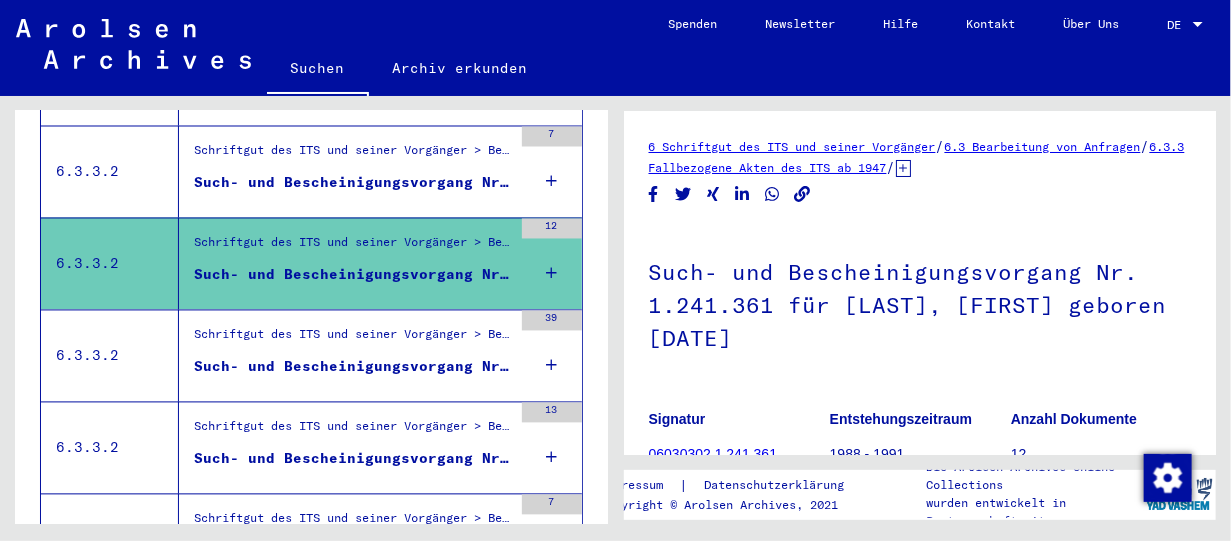 scroll, scrollTop: 0, scrollLeft: 0, axis: both 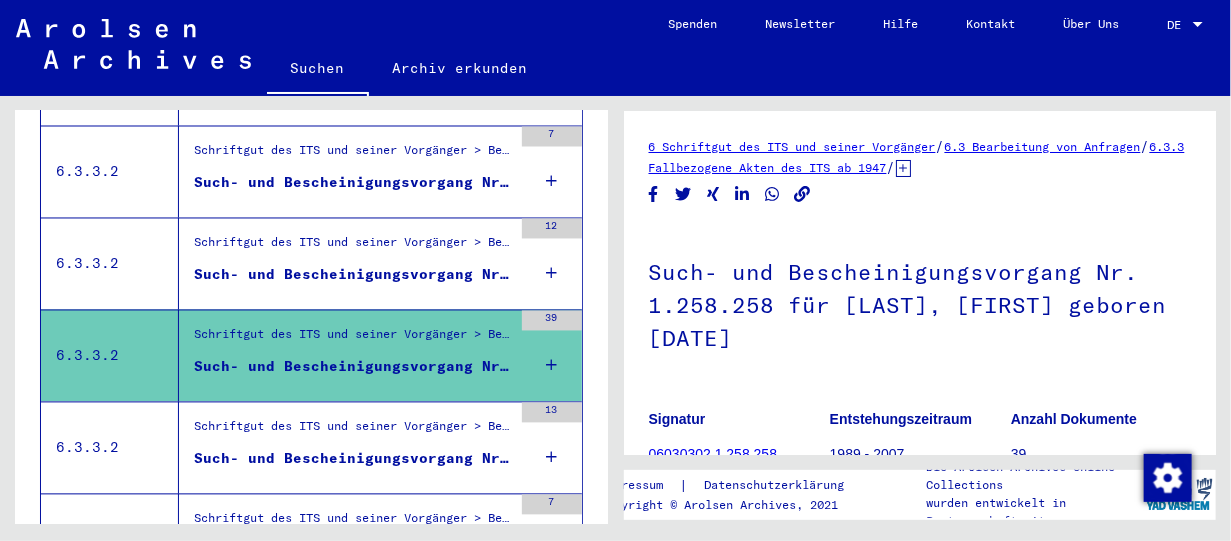 click on "Schriftgut des ITS und seiner Vorgänger > Bearbeitung von Anfragen > Fallbezogene Akten des ITS ab 1947 > T/D-Fallablage > Such- und Bescheinigungsvorgänge mit den (T/D-) Nummern von 1.250.000 bis 1.499.999 > Such- und Bescheinigungsvorgänge mit den (T/D-) Nummern von 1.332.500 bis 1.332.999" at bounding box center [353, 432] 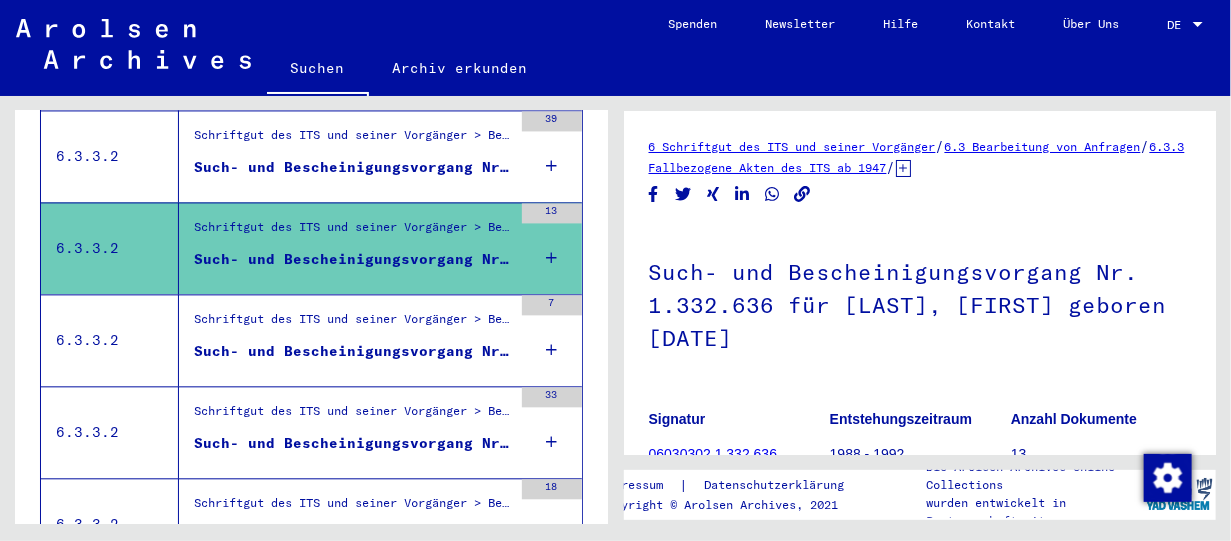 click on "Such- und Bescheinigungsvorgang Nr. 1.352.326 für [LAST], [FIRST] geboren [YEAR]" at bounding box center [353, 351] 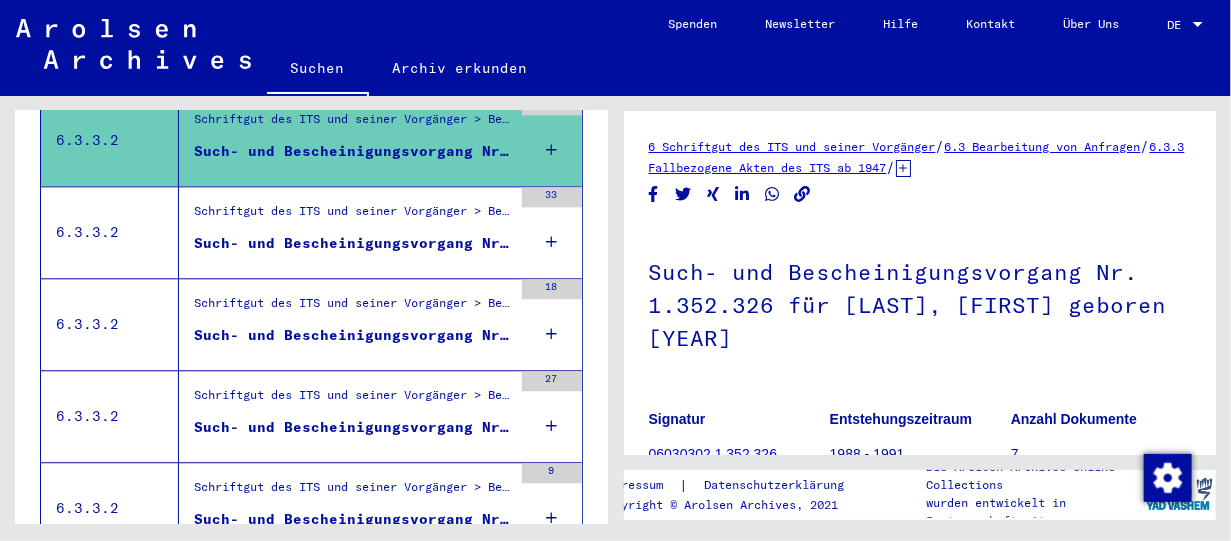 click on "Such- und Bescheinigungsvorgang Nr. 1.362.766 für [LAST], [FIRST] geboren [DATE] oder[YEAR] oder[DATE]" at bounding box center [353, 243] 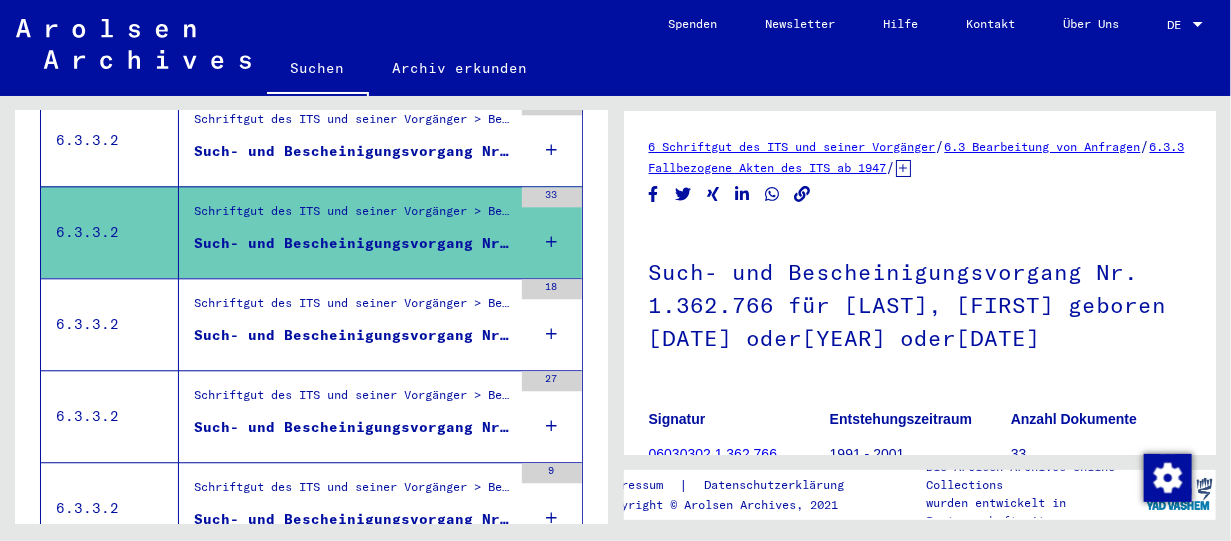 click on "Such- und Bescheinigungsvorgang Nr. 1.367.174 für [LAST], [FIRST] geboren [DATE] oder[DATE]" at bounding box center (353, 335) 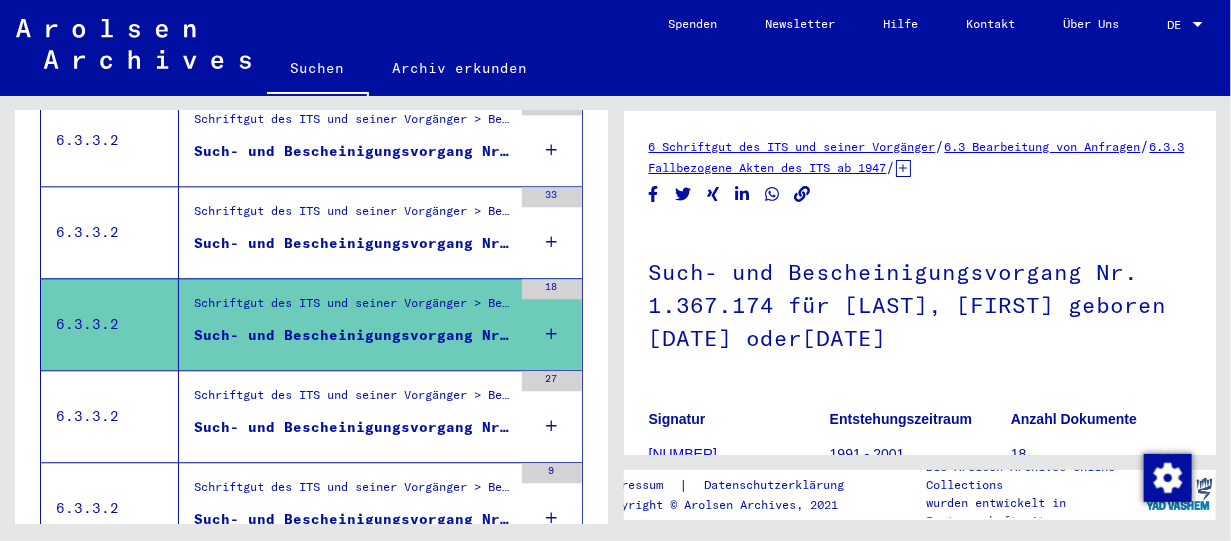 click on "Schriftgut des ITS und seiner Vorgänger > Bearbeitung von Anfragen > Fallbezogene Akten des ITS ab 1947 > T/D-Fallablage > Such- und Bescheinigungsvorgänge mit den (T/D-) Nummern von 1.250.000 bis 1.499.999 > Such- und Bescheinigungsvorgänge mit den (T/D-) Nummern von 1.375.000 bis 1.375.499" at bounding box center (353, 400) 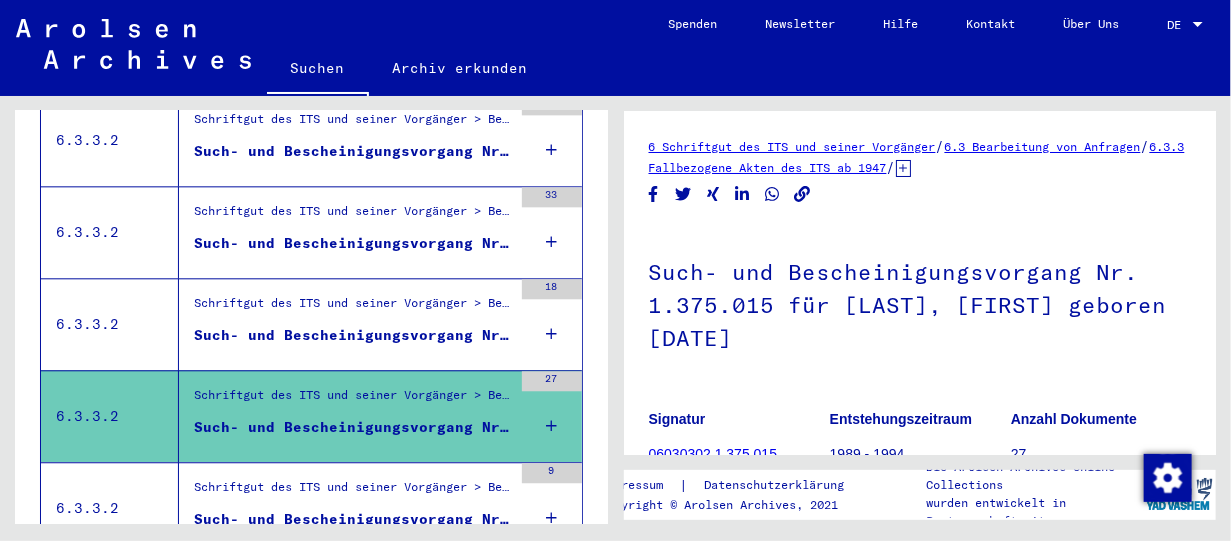 click on "Such- und Bescheinigungsvorgang Nr. 1.375.015 für [LAST], [FIRST] geboren [DATE]" at bounding box center [353, 427] 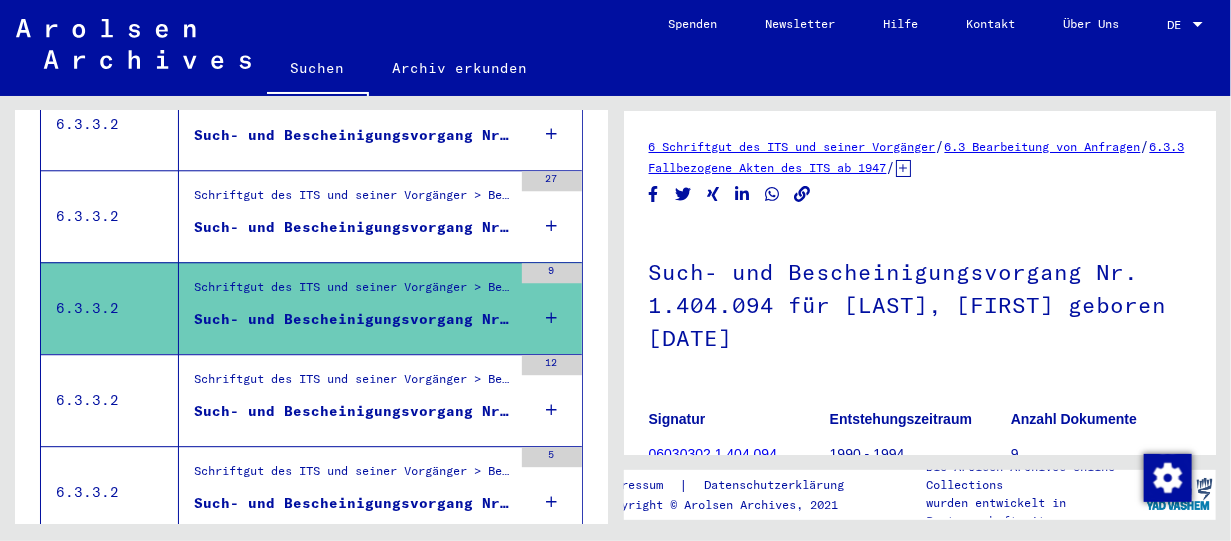 click on "Schriftgut des ITS und seiner Vorgänger > Bearbeitung von Anfragen > Fallbezogene Akten des ITS ab 1947 > T/D-Fallablage > Such- und Bescheinigungsvorgänge mit den (T/D-) Nummern von 1.250.000 bis 1.499.999 > Such- und Bescheinigungsvorgänge mit den (T/D-) Nummern von 1.411.500 bis 1.411.999" at bounding box center (353, 384) 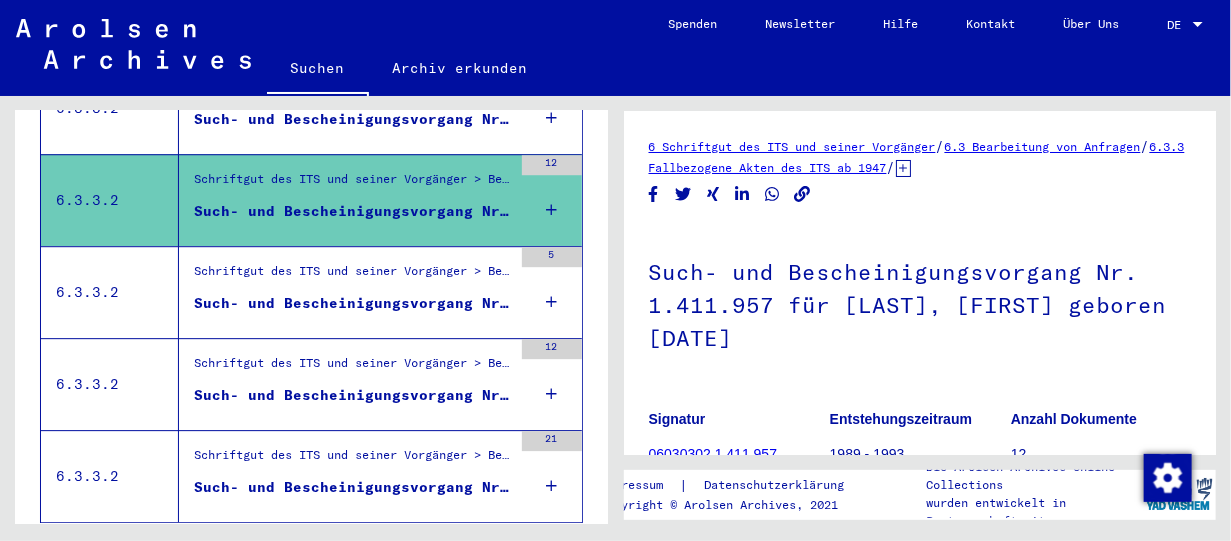 click on "Schriftgut des ITS und seiner Vorgänger > Bearbeitung von Anfragen > Fallbezogene Akten des ITS ab 1947 > T/D-Fallablage > Such- und Bescheinigungsvorgänge mit den (T/D-) Nummern von 1.250.000 bis 1.499.999 > Such- und Bescheinigungsvorgänge mit den (T/D-) Nummern von 1.412.000 bis 1.412.499" at bounding box center (353, 276) 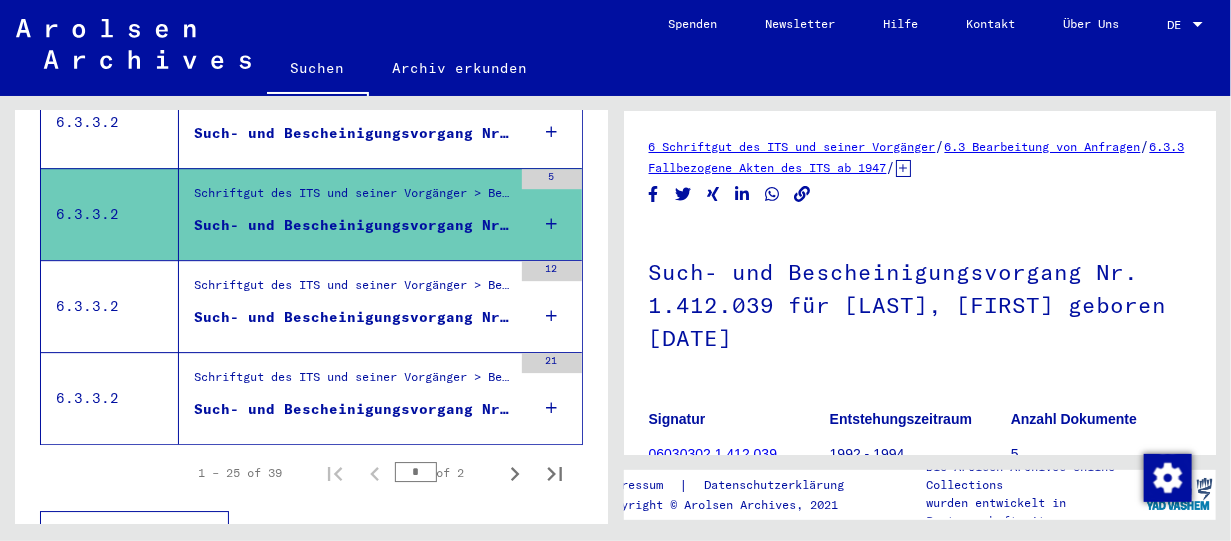 click on "Such- und Bescheinigungsvorgang Nr. 1.437.371 für [LAST], [FIRST] geboren [DATE]" at bounding box center [353, 317] 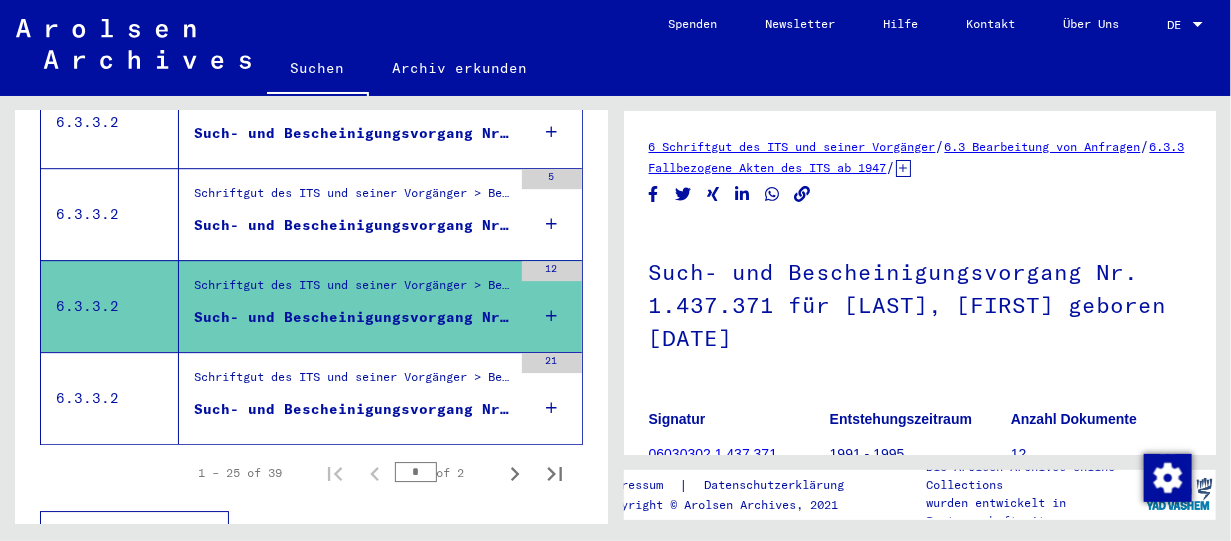 click on "Such- und Bescheinigungsvorgang Nr. 1.477.317 für [LAST], [FIRST] geboren [DATE]" at bounding box center (353, 409) 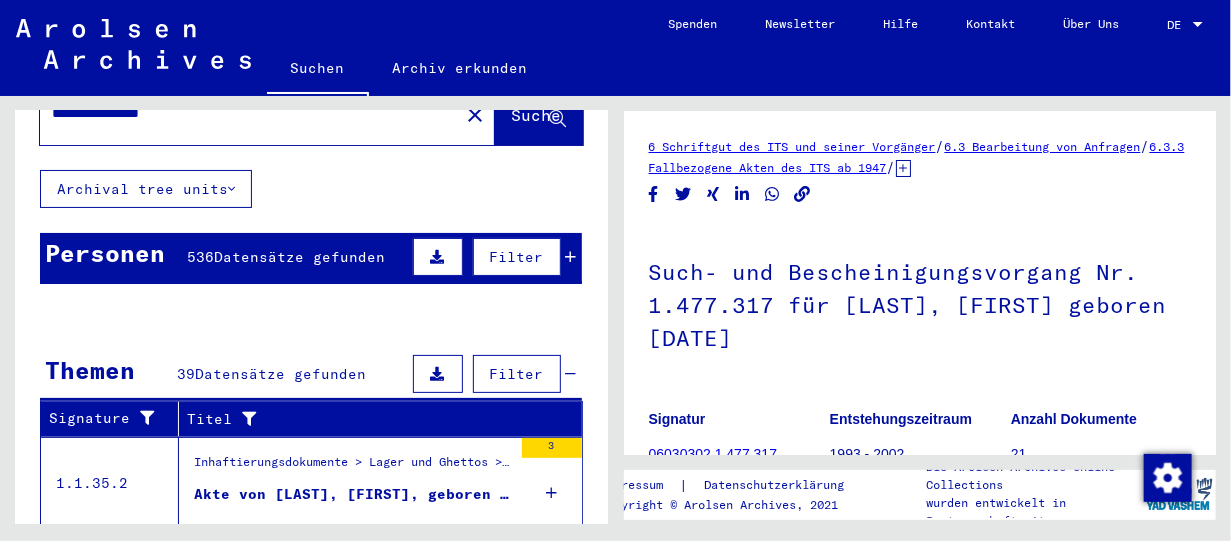 scroll, scrollTop: 0, scrollLeft: 0, axis: both 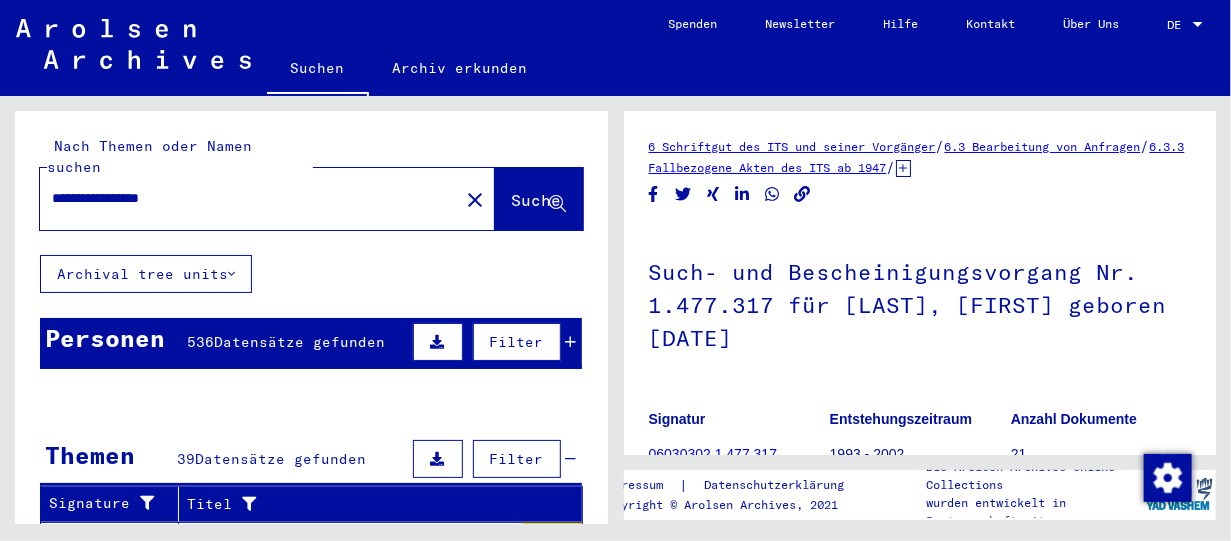 click on "**********" at bounding box center [249, 198] 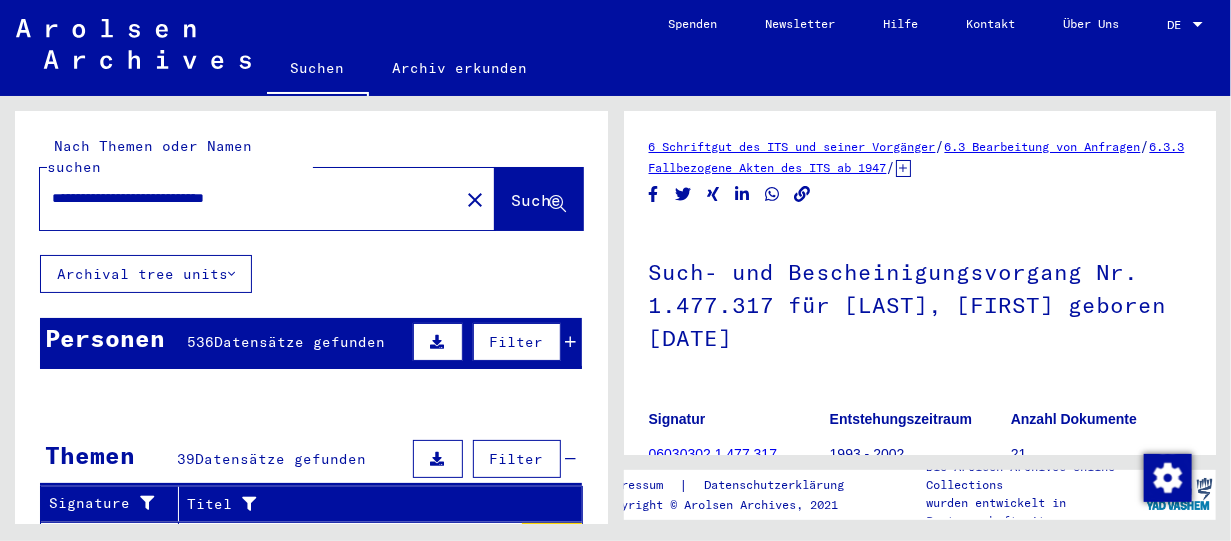 type on "**********" 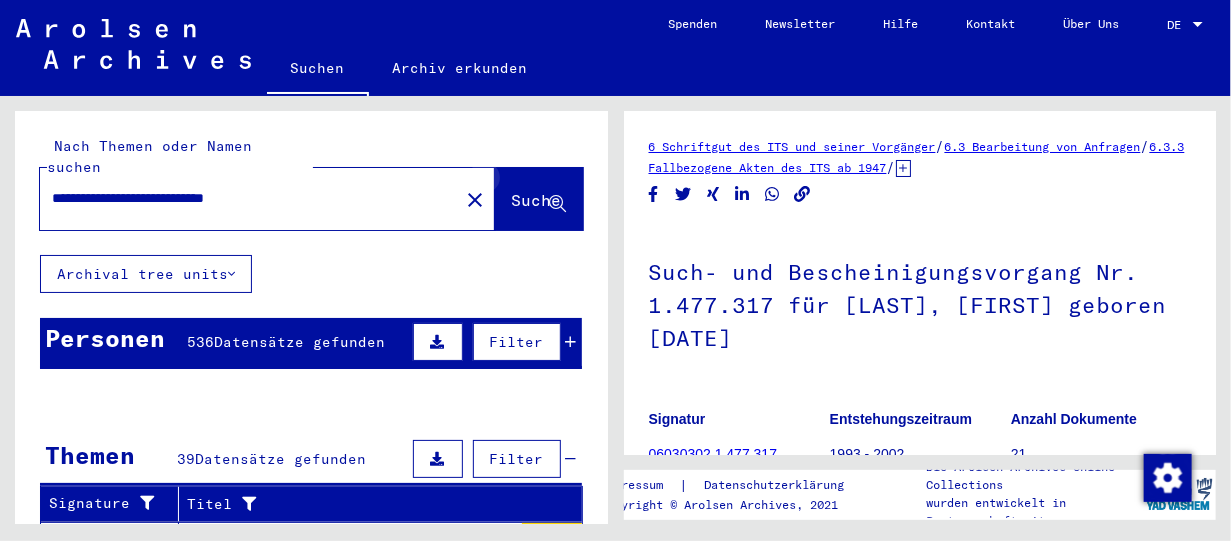 click 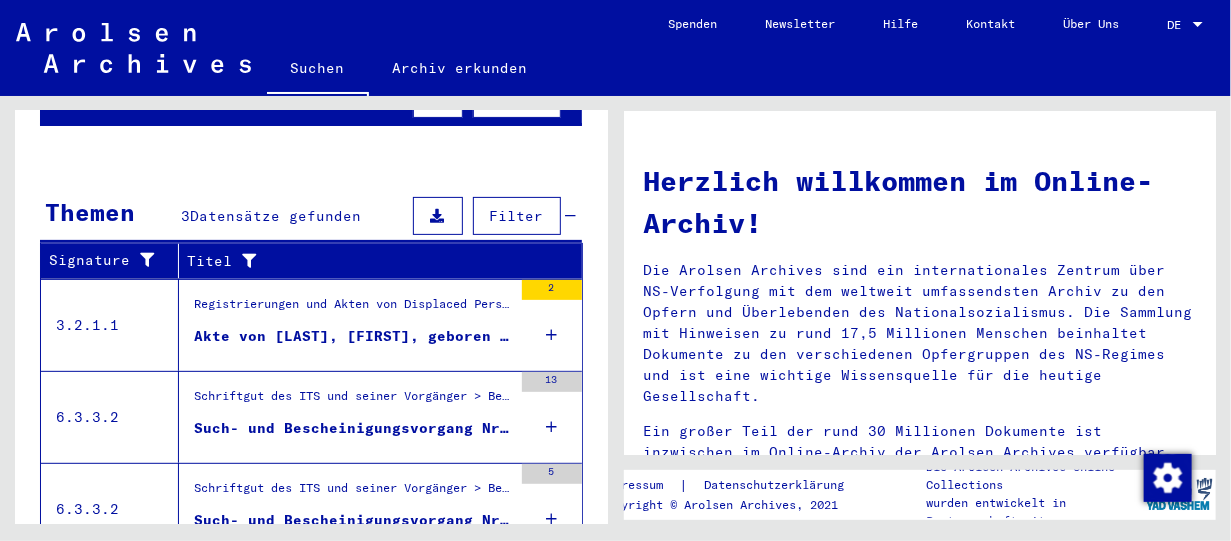 scroll, scrollTop: 306, scrollLeft: 0, axis: vertical 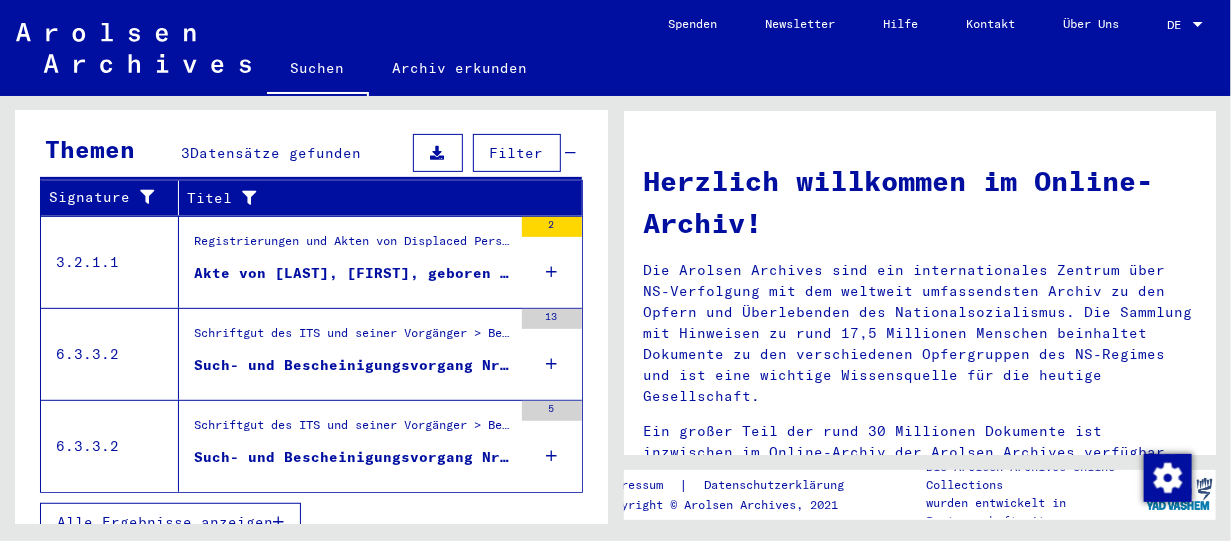 click on "Schriftgut des ITS und seiner Vorgänger > Bearbeitung von Anfragen > Fallbezogene Akten des ITS ab 1947 > T/D-Fallablage > Such- und Bescheinigungsvorgänge mit den (T/D-) Nummern von 1.250.000 bis 1.499.999 > Such- und Bescheinigungsvorgänge mit den (T/D-) Nummern von 1.332.500 bis 1.332.999" at bounding box center (353, 338) 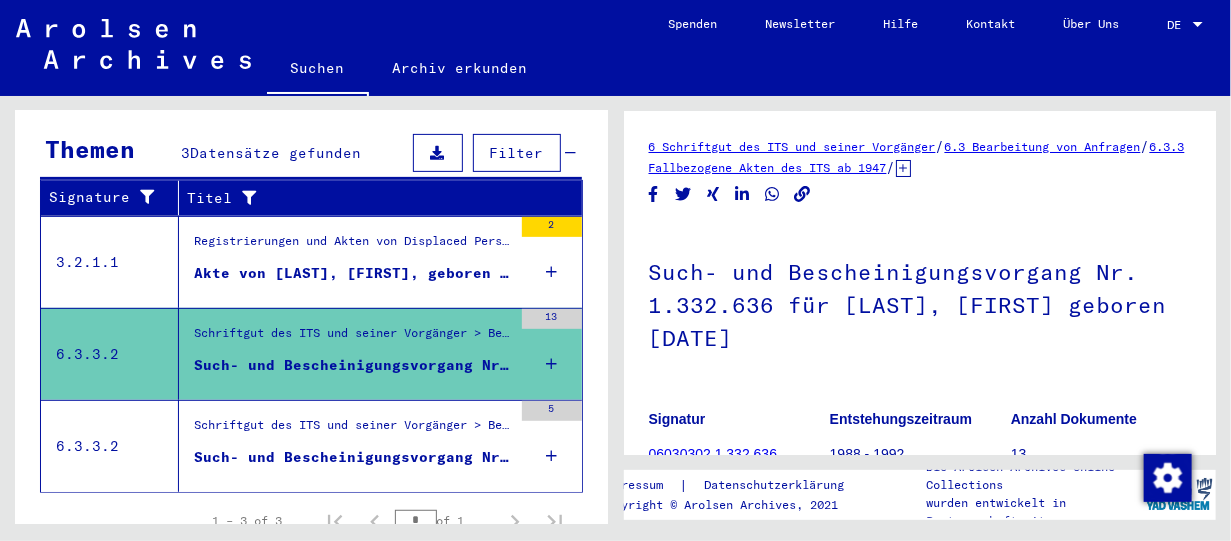 click on "Registrierungen und Akten von Displaced Persons, Kindern und Vermissten > Unterstützungsprogramme unterschiedlicher Organisationen > IRO „Care and Maintenance“ Programm > CM/1 Akten aus Deutschland > CM/1 Akten aus Deutschland, A-Z > Akten mit Namen ab [LAST]" at bounding box center [353, 246] 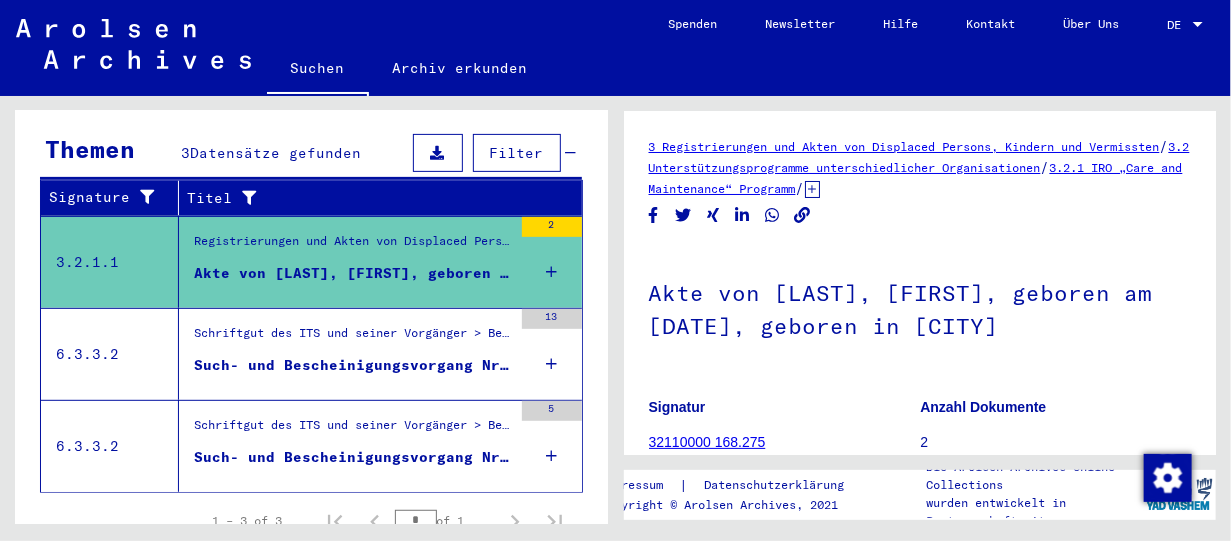 click on "Such- und Bescheinigungsvorgang Nr. 1.412.039 für [LAST], [FIRST] geboren [DATE]" at bounding box center [353, 457] 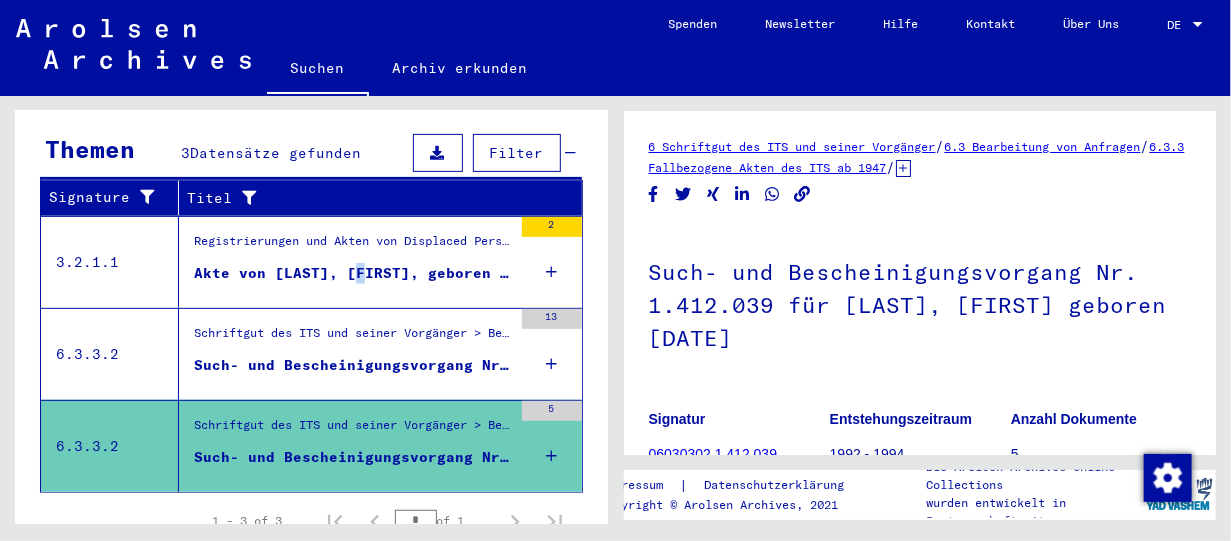 click on "Akte von [LAST], [FIRST], geboren am [DATE], geboren in [CITY]" at bounding box center [353, 273] 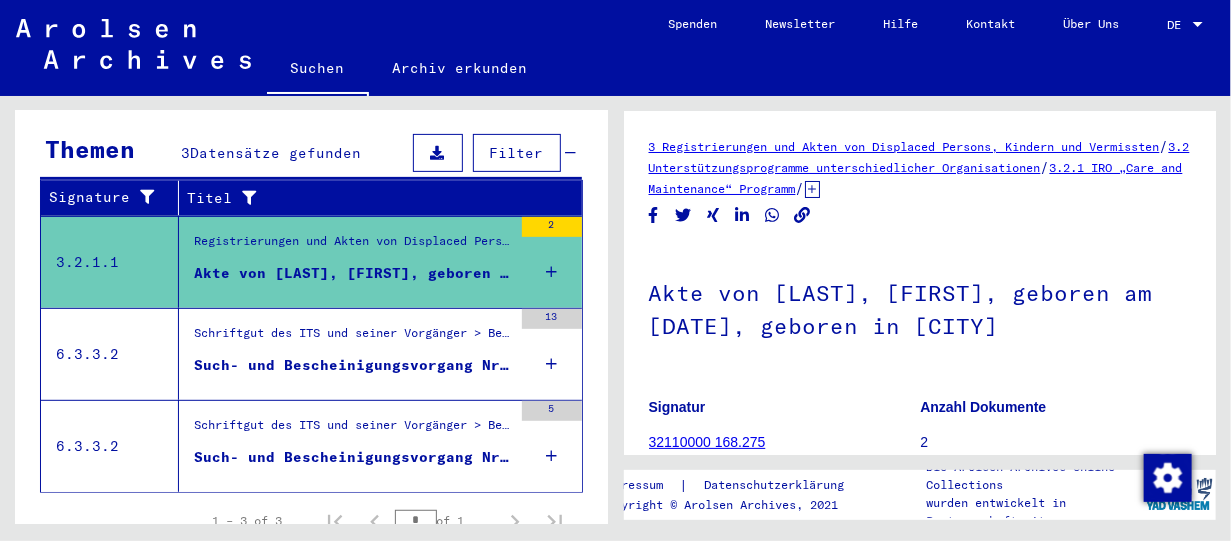 drag, startPoint x: 323, startPoint y: 329, endPoint x: 326, endPoint y: 318, distance: 11.401754 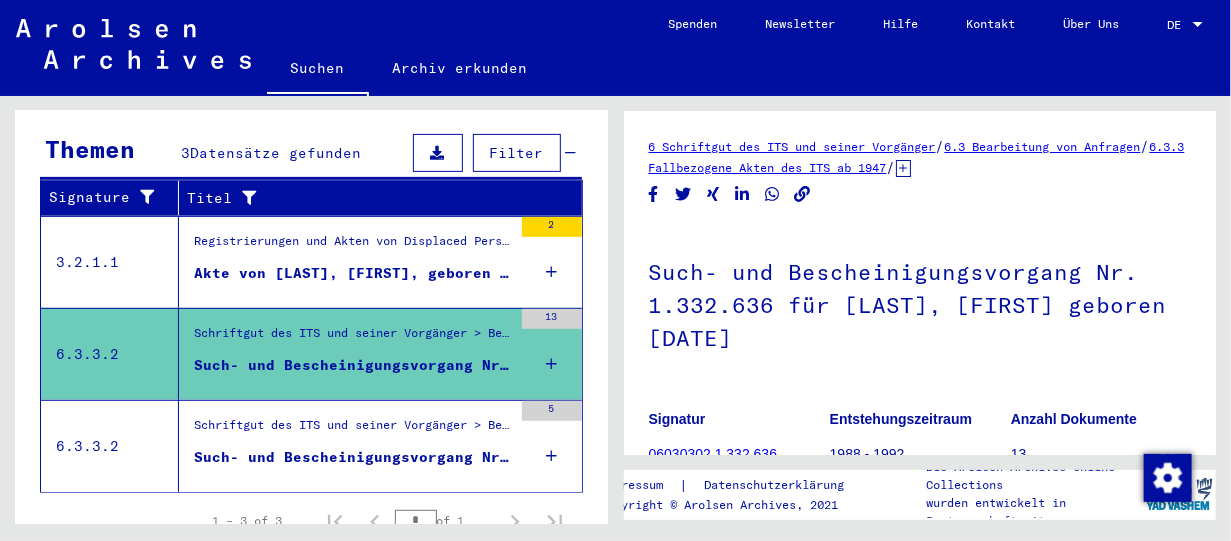 click on "Akte von [LAST], [FIRST], geboren am [DATE], geboren in [CITY]" at bounding box center [353, 273] 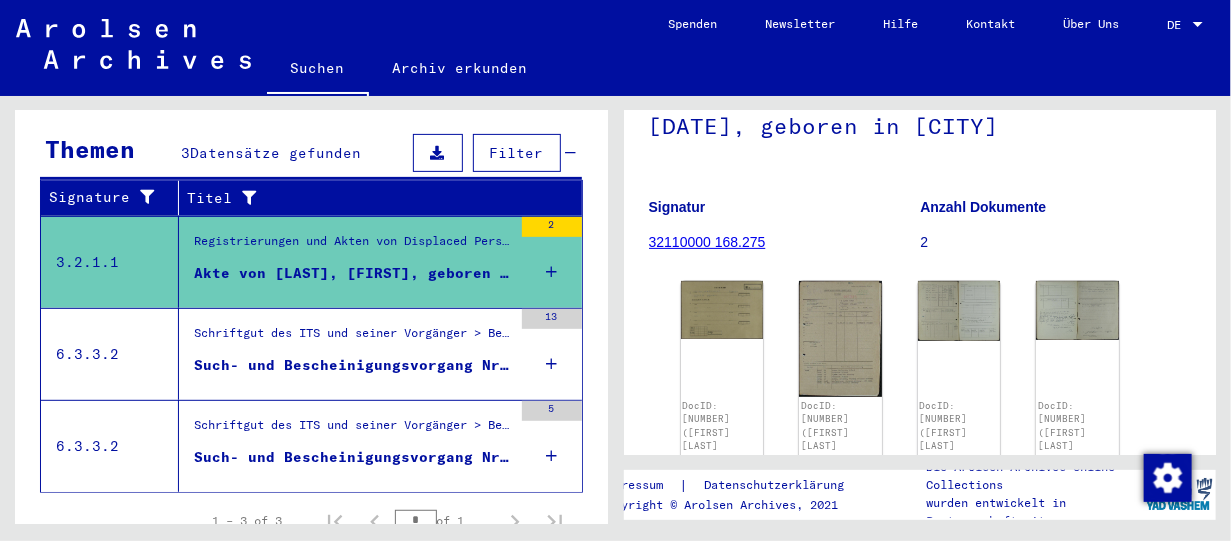 scroll, scrollTop: 300, scrollLeft: 0, axis: vertical 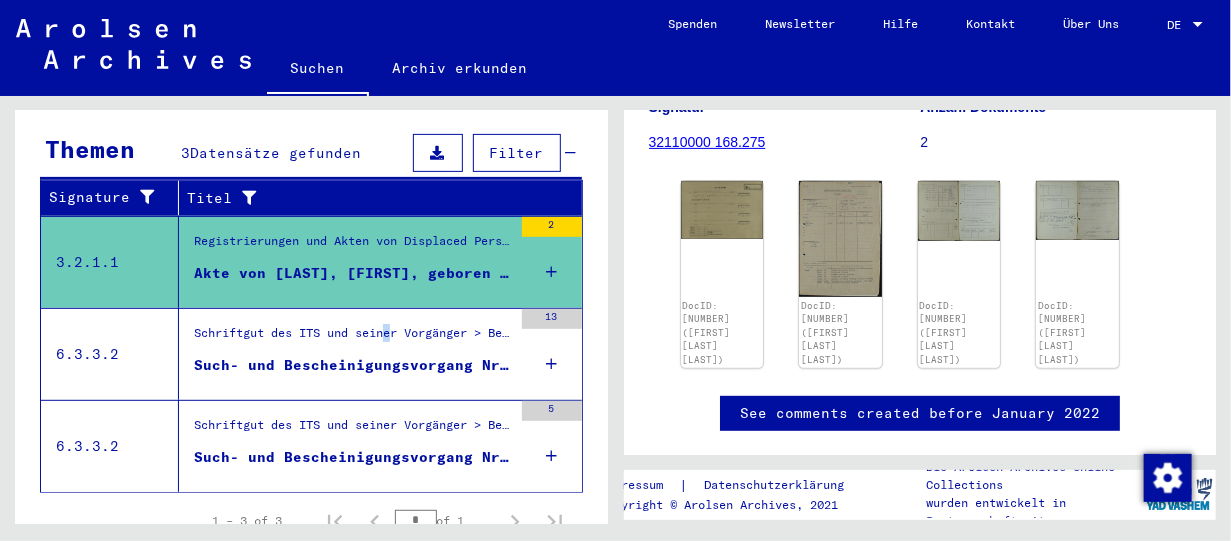 click on "Schriftgut des ITS und seiner Vorgänger > Bearbeitung von Anfragen > Fallbezogene Akten des ITS ab 1947 > T/D-Fallablage > Such- und Bescheinigungsvorgänge mit den (T/D-) Nummern von 1.250.000 bis 1.499.999 > Such- und Bescheinigungsvorgänge mit den (T/D-) Nummern von 1.332.500 bis 1.332.999" at bounding box center [353, 338] 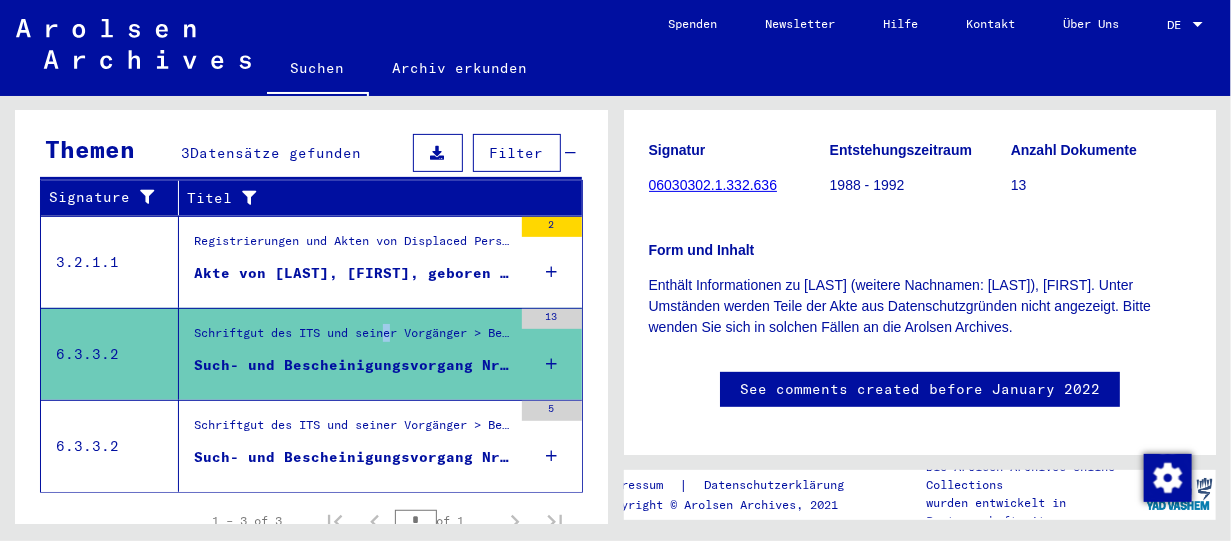 scroll, scrollTop: 300, scrollLeft: 0, axis: vertical 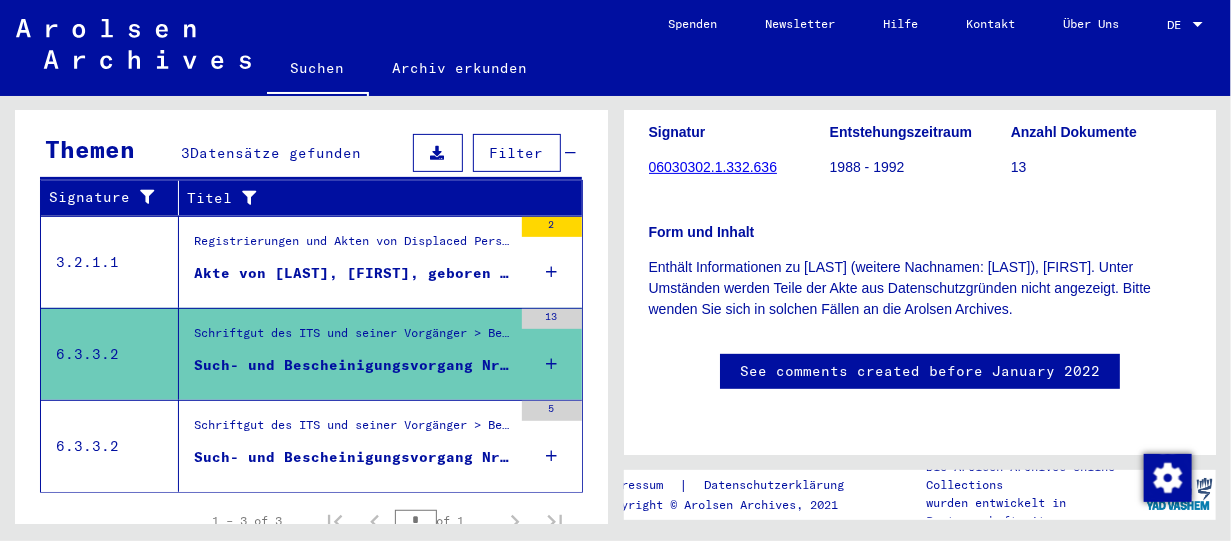click on "Schriftgut des ITS und seiner Vorgänger > Bearbeitung von Anfragen > Fallbezogene Akten des ITS ab 1947 > T/D-Fallablage > Such- und Bescheinigungsvorgänge mit den (T/D-) Nummern von 1.250.000 bis 1.499.999 > Such- und Bescheinigungsvorgänge mit den (T/D-) Nummern von 1.412.000 bis 1.412.499" at bounding box center [353, 430] 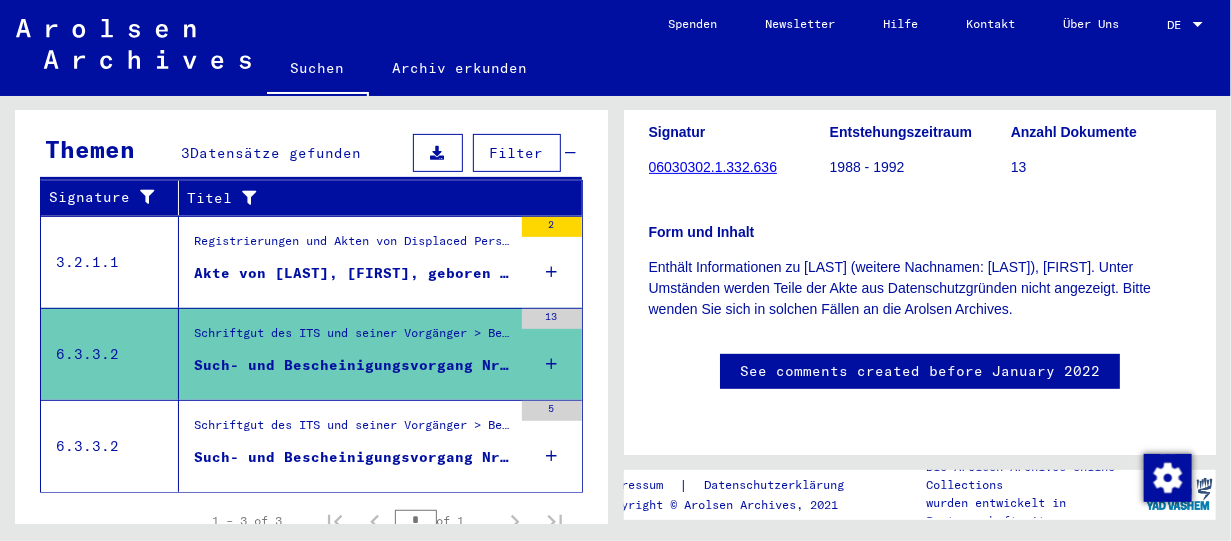 scroll, scrollTop: 0, scrollLeft: 0, axis: both 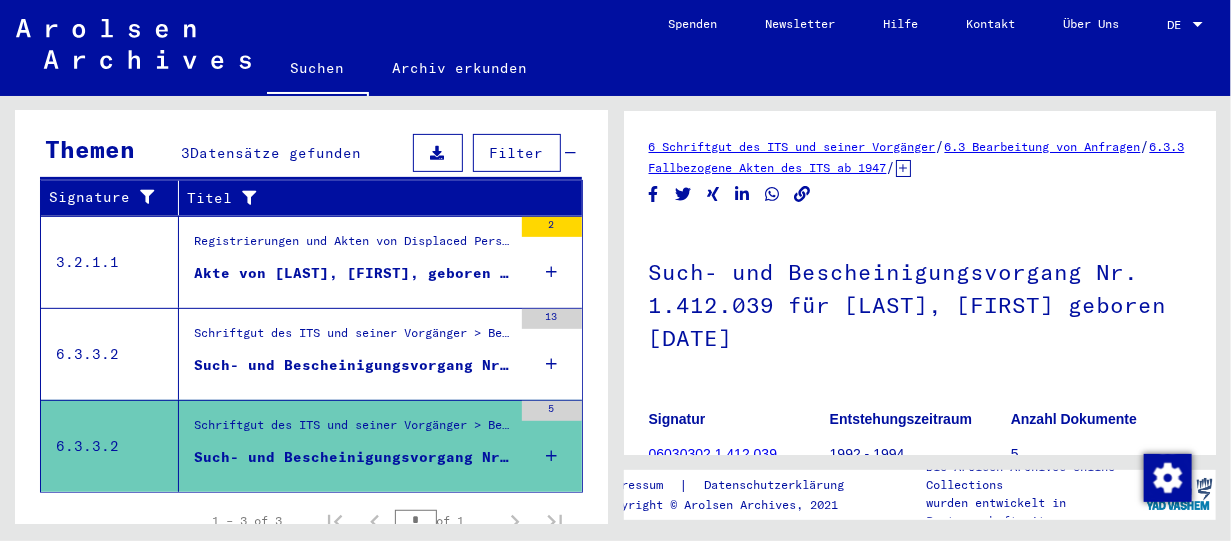 click on "Schriftgut des ITS und seiner Vorgänger > Bearbeitung von Anfragen > Fallbezogene Akten des ITS ab 1947 > T/D-Fallablage > Such- und Bescheinigungsvorgänge mit den (T/D-) Nummern von 1.250.000 bis 1.499.999 > Such- und Bescheinigungsvorgänge mit den (T/D-) Nummern von 1.332.500 bis 1.332.999" at bounding box center (353, 339) 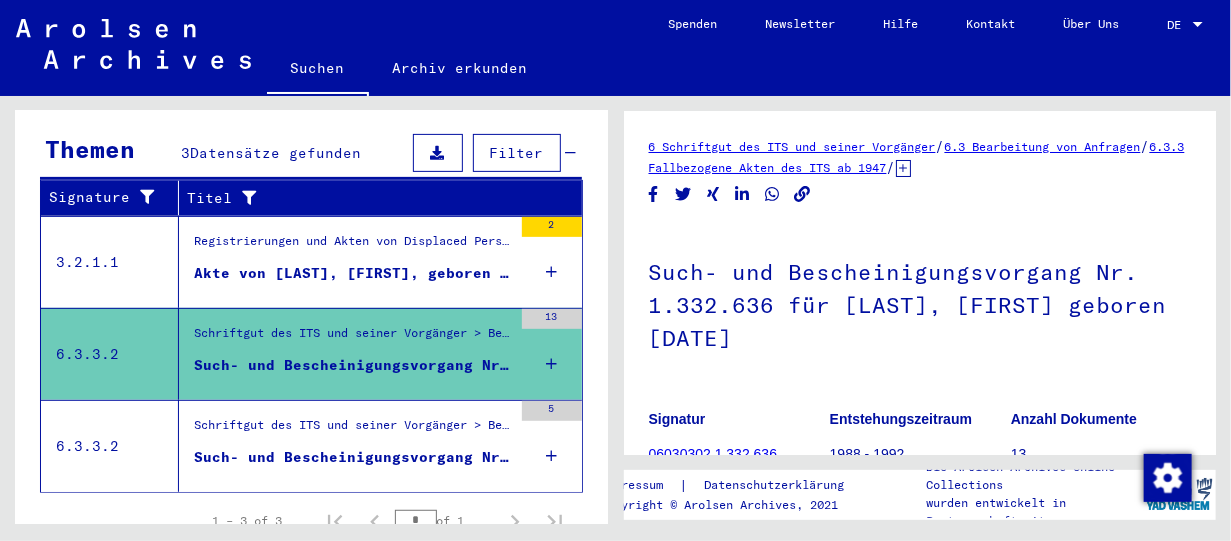click on "Registrierungen und Akten von Displaced Persons, Kindern und Vermissten > Unterstützungsprogramme unterschiedlicher Organisationen > IRO „Care and Maintenance“ Programm > CM/1 Akten aus Deutschland > CM/1 Akten aus Deutschland, A-Z > Akten mit Namen ab [LAST]" at bounding box center (353, 246) 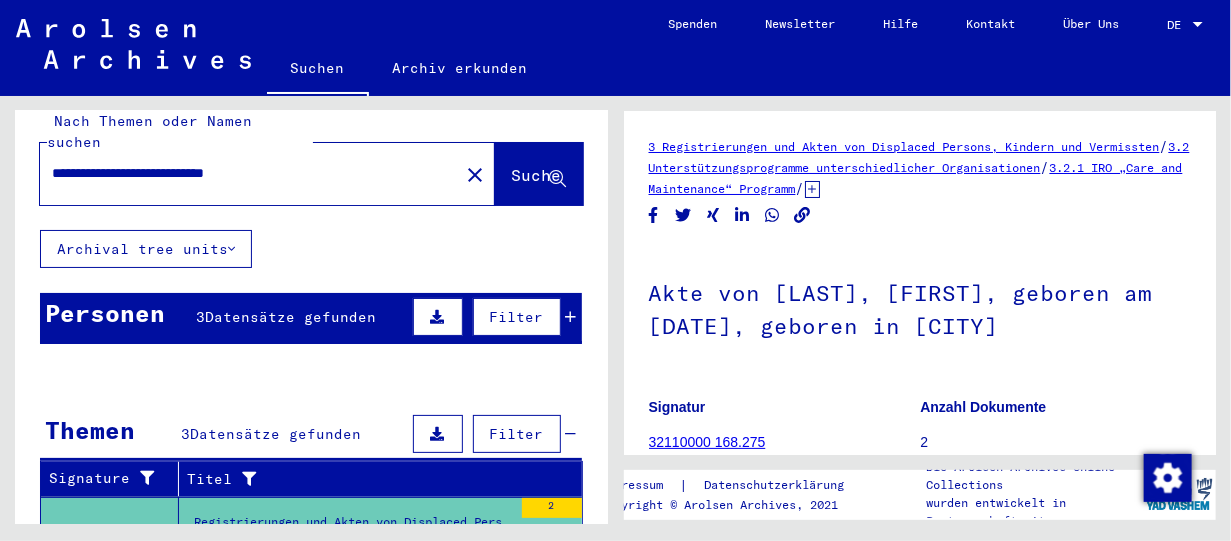 scroll, scrollTop: 0, scrollLeft: 0, axis: both 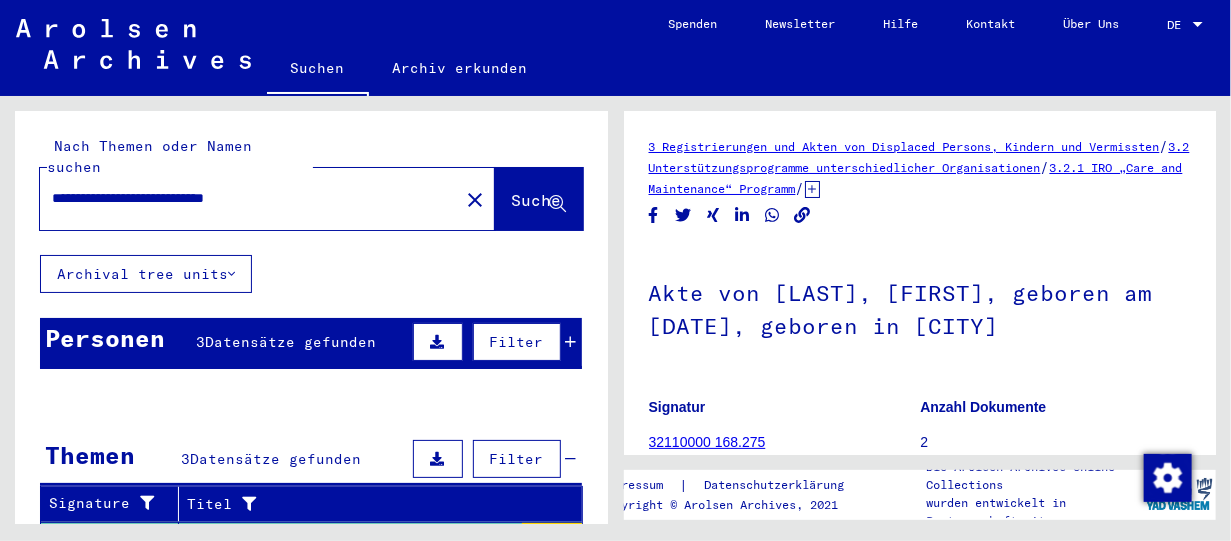 click 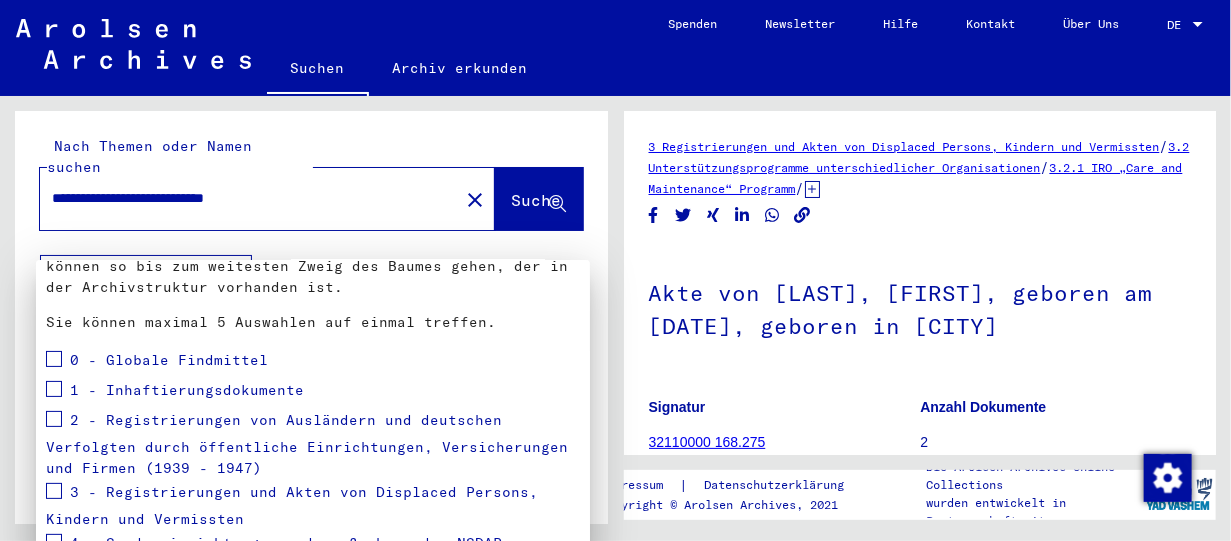 scroll, scrollTop: 34, scrollLeft: 0, axis: vertical 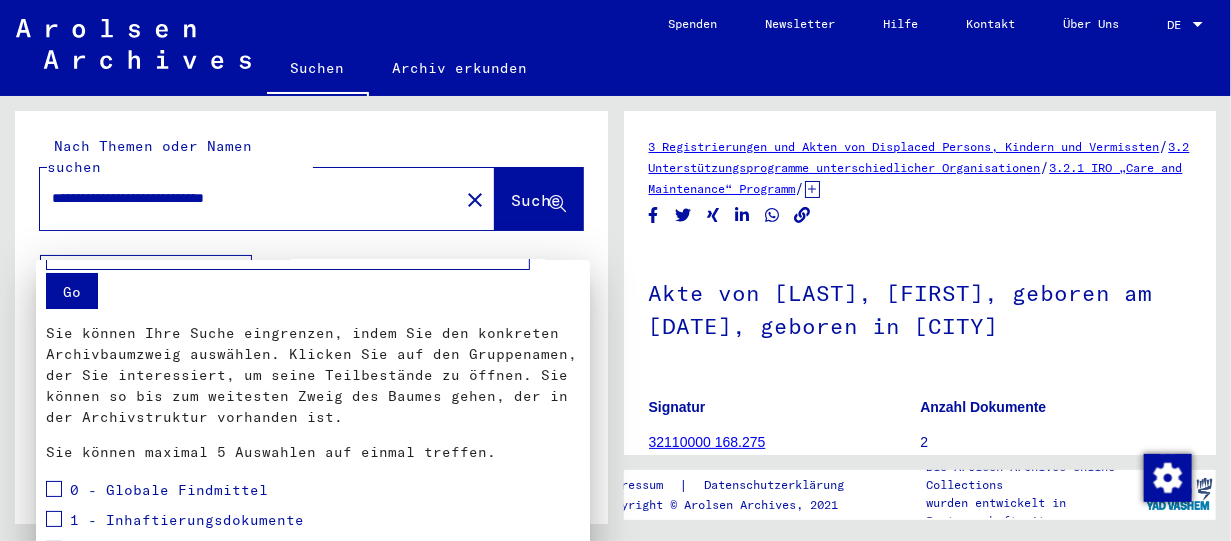 click at bounding box center [54, 489] 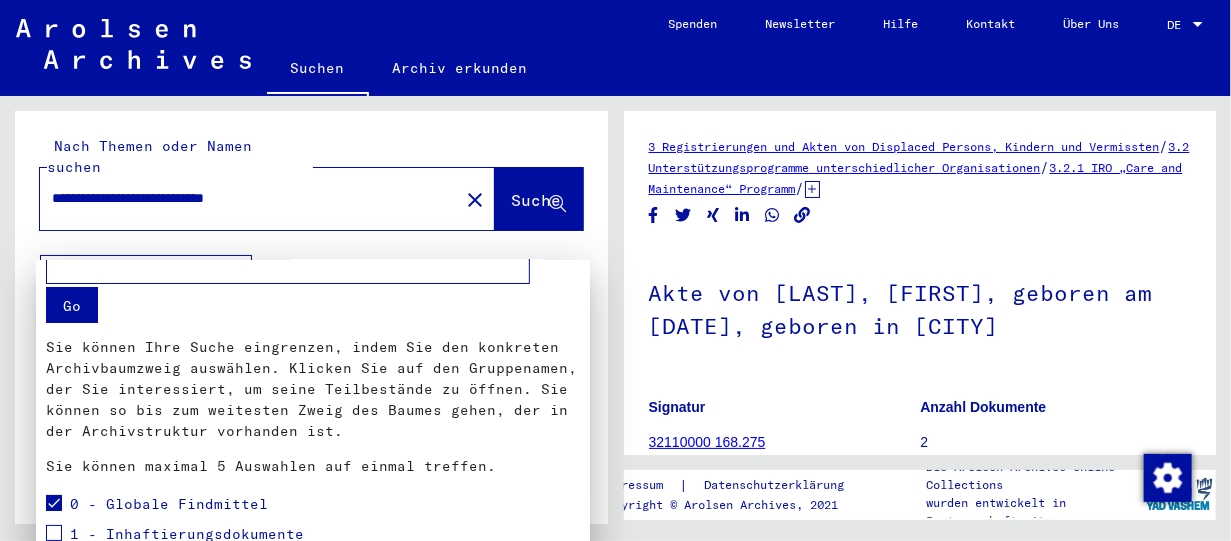 scroll, scrollTop: 0, scrollLeft: 0, axis: both 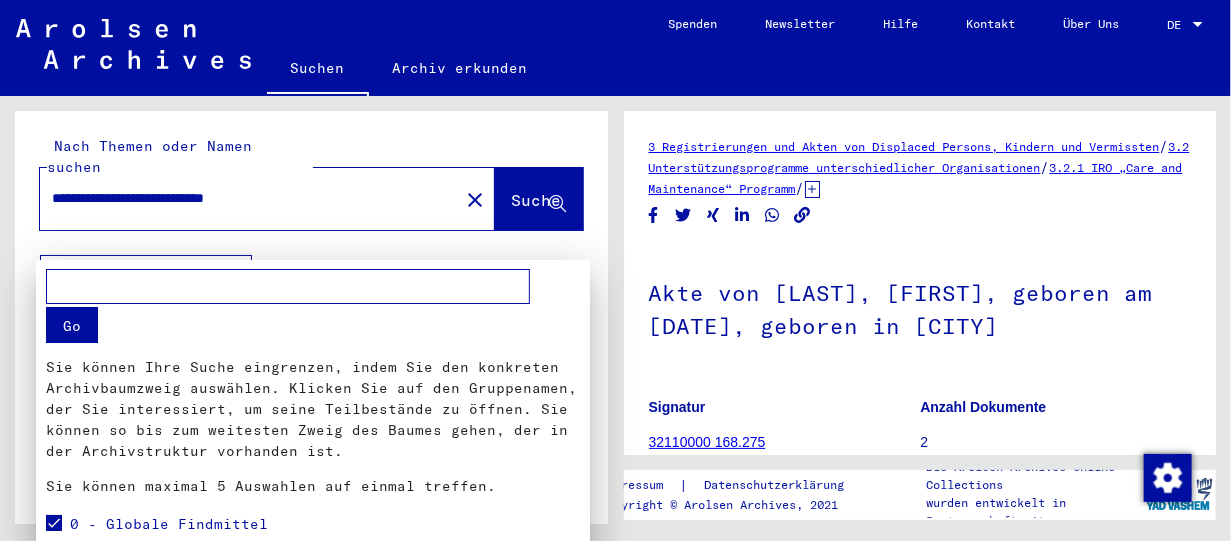 click at bounding box center [288, 286] 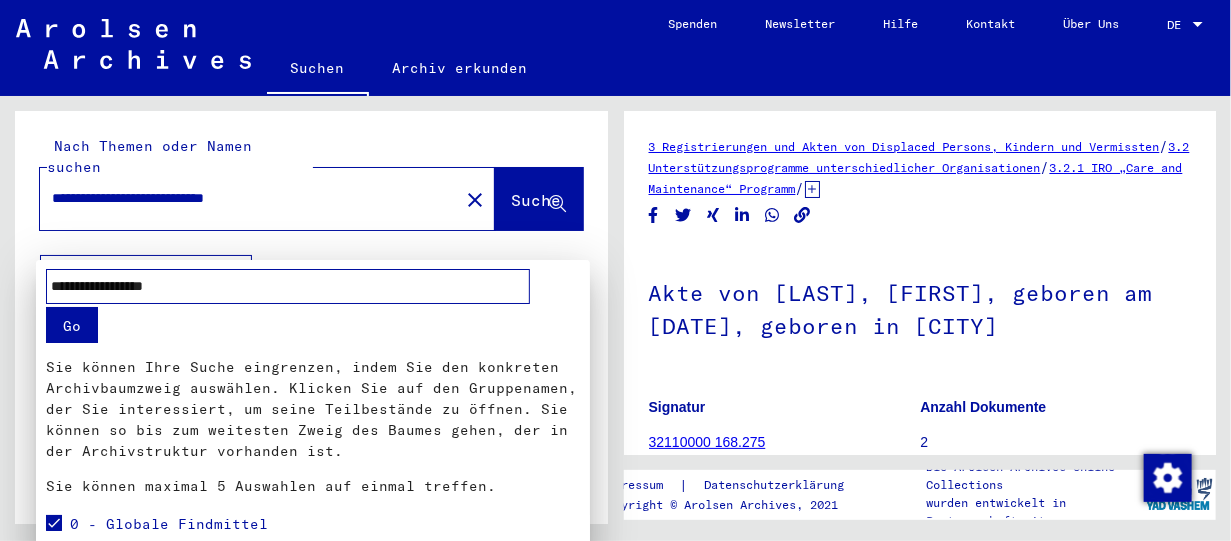 type on "**********" 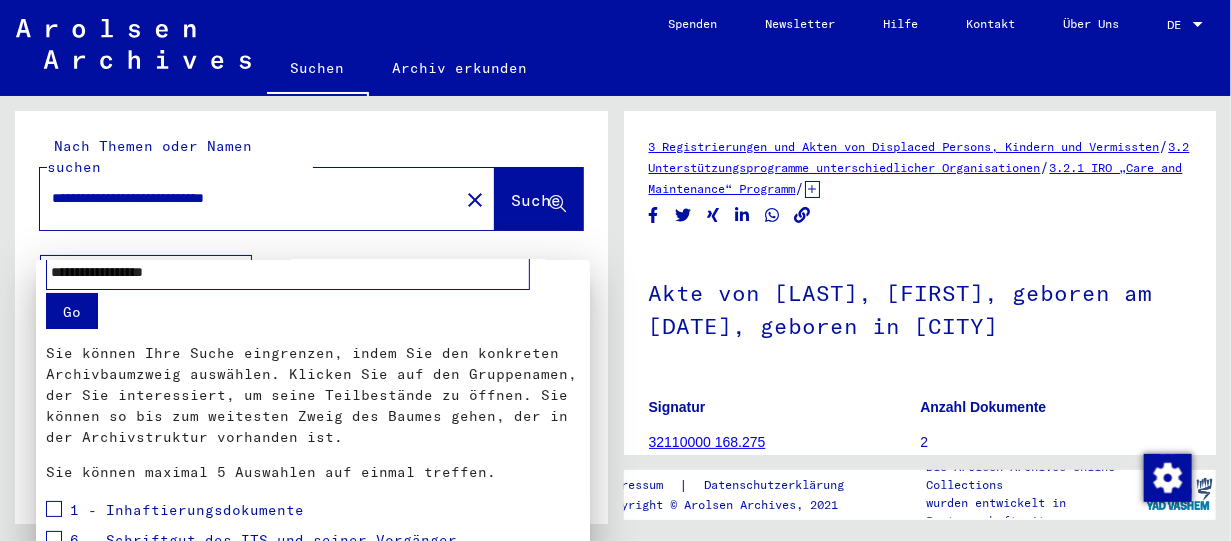 scroll, scrollTop: 0, scrollLeft: 0, axis: both 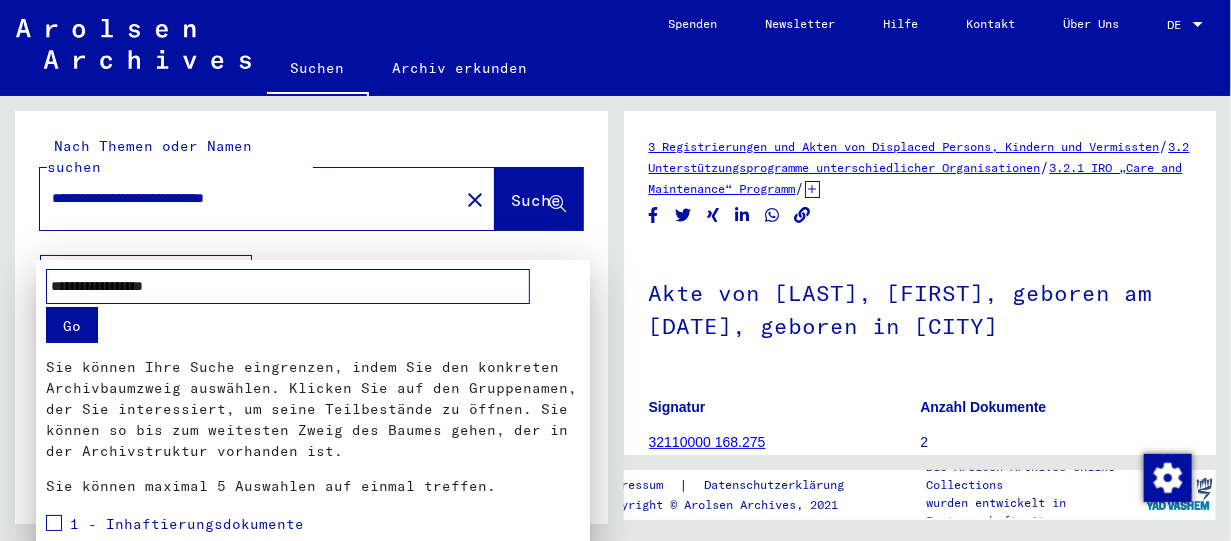 click at bounding box center [615, 270] 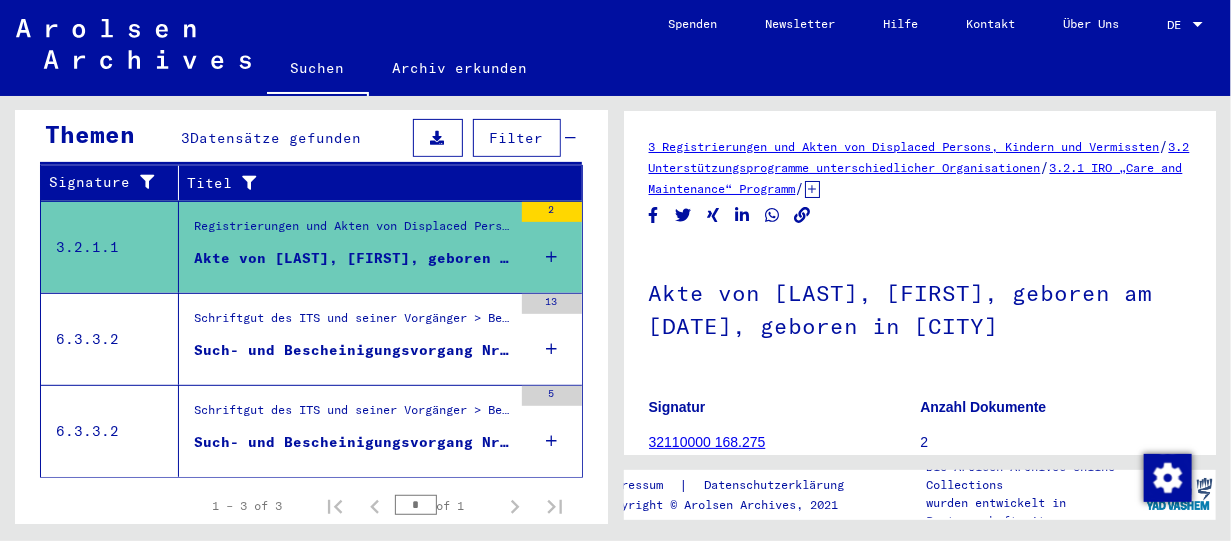 scroll, scrollTop: 362, scrollLeft: 0, axis: vertical 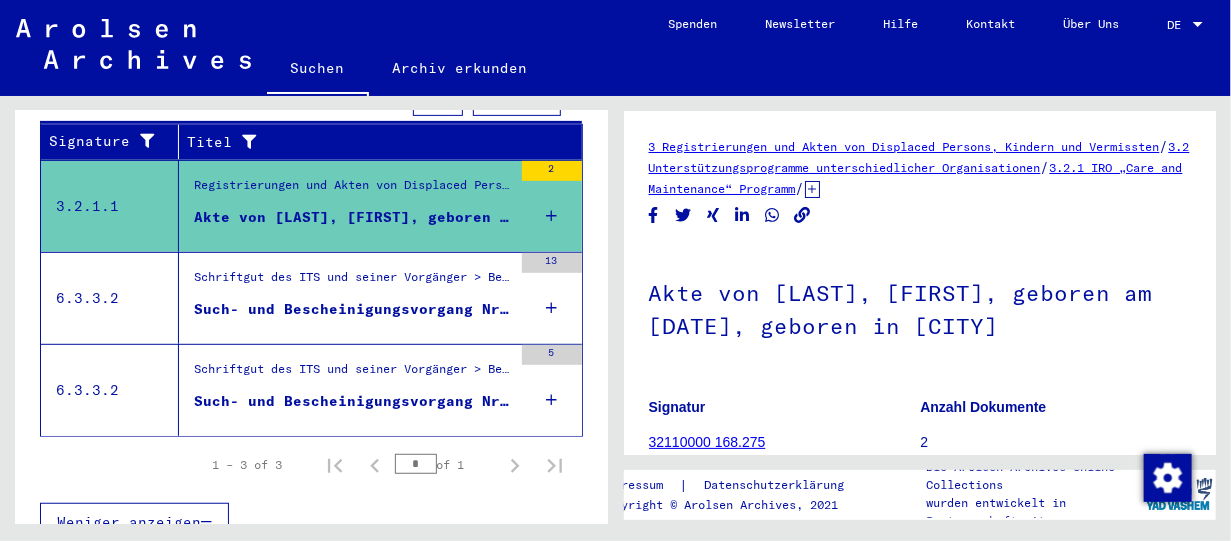 click on "Weniger anzeigen" at bounding box center (129, 522) 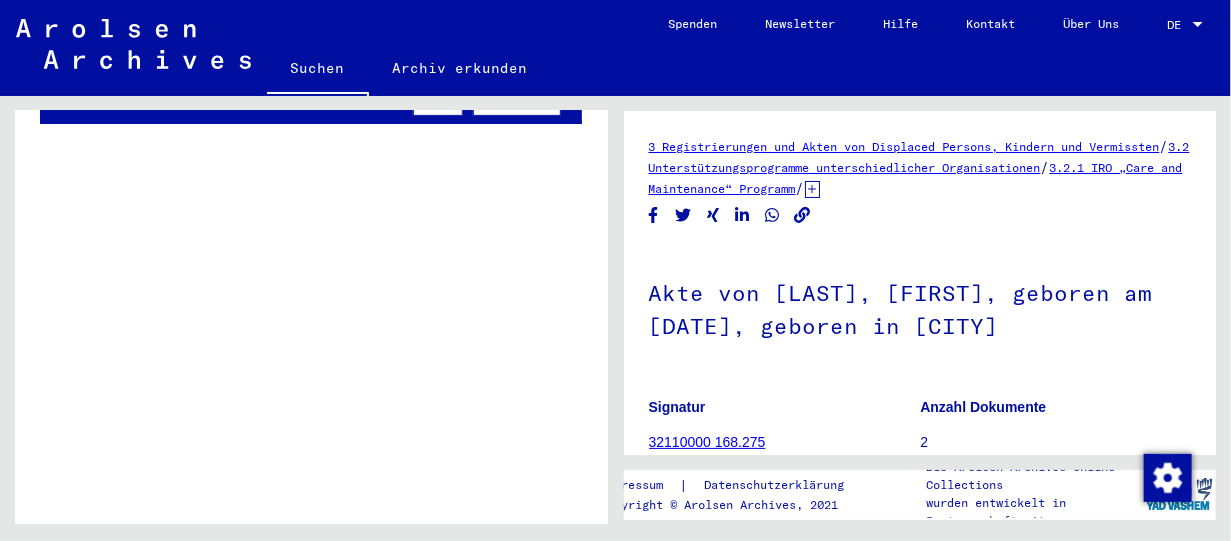 scroll, scrollTop: 346, scrollLeft: 0, axis: vertical 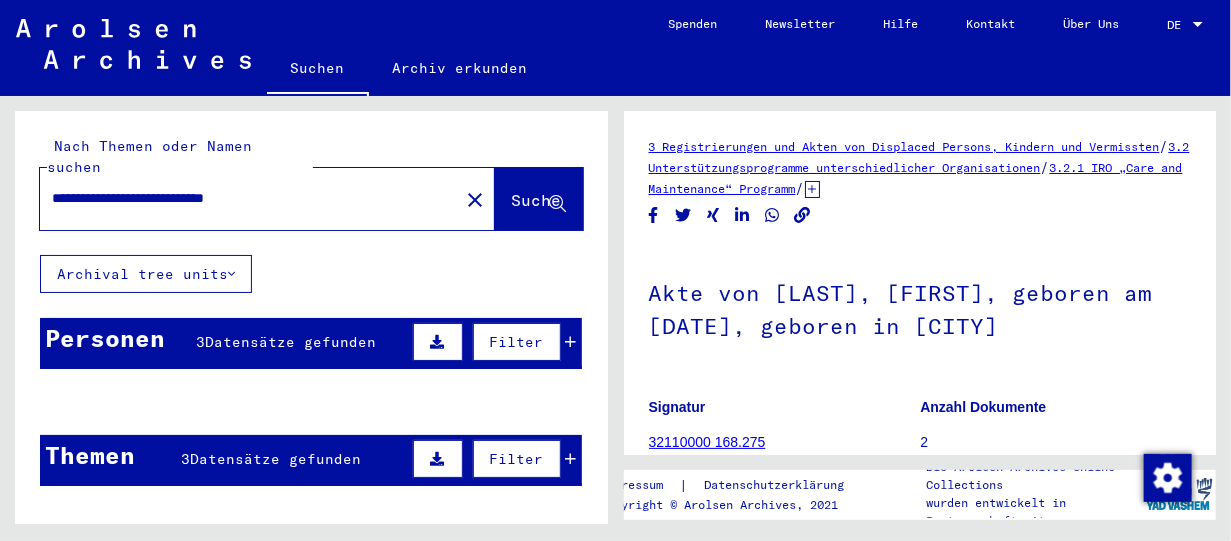 click on "**********" at bounding box center [249, 198] 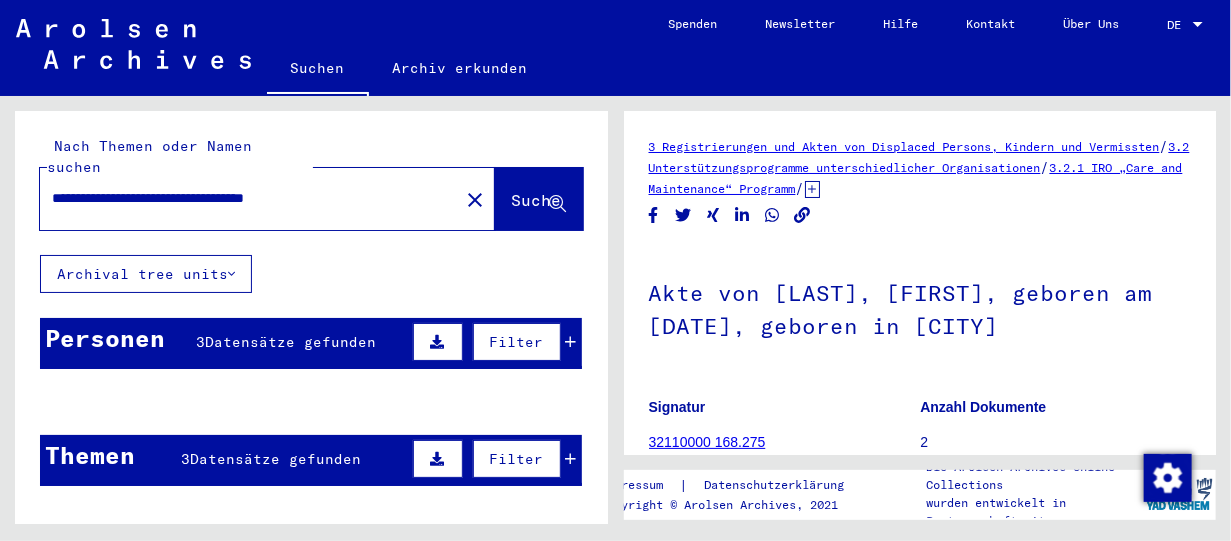 click 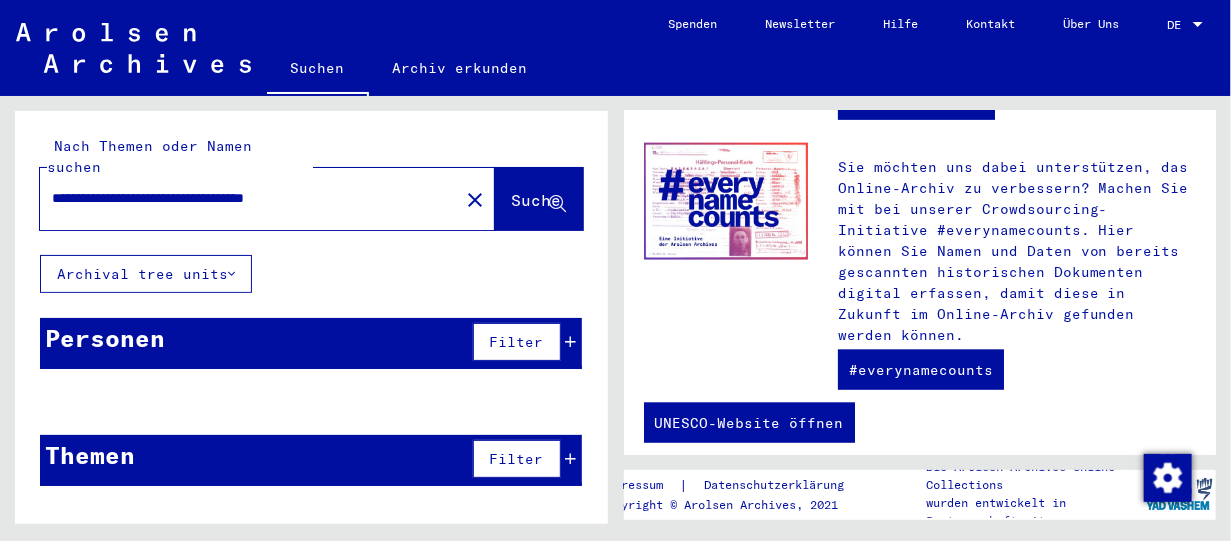 scroll, scrollTop: 1073, scrollLeft: 0, axis: vertical 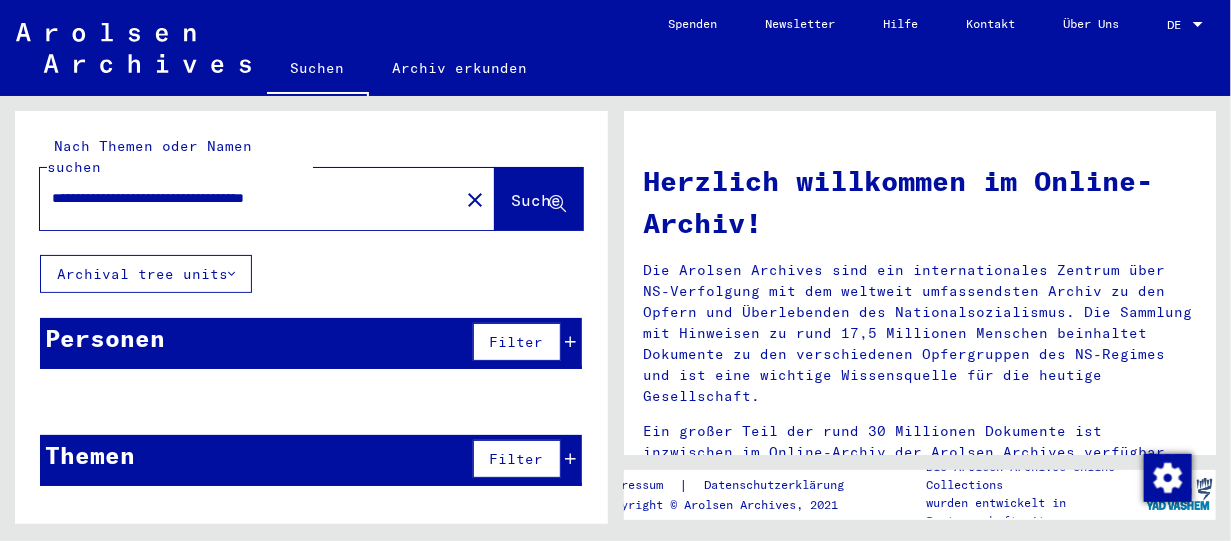 drag, startPoint x: 392, startPoint y: 176, endPoint x: 396, endPoint y: 188, distance: 12.649111 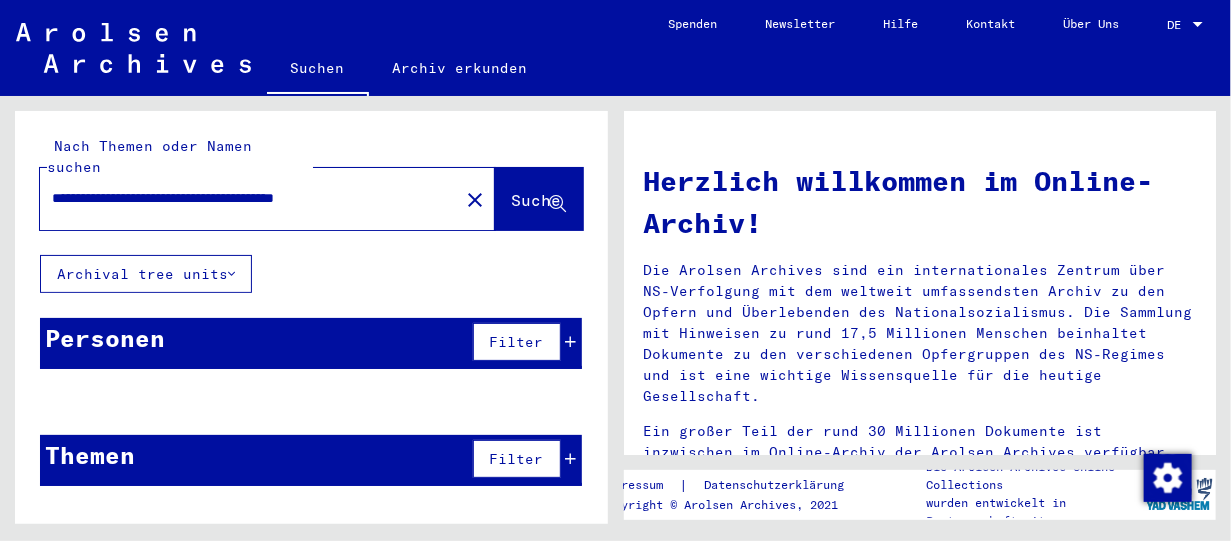 scroll, scrollTop: 0, scrollLeft: 28, axis: horizontal 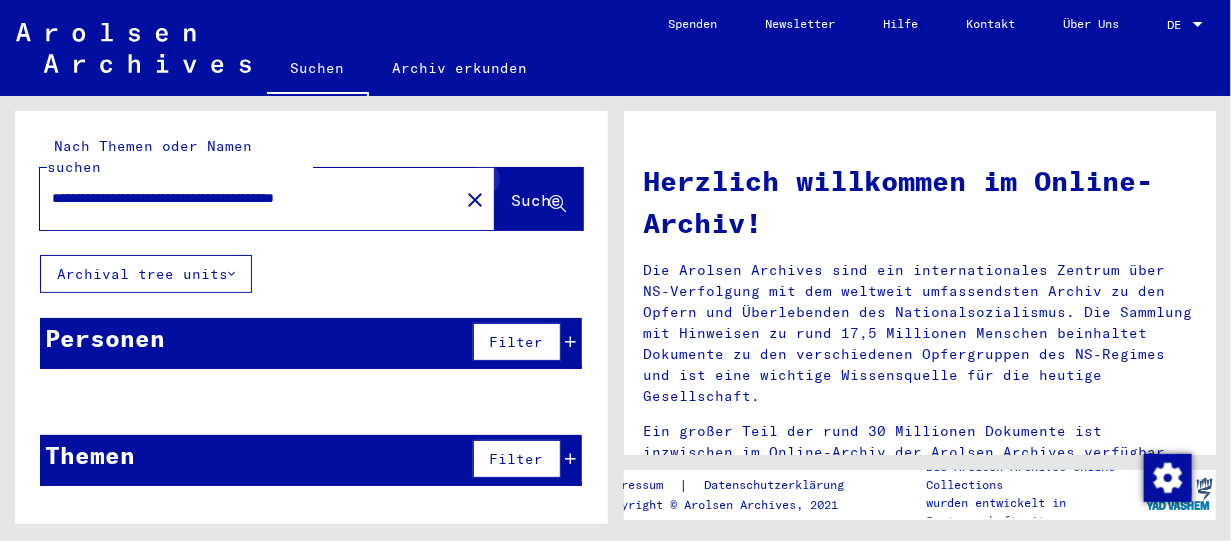 click 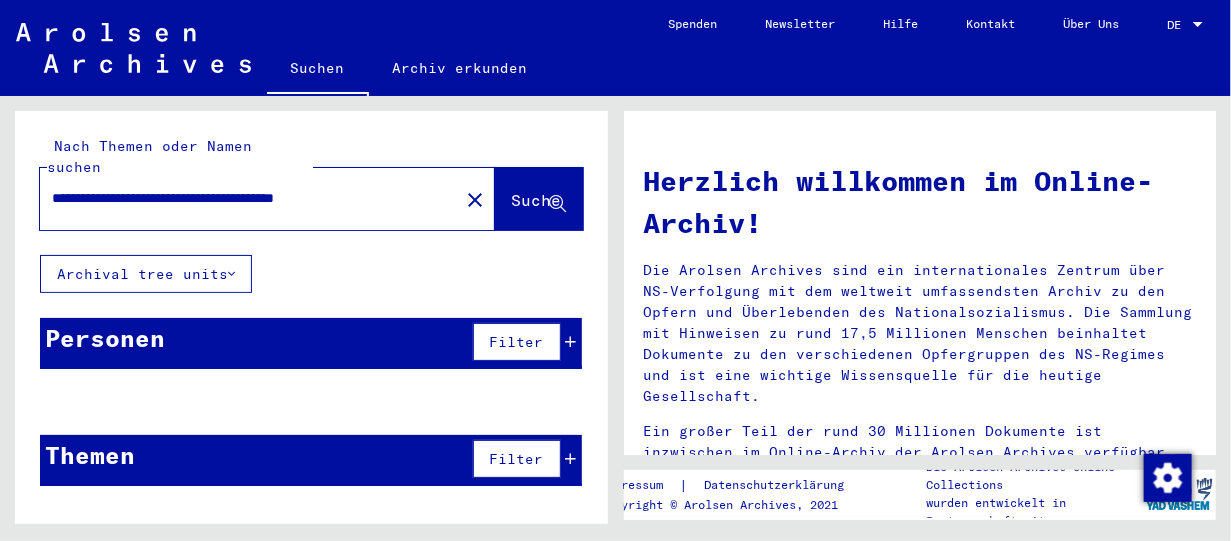drag, startPoint x: 128, startPoint y: 179, endPoint x: 62, endPoint y: 221, distance: 78.23043 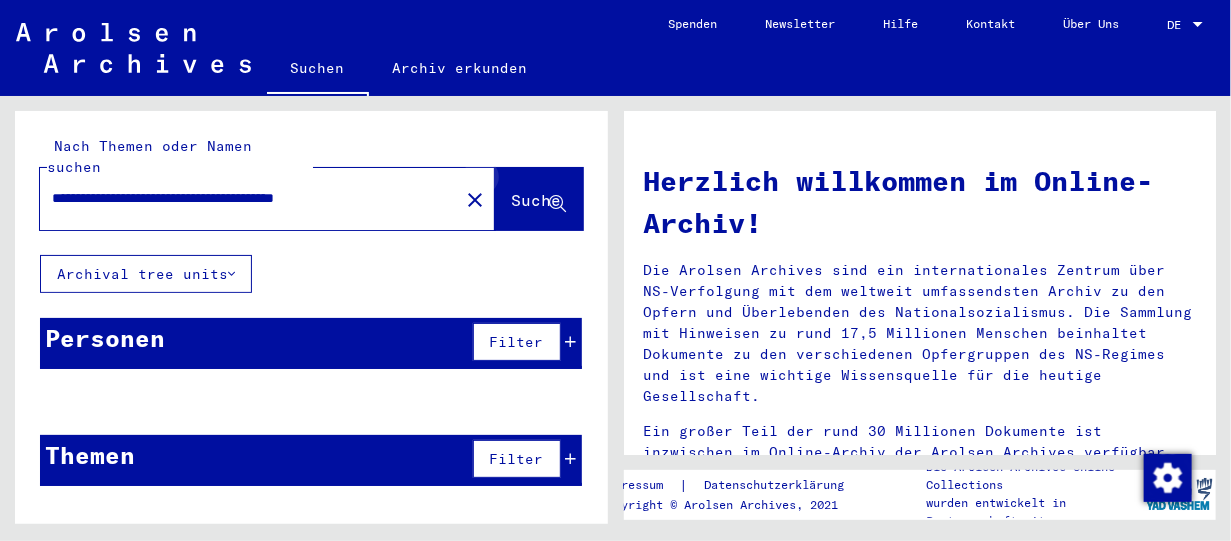 drag, startPoint x: 552, startPoint y: 180, endPoint x: 526, endPoint y: 200, distance: 32.80244 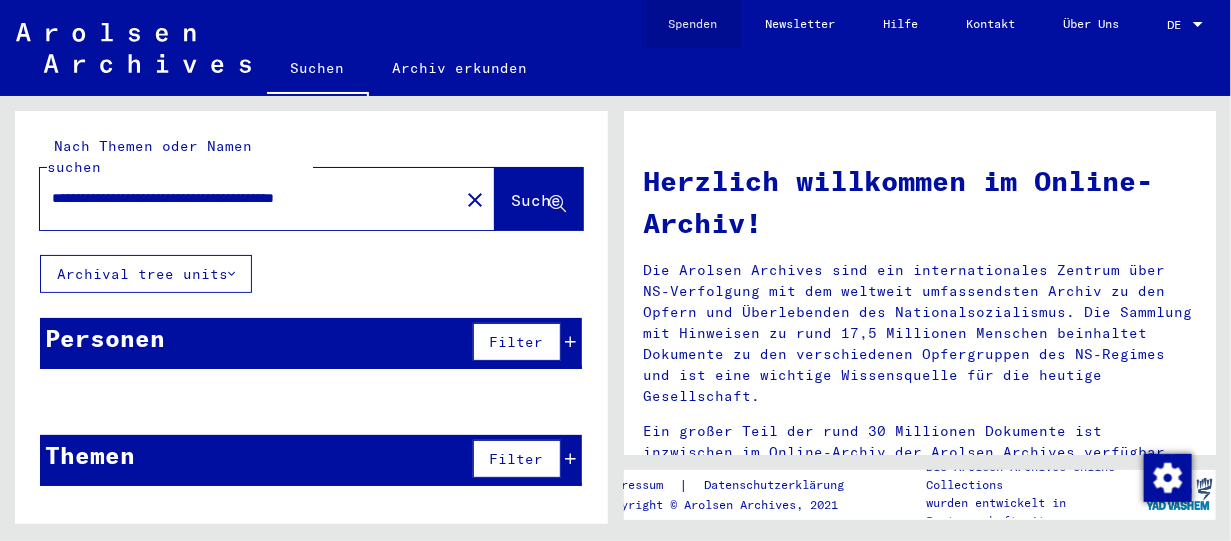 click on "Spenden" 